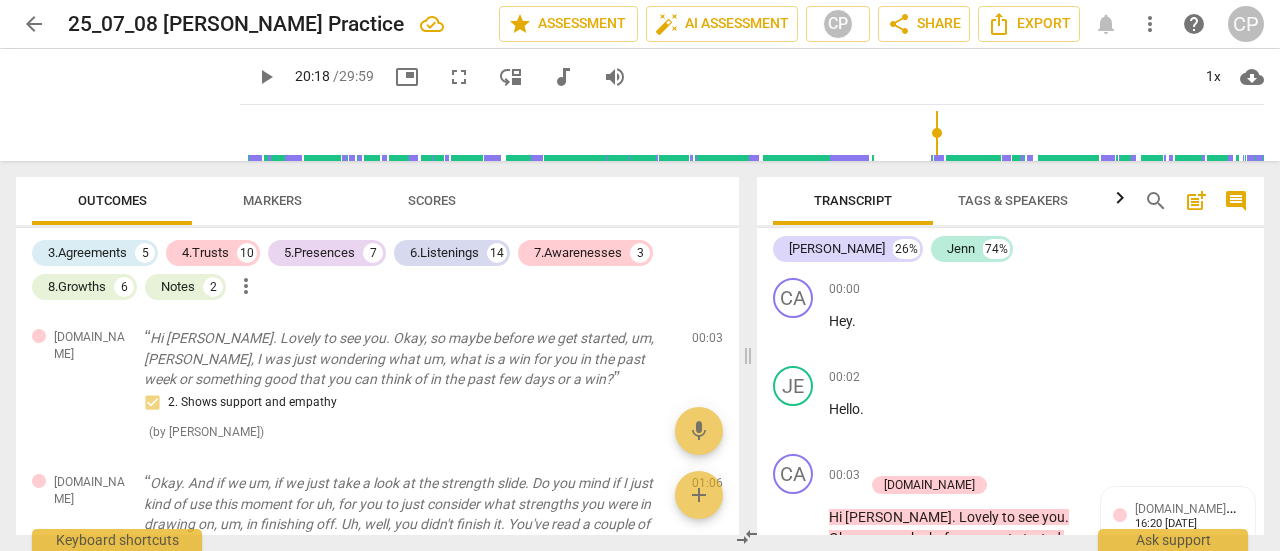 scroll, scrollTop: 0, scrollLeft: 0, axis: both 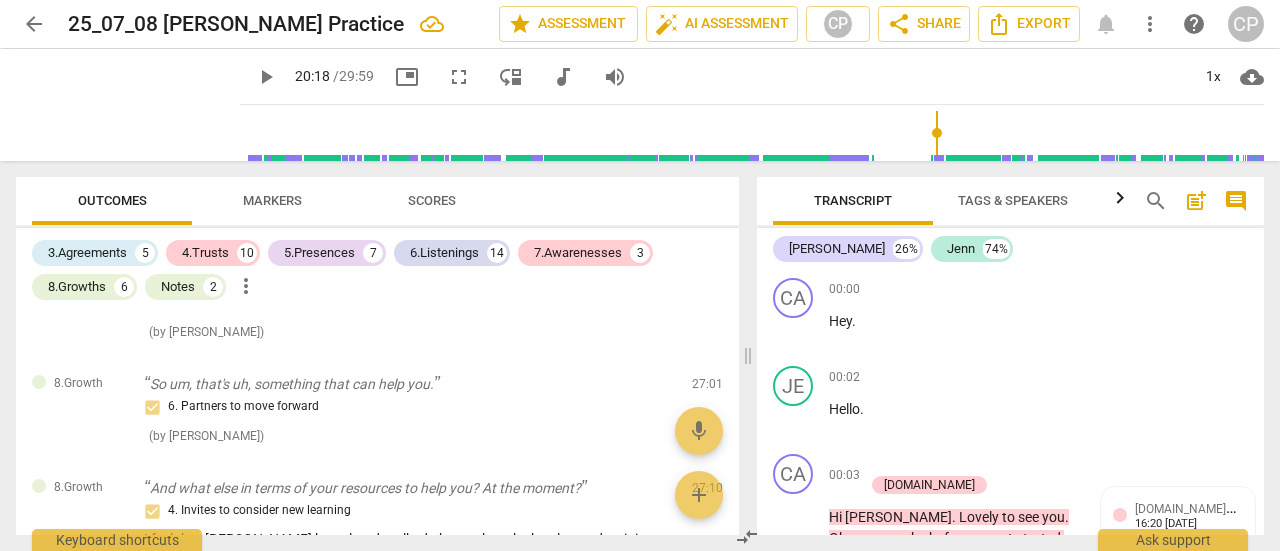 drag, startPoint x: 741, startPoint y: 427, endPoint x: 735, endPoint y: 410, distance: 18.027756 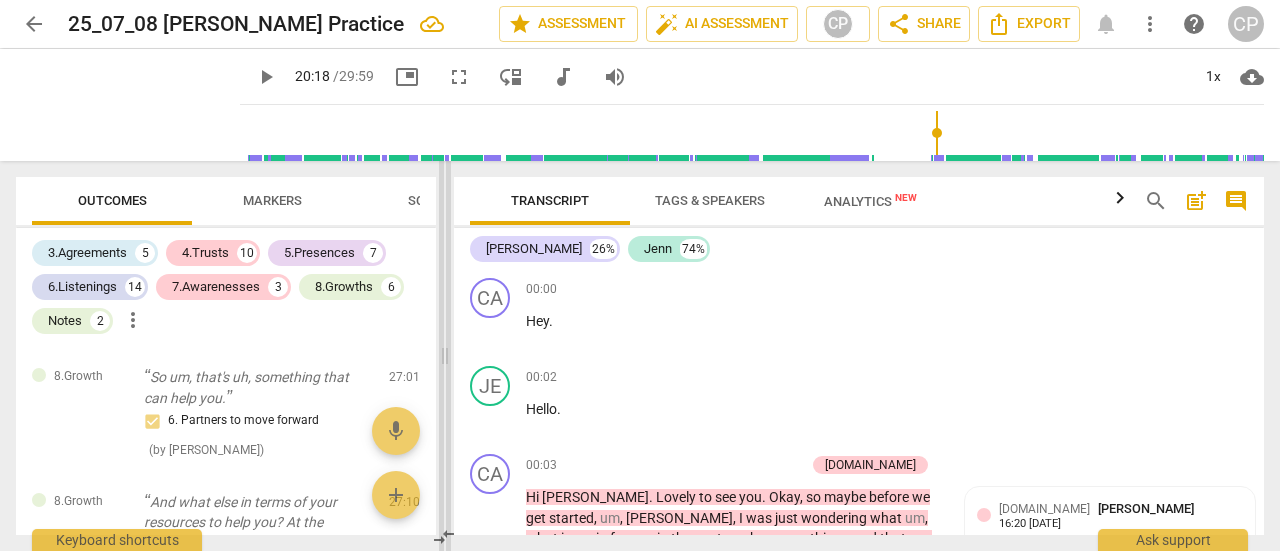scroll, scrollTop: 8464, scrollLeft: 0, axis: vertical 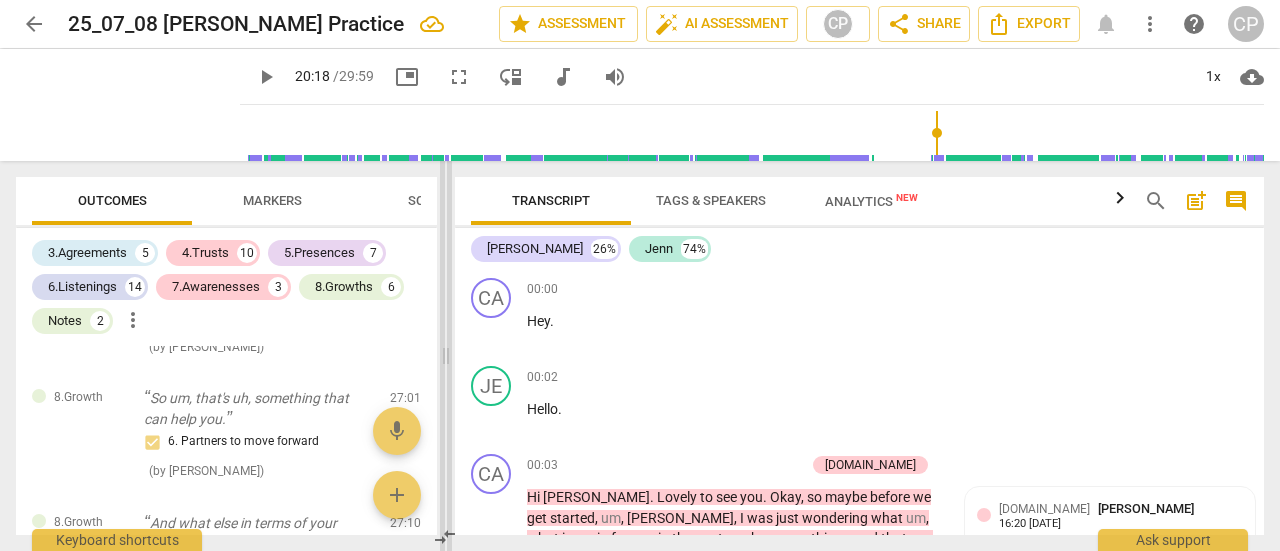 drag, startPoint x: 748, startPoint y: 331, endPoint x: 446, endPoint y: 340, distance: 302.13406 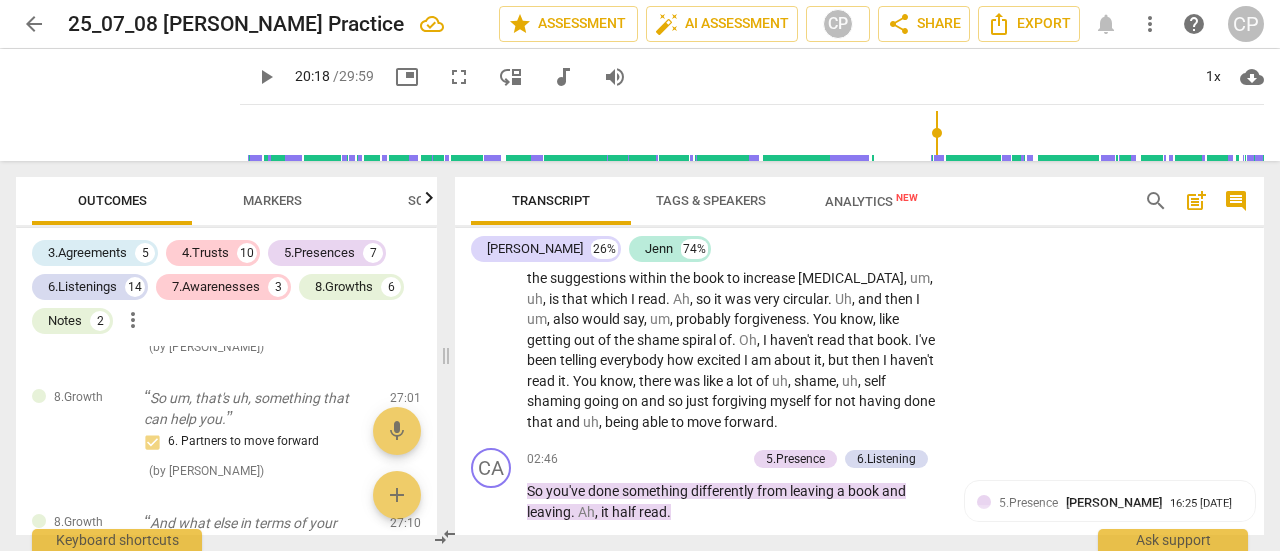scroll, scrollTop: 1005, scrollLeft: 0, axis: vertical 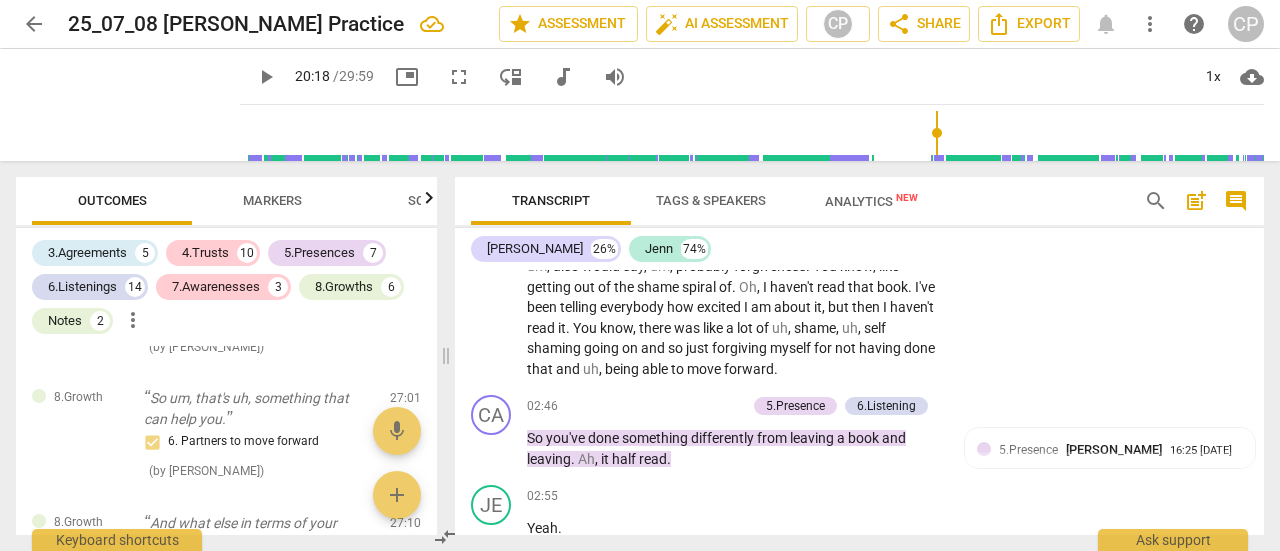 click on "CA play_arrow pause 00:00 + Add competency keyboard_arrow_right Hey . JE play_arrow pause 00:02 + Add competency keyboard_arrow_right Hello . CA play_arrow pause 00:03 + Add competency [DOMAIN_NAME] keyboard_arrow_right Hi   [PERSON_NAME] .   Lovely   to   see   you .   Okay ,   so   maybe   before   we   get   started ,   um ,   [PERSON_NAME] ,   I   was   just   wondering   what   um ,   what   is   a   win   for   you   in   the   past   week   or   something   good   that   you   can   think   of   in   the   past   few   days   or   a   win ? [DOMAIN_NAME] [PERSON_NAME] 16:20 [DATE] 2. Shows support and empathy JE play_arrow pause 00:28 + Add competency keyboard_arrow_right Um ,   uh ,   let's   see . CA play_arrow pause 00:35 + Add competency keyboard_arrow_right I ,   um . JE play_arrow pause 00:41 + Add competency keyboard_arrow_right I   don't   know .   Ah ,   um ,   I   have ,   um ,   caught   up   on .   No ,   I'll   pick   a   different   thing .   I   actually   made   progress   on   reading   this   book   that" at bounding box center (859, 402) 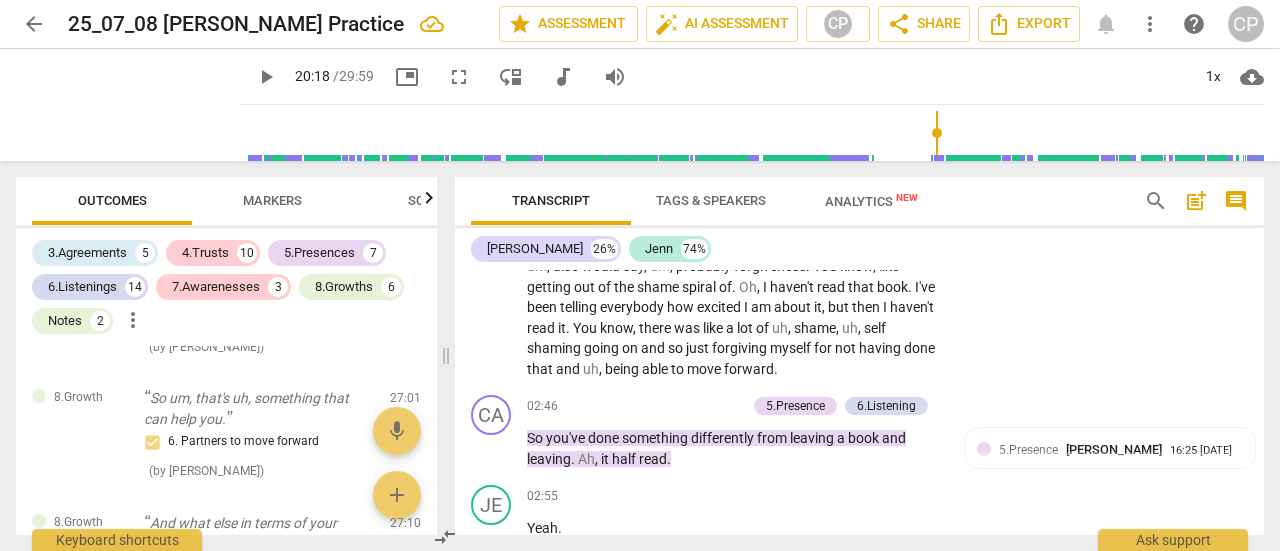 click on "Transcript Tags & Speakers Analytics   New search post_add comment [PERSON_NAME] 26% [PERSON_NAME] 74% CA play_arrow pause 00:00 + Add competency keyboard_arrow_right Hey . JE play_arrow pause 00:02 + Add competency keyboard_arrow_right Hello . CA play_arrow pause 00:03 + Add competency [DOMAIN_NAME] keyboard_arrow_right Hi   [PERSON_NAME] .   Lovely   to   see   you .   Okay ,   so   maybe   before   we   get   started ,   um ,   [PERSON_NAME] ,   I   was   just   wondering   what   um ,   what   is   a   win   for   you   in   the   past   week   or   something   good   that   you   can   think   of   in   the   past   few   days   or   a   win ? [DOMAIN_NAME] [PERSON_NAME] 16:20 [DATE] 2. Shows support and empathy JE play_arrow pause 00:28 + Add competency keyboard_arrow_right Um ,   uh ,   let's   see . CA play_arrow pause 00:35 + Add competency keyboard_arrow_right I ,   um . JE play_arrow pause 00:41 + Add competency keyboard_arrow_right I   don't   know .   Ah ,   um ,   I   have ,   um ,   caught   up   on .   No ,   I'll   pick   a" at bounding box center (863, 356) 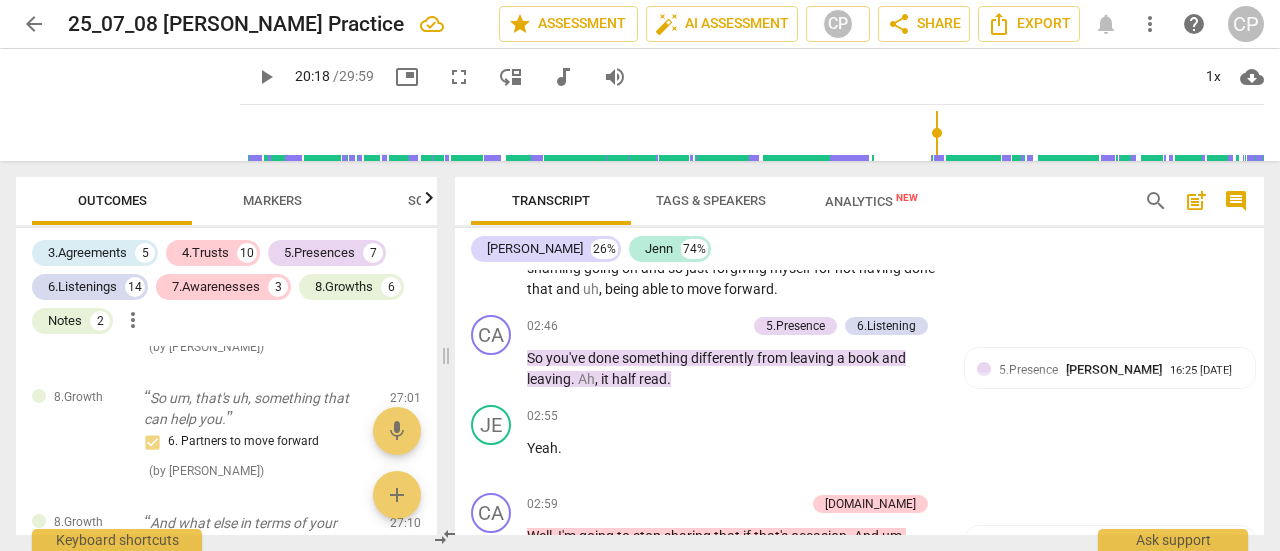 scroll, scrollTop: 1058, scrollLeft: 0, axis: vertical 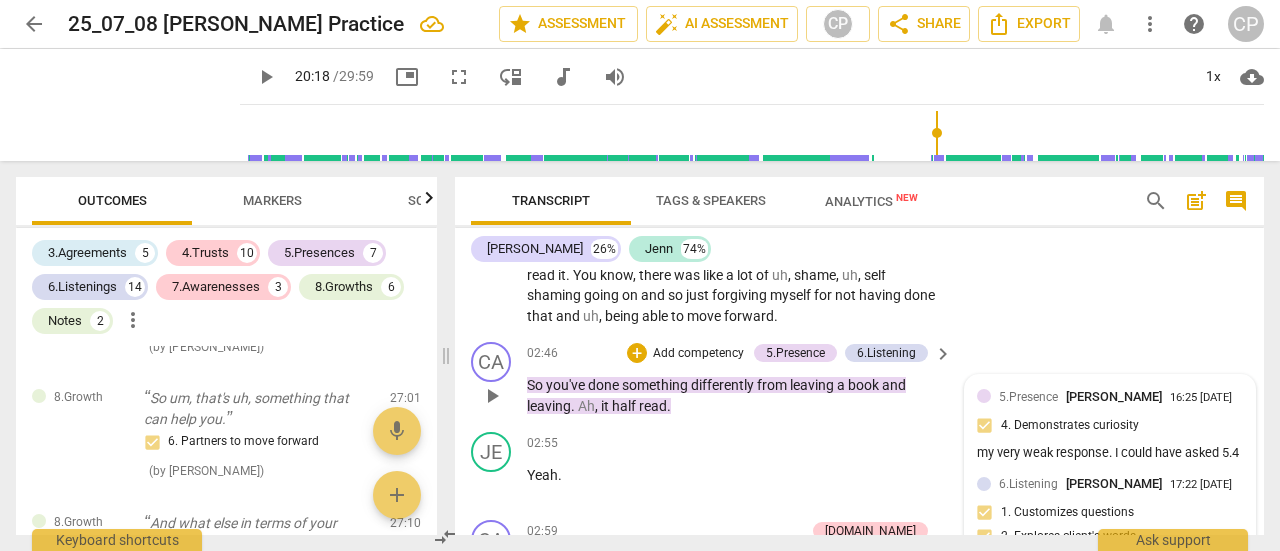 click on "my very weak response. I could have asked  5.4" at bounding box center [1110, 453] 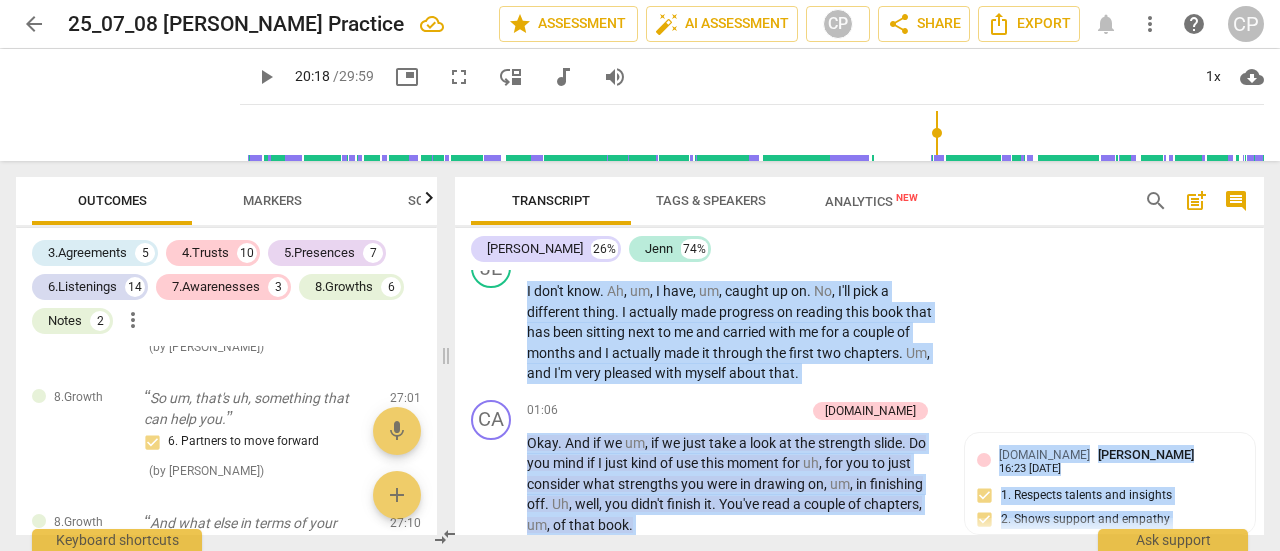 scroll, scrollTop: 0, scrollLeft: 0, axis: both 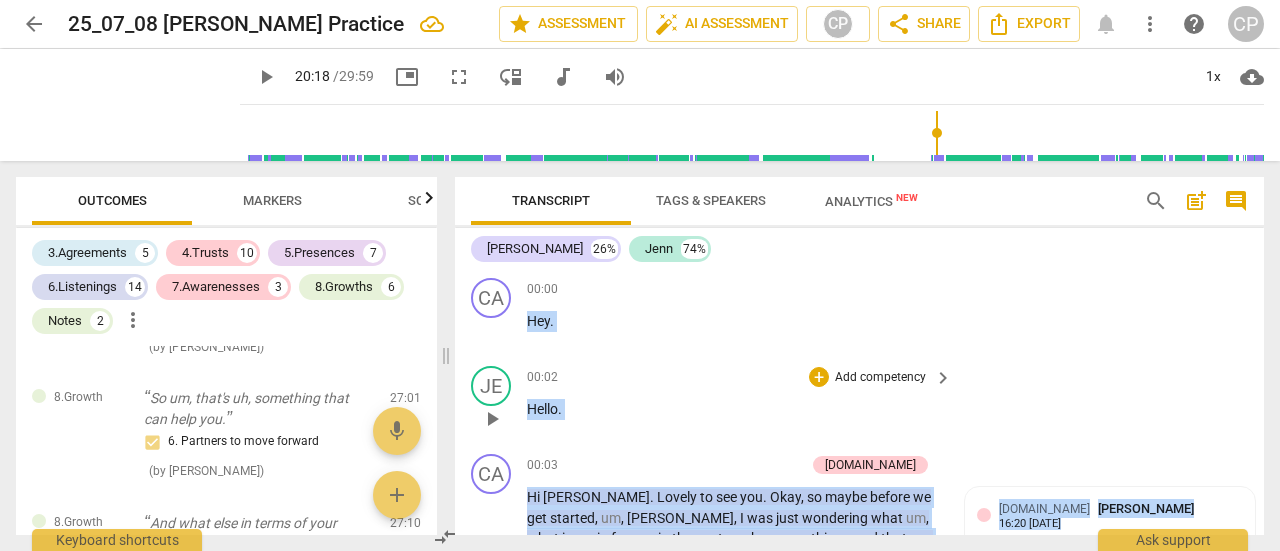 drag, startPoint x: 1148, startPoint y: 463, endPoint x: 1100, endPoint y: 431, distance: 57.68882 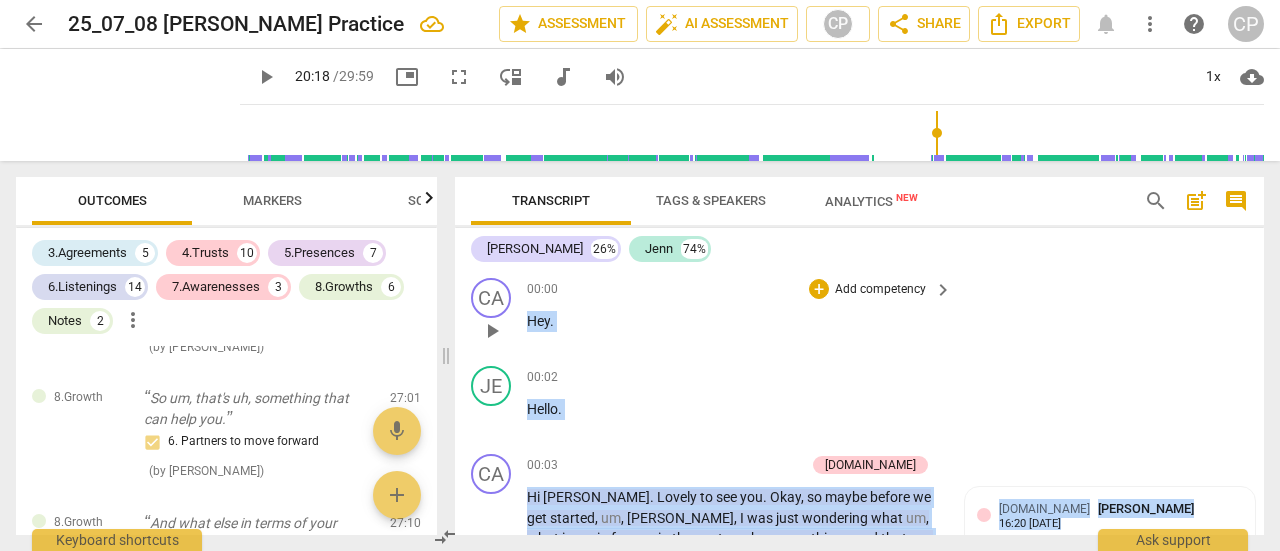 click on "CA play_arrow pause 00:00 + Add competency keyboard_arrow_right Hey ." at bounding box center (859, 314) 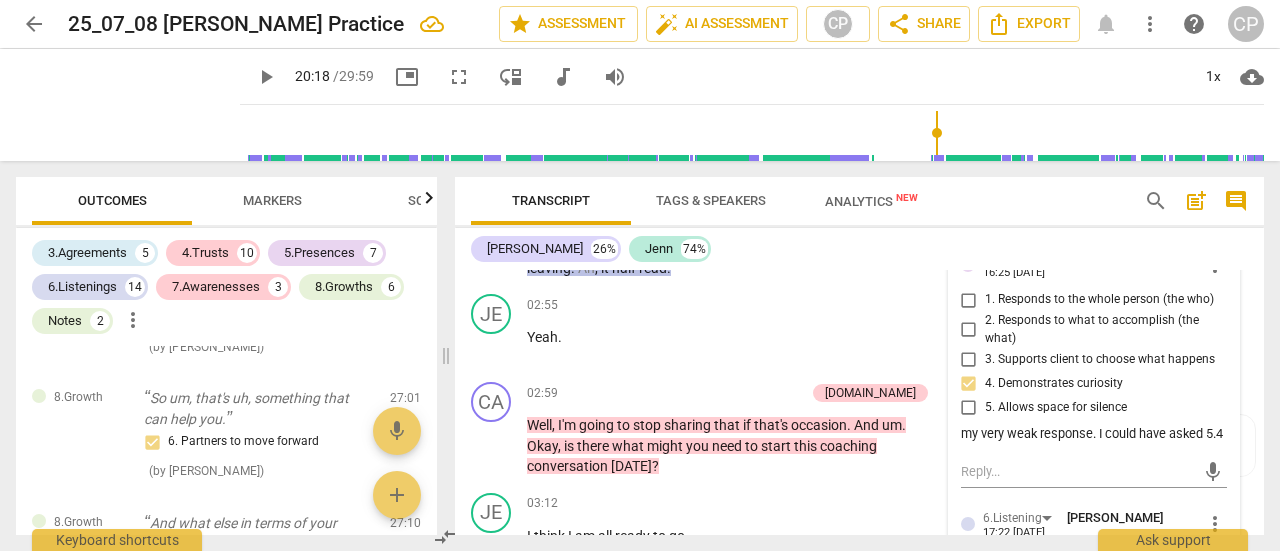 scroll, scrollTop: 1200, scrollLeft: 0, axis: vertical 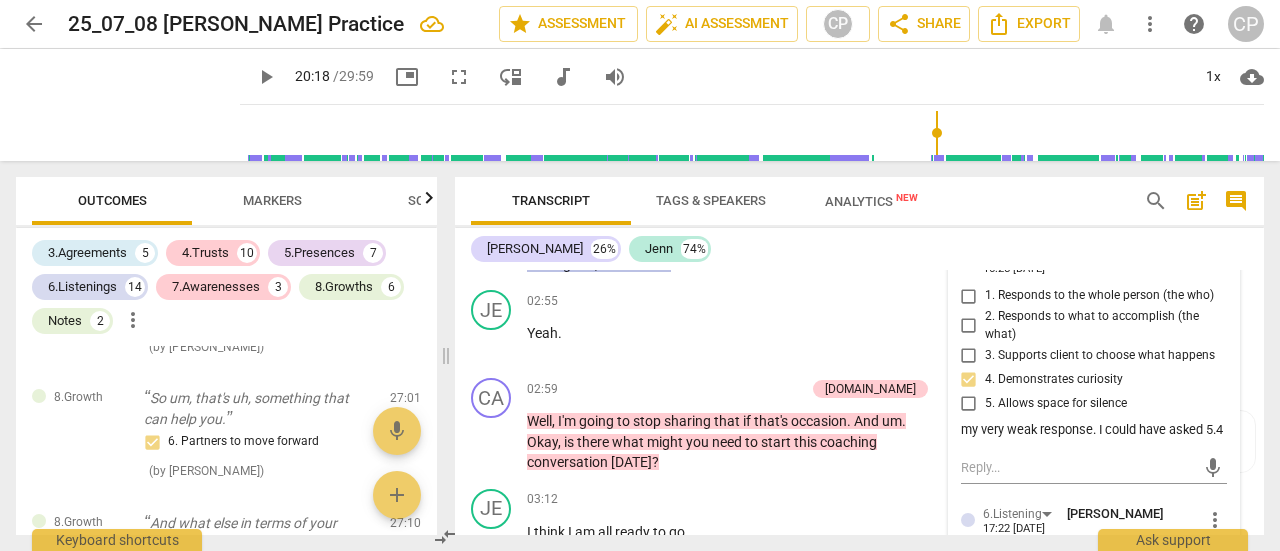 drag, startPoint x: 1192, startPoint y: 393, endPoint x: 1099, endPoint y: 431, distance: 100.46392 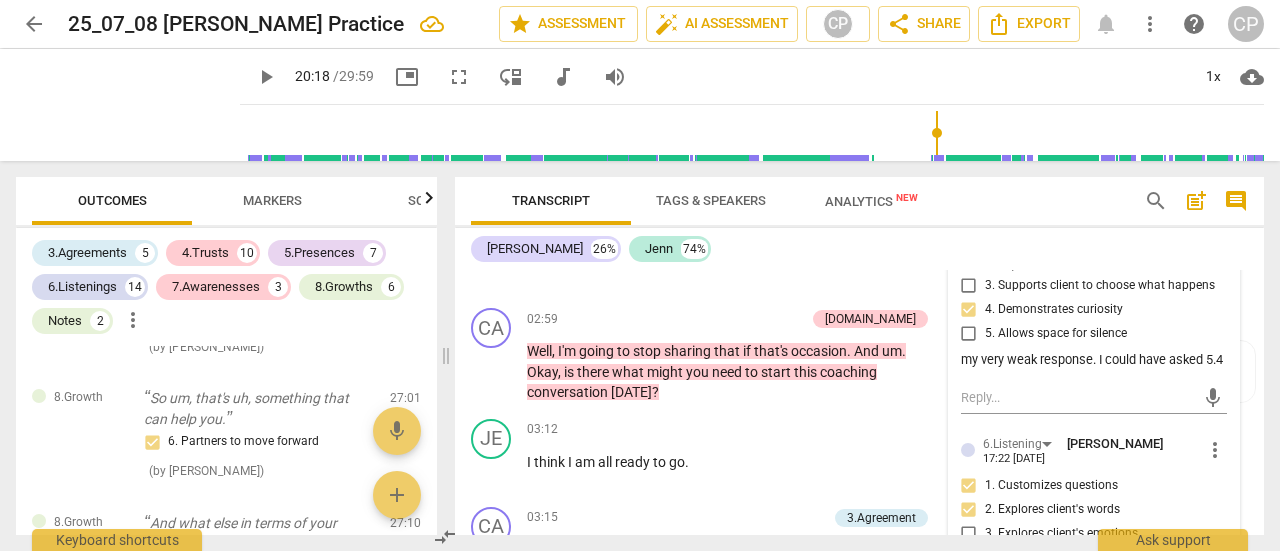 scroll, scrollTop: 1296, scrollLeft: 0, axis: vertical 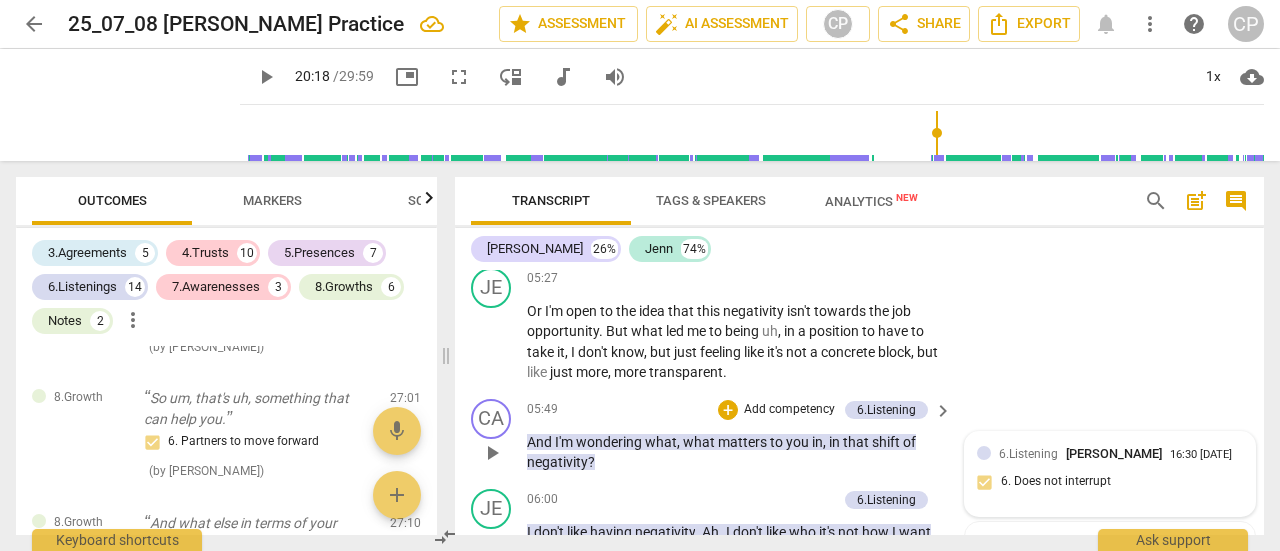 click on "6.Listening" at bounding box center [1028, 454] 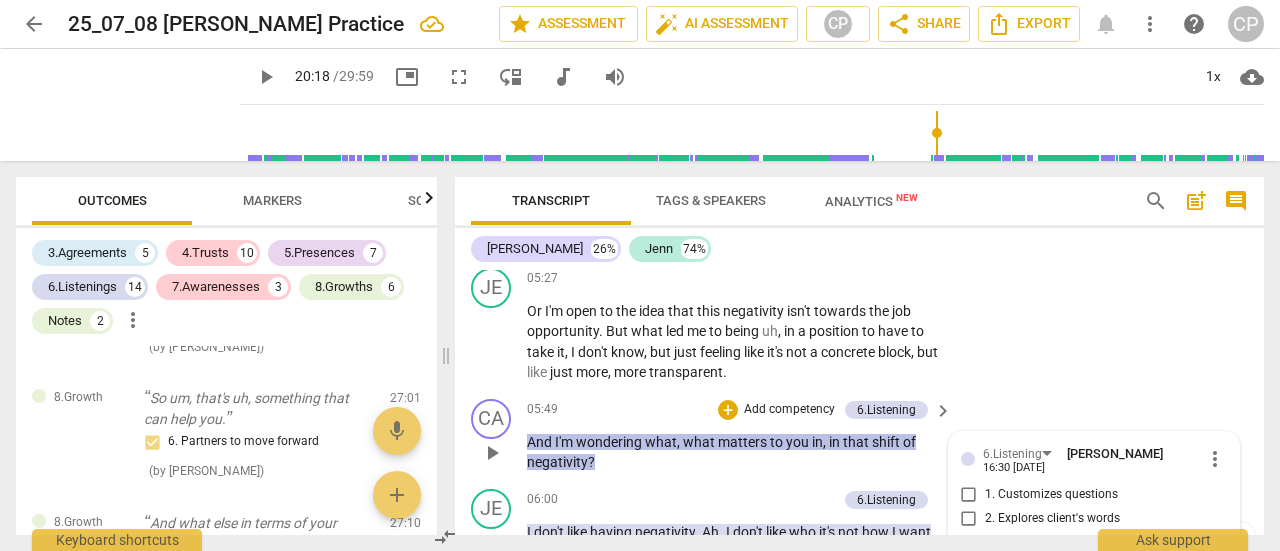 scroll, scrollTop: 2715, scrollLeft: 0, axis: vertical 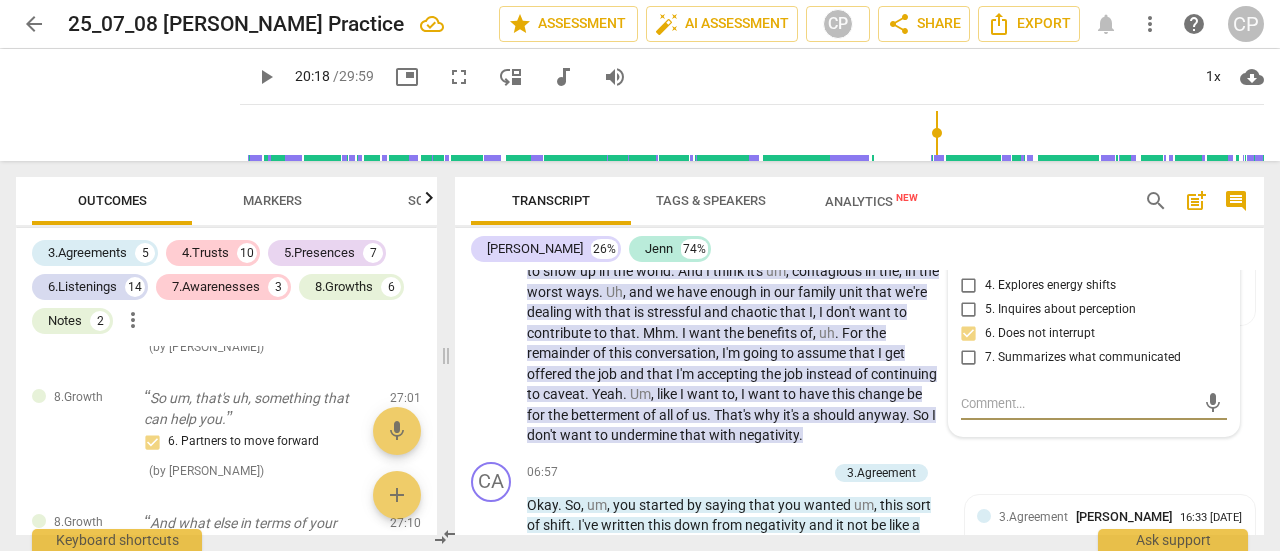 type on "I" 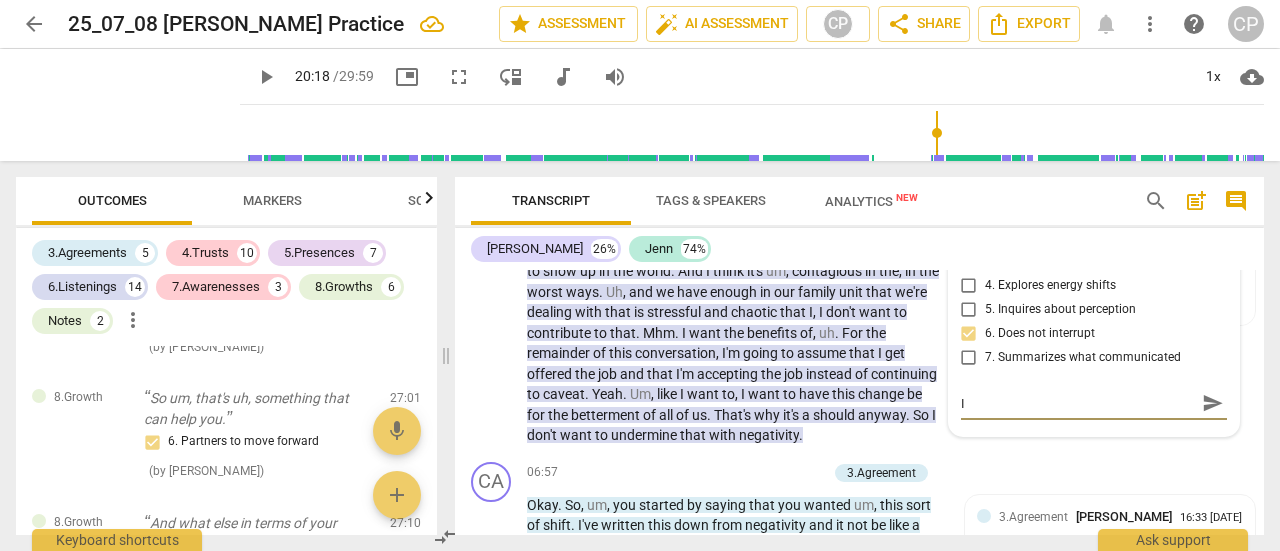 type on "I" 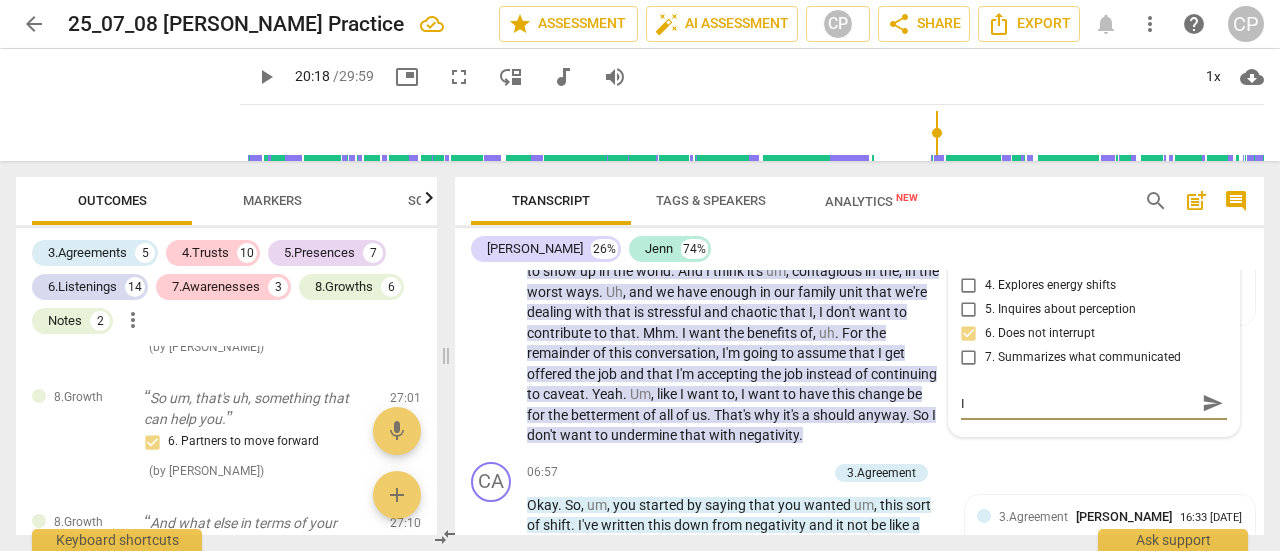 type on "I" 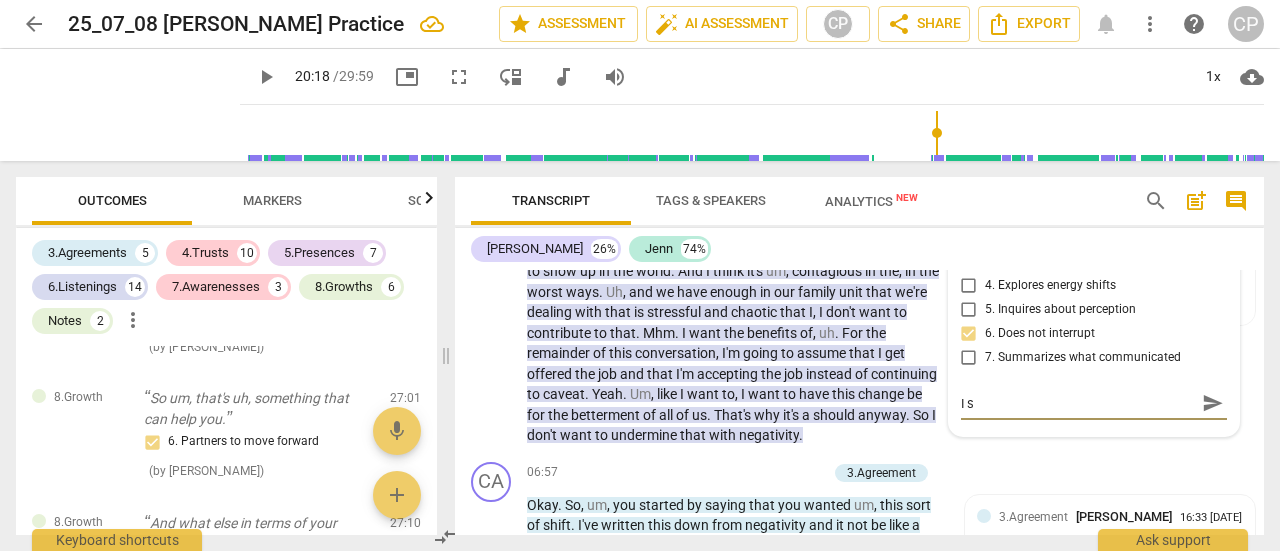 type on "I sh" 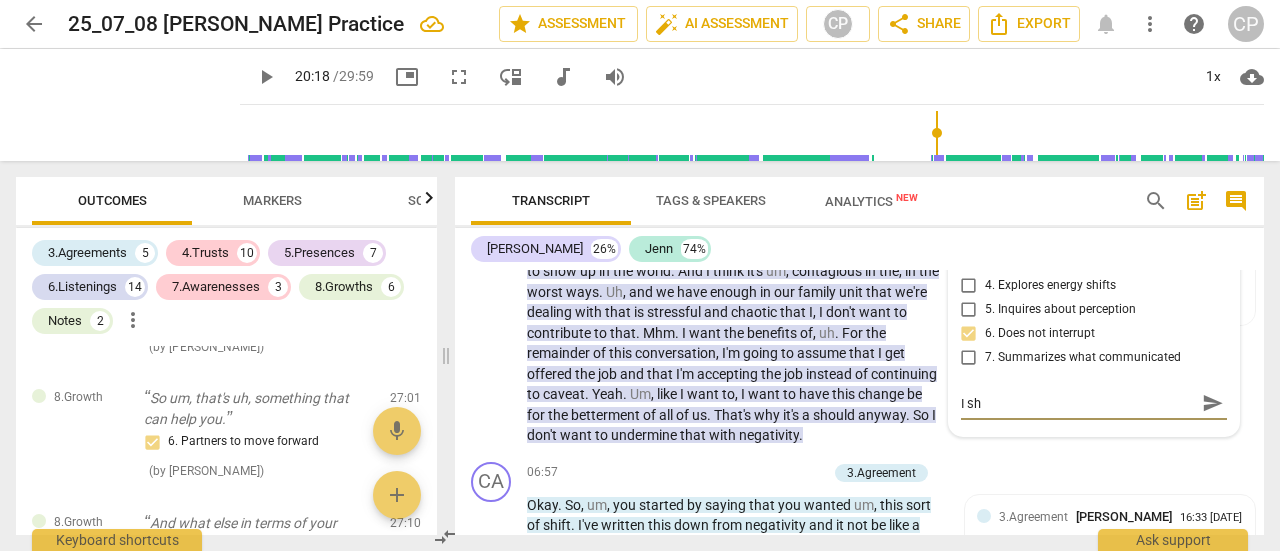 type on "I sho" 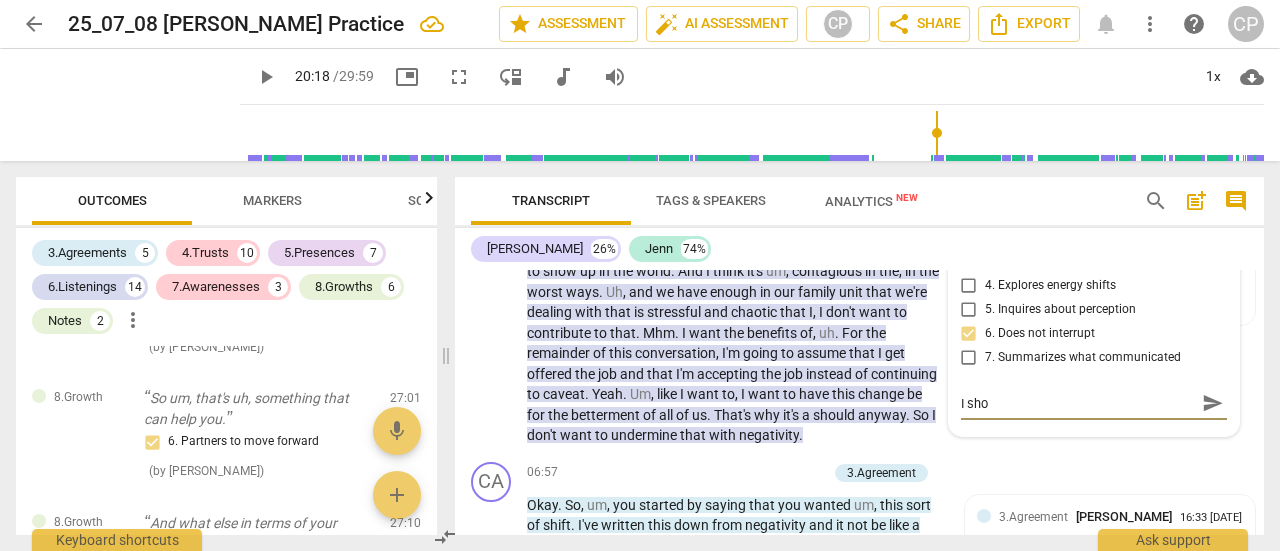 type on "I sh" 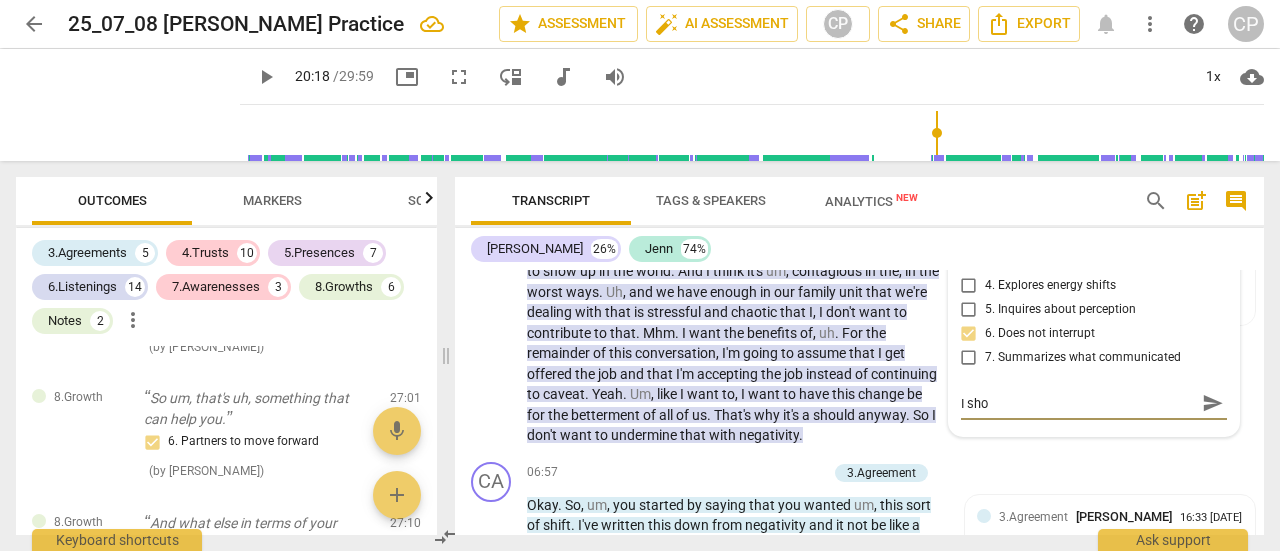 type on "I sh" 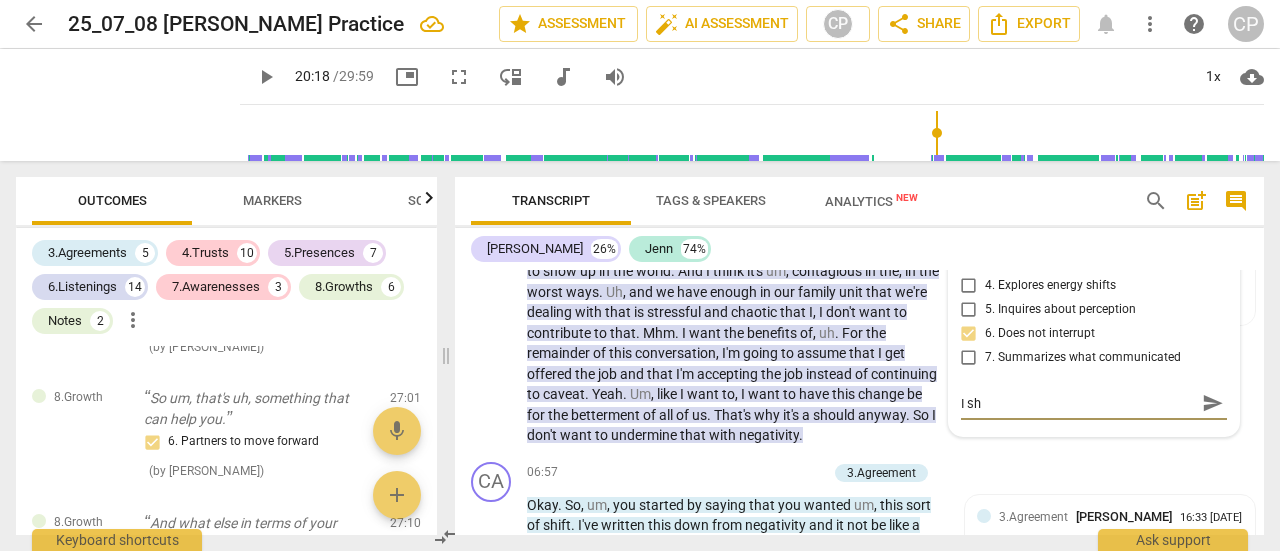 type on "I s" 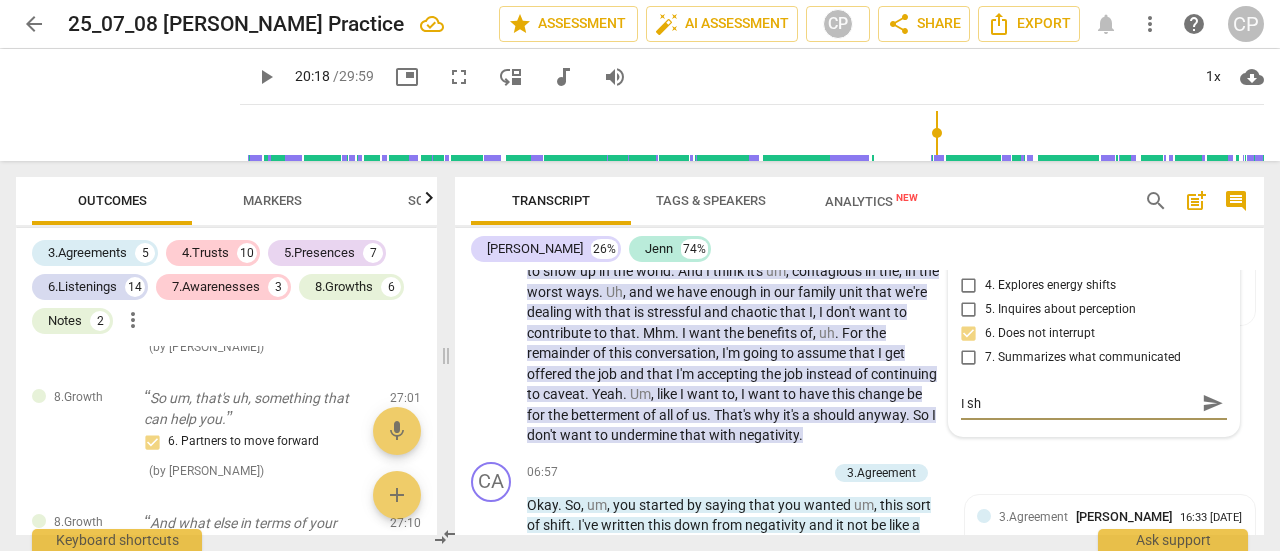 type on "I s" 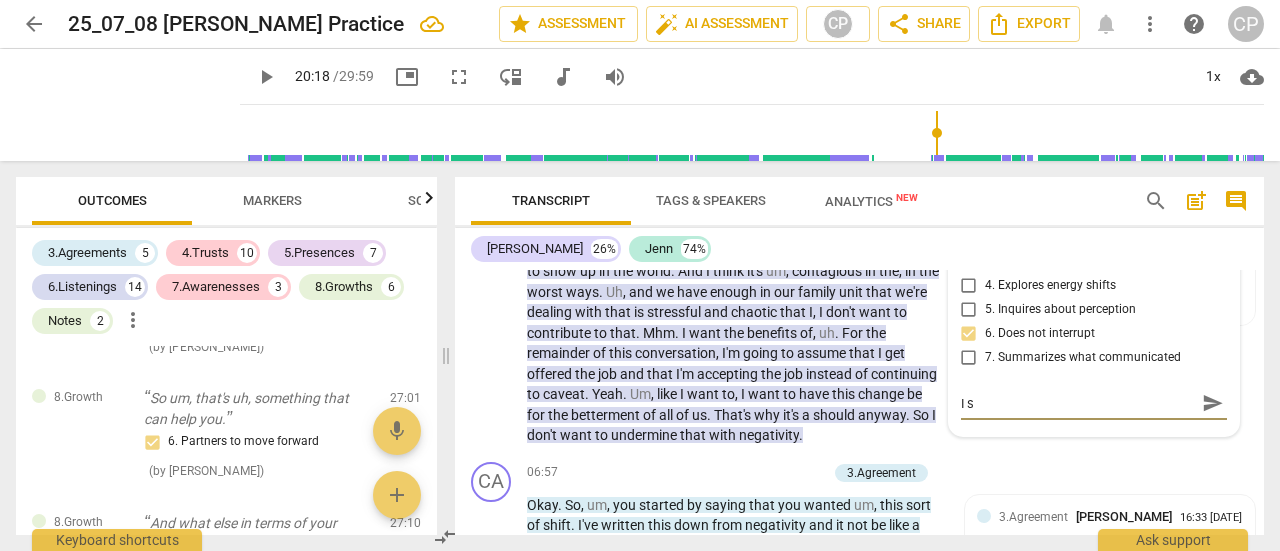 type on "I" 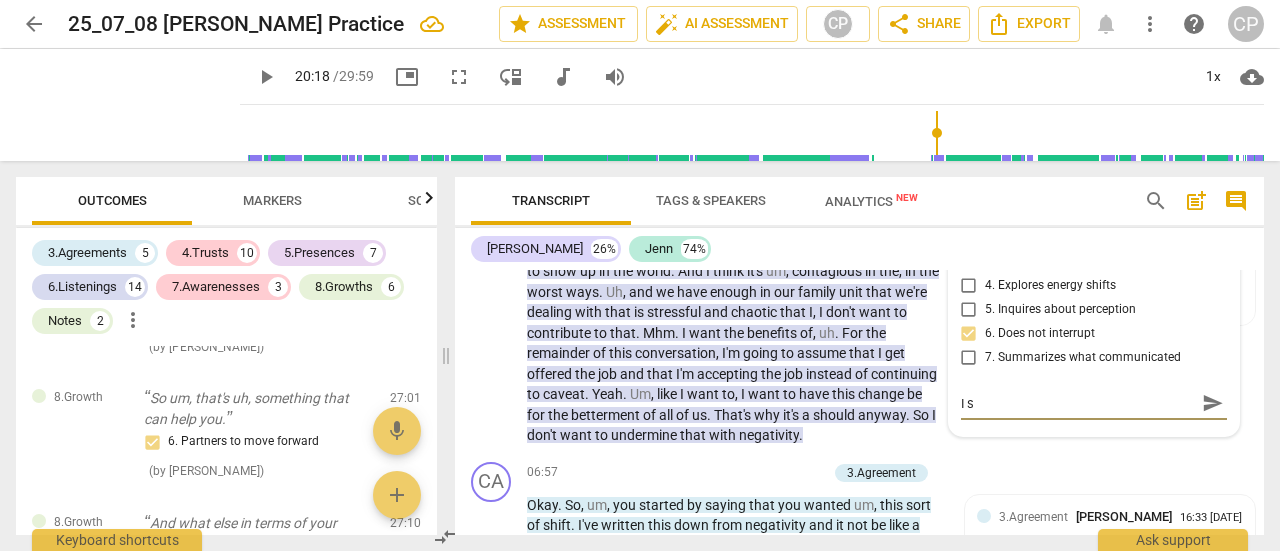 type on "I" 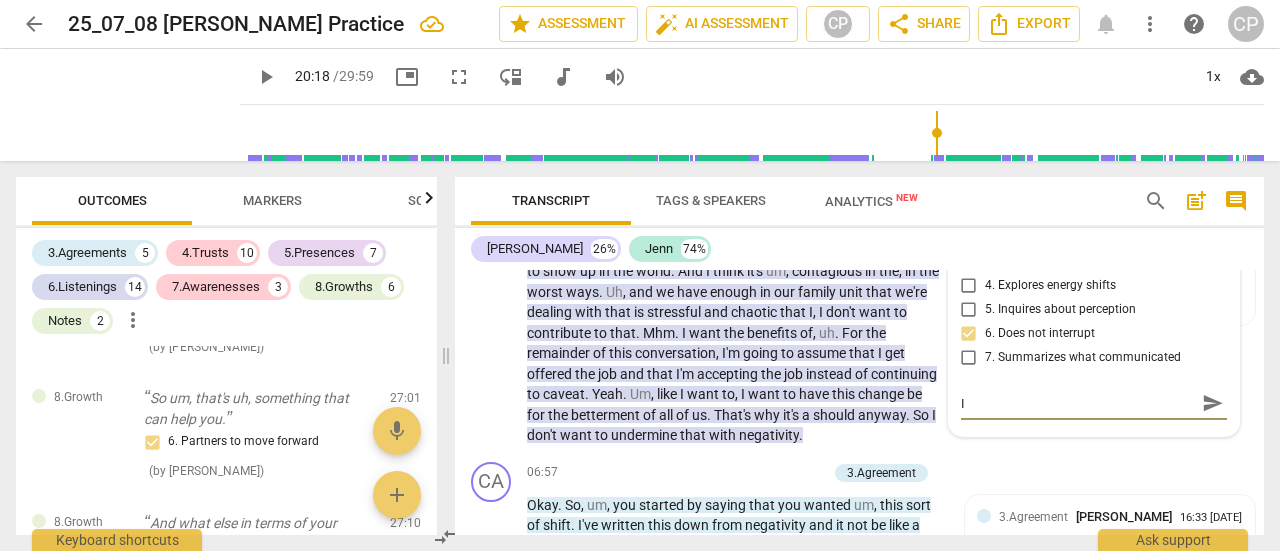 type on "I" 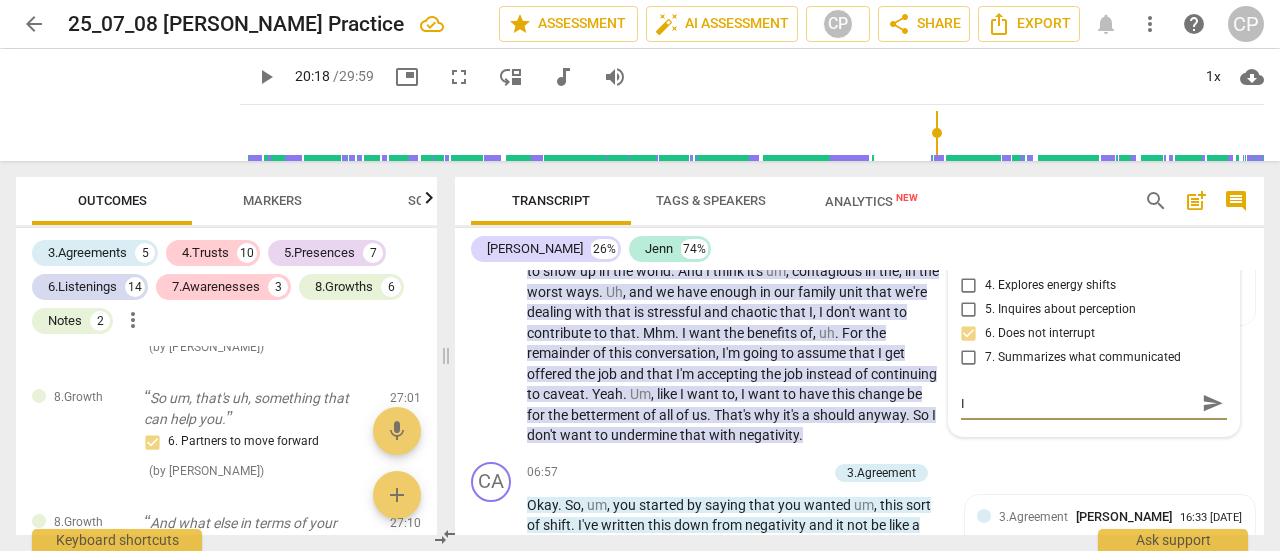 type on "I" 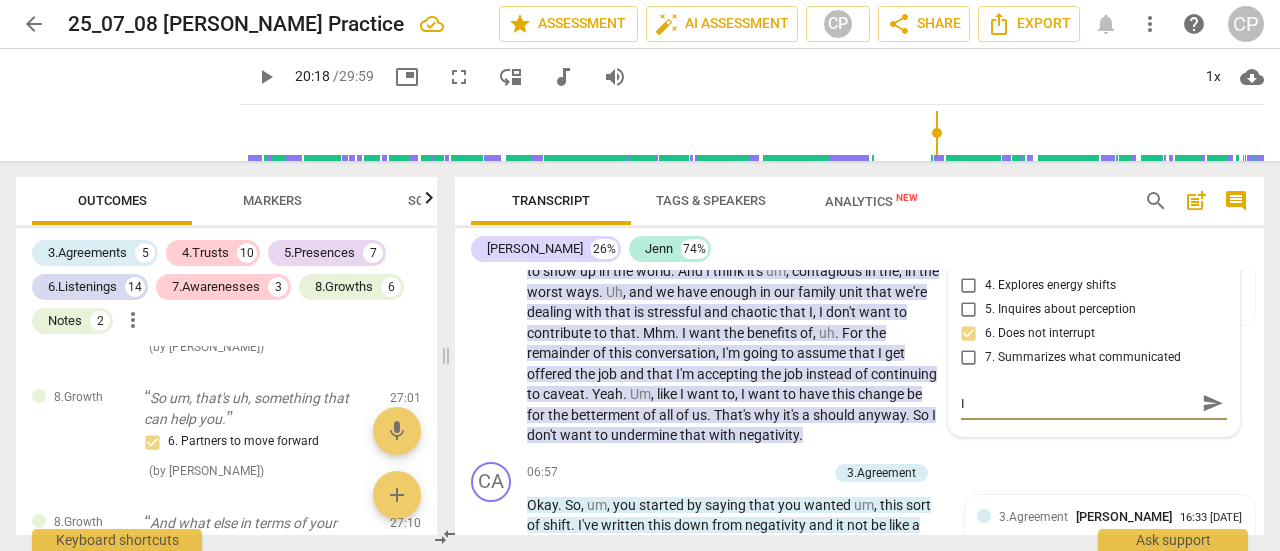type on "It" 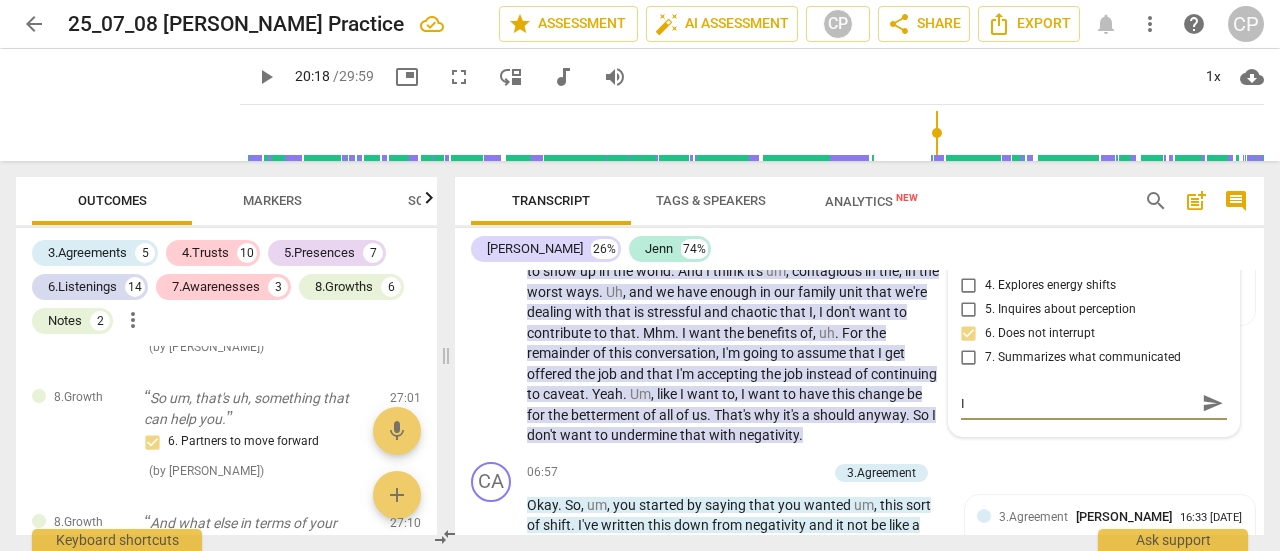 type on "It" 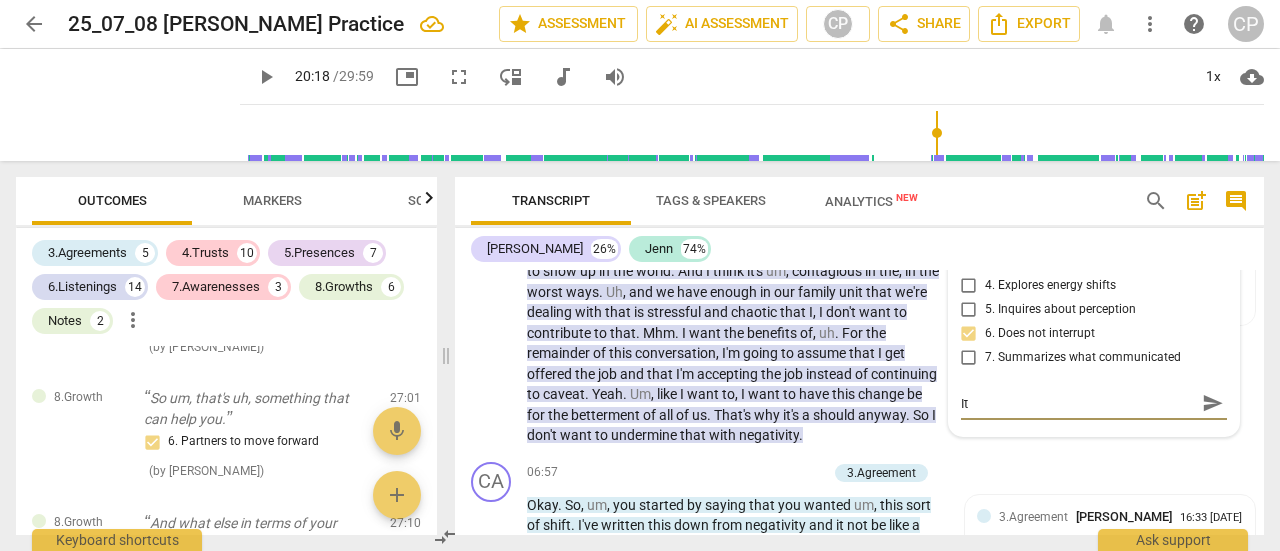type on "It" 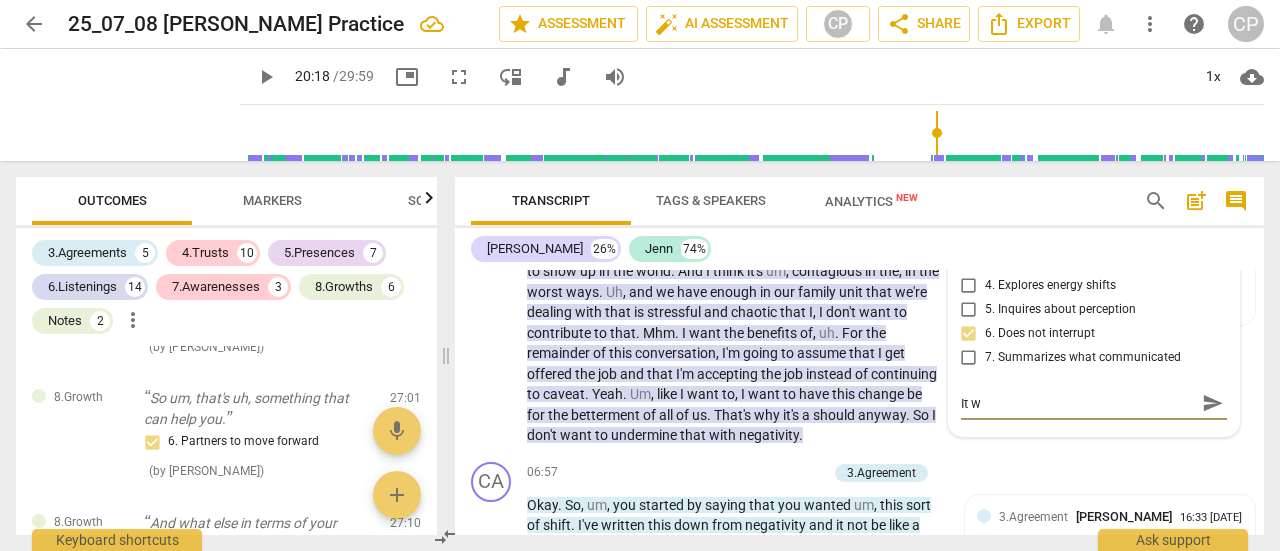 type on "It wo" 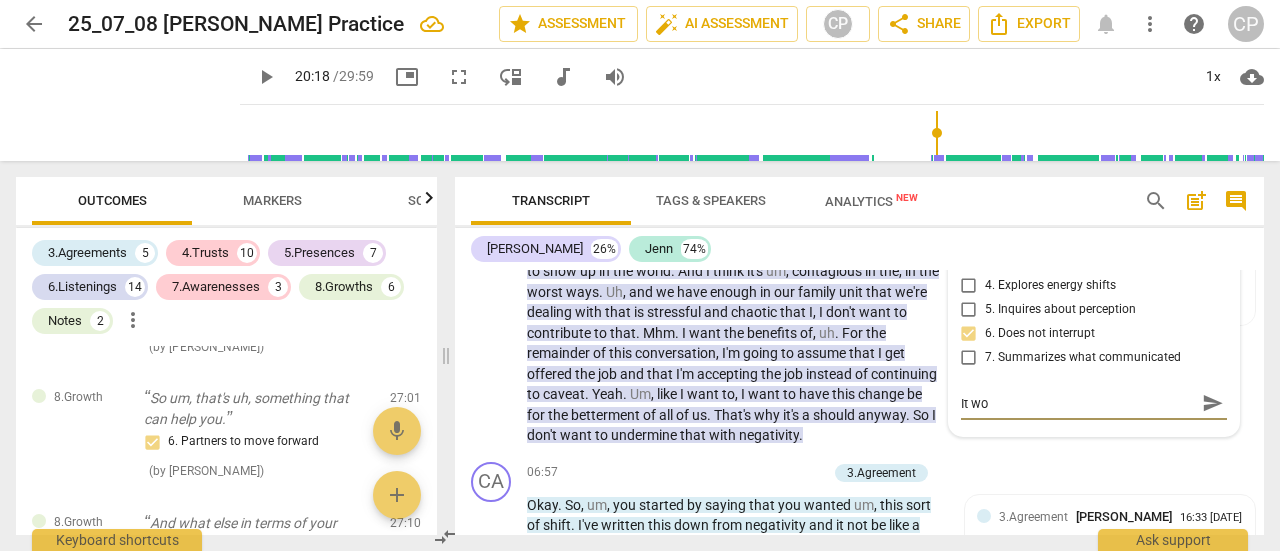 type on "It wou" 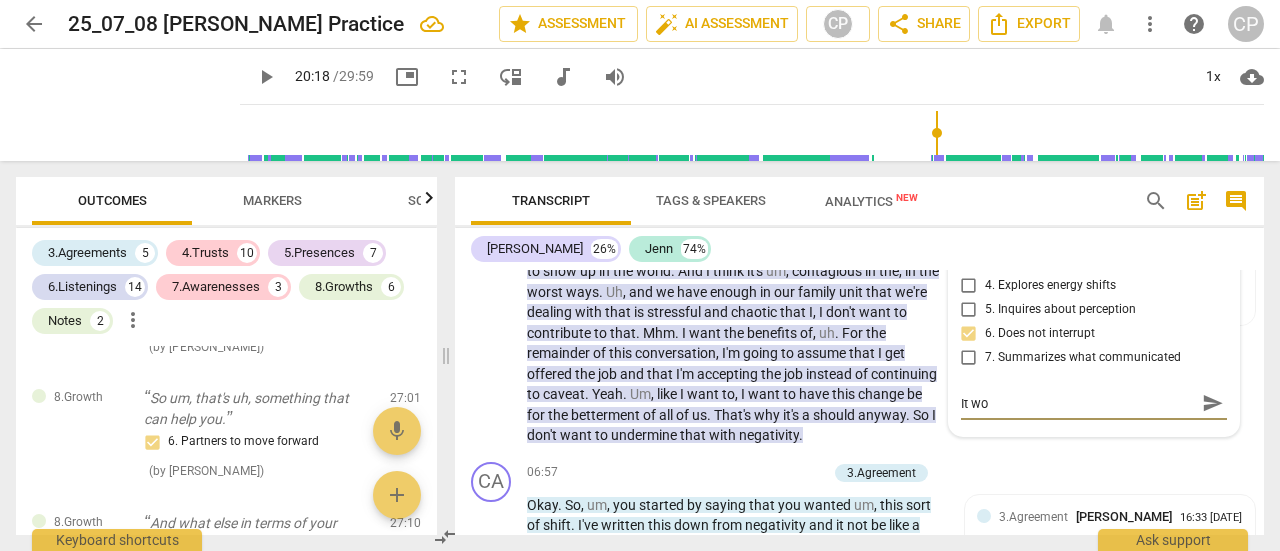 type on "It wou" 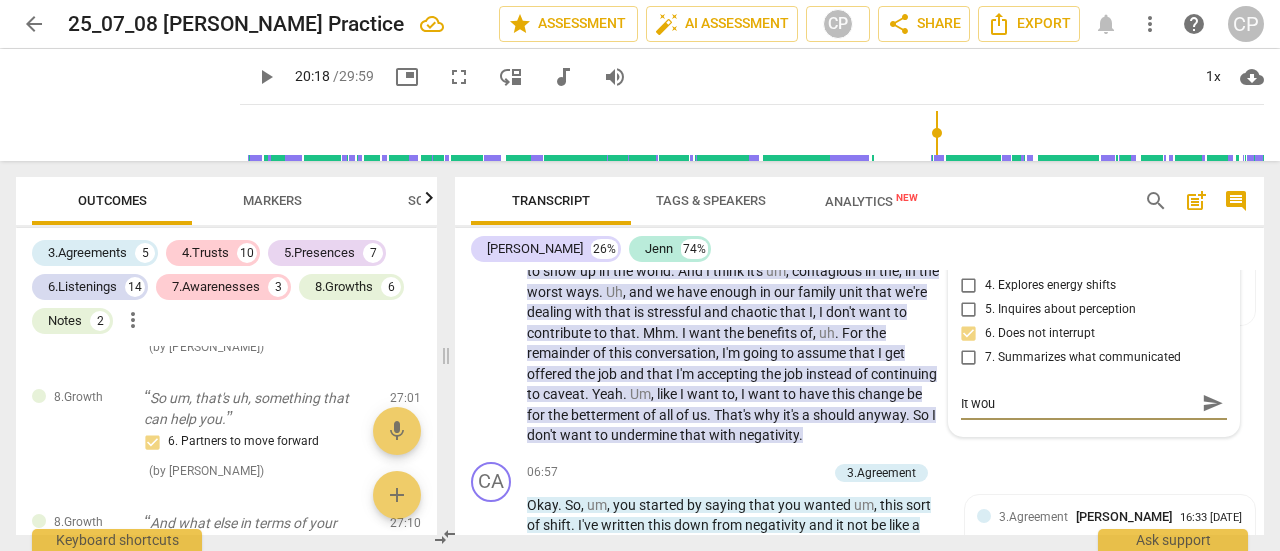 type on "It woul" 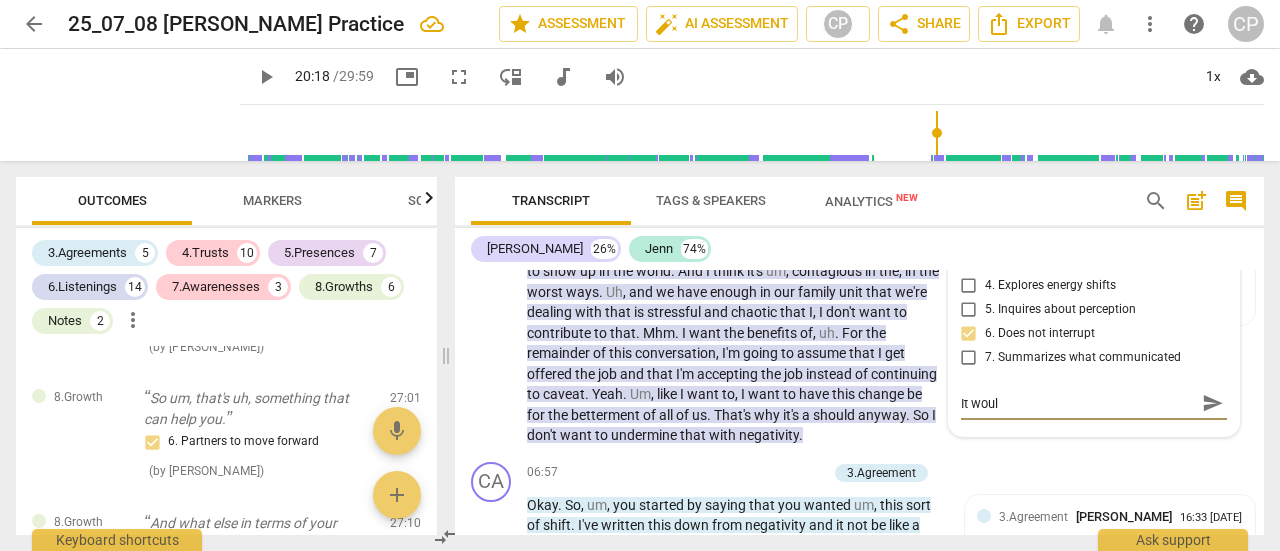 type on "It would" 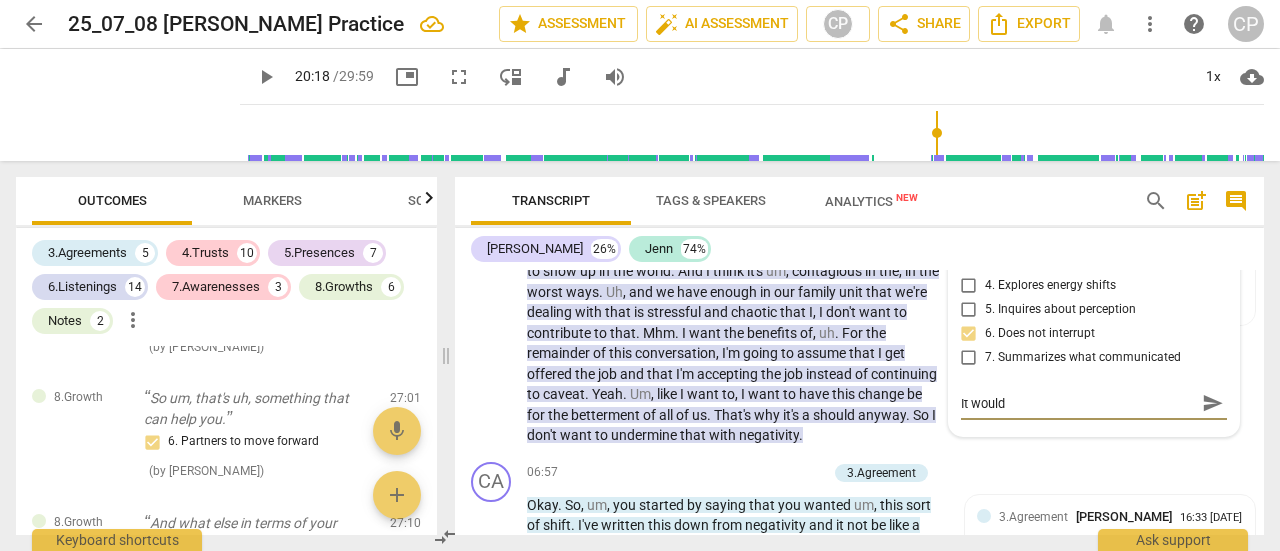 type on "It would" 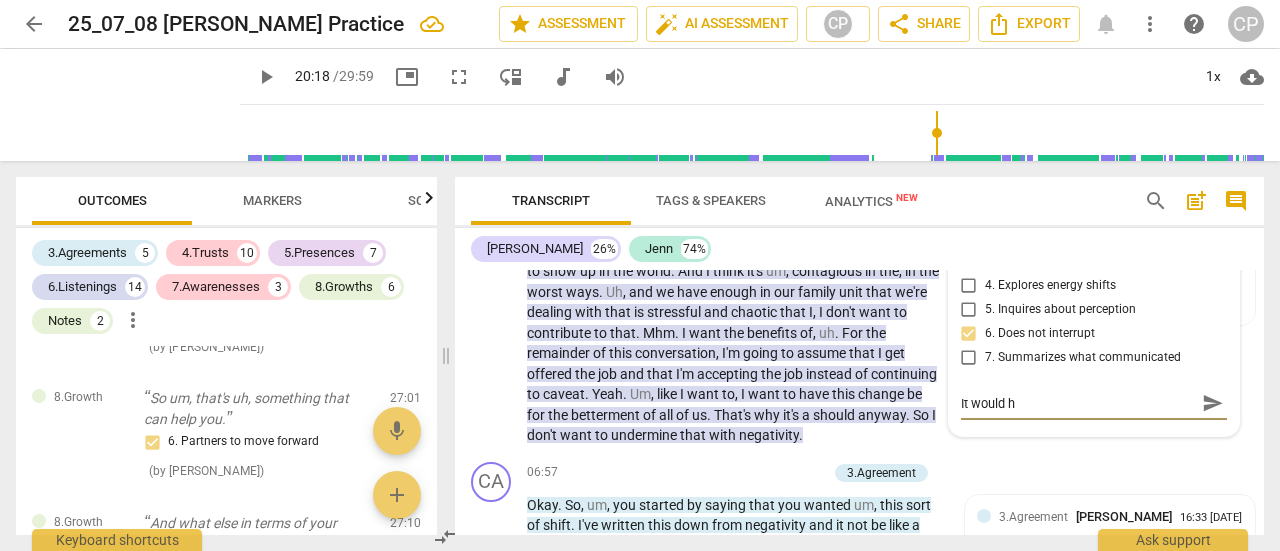 type on "It would ha" 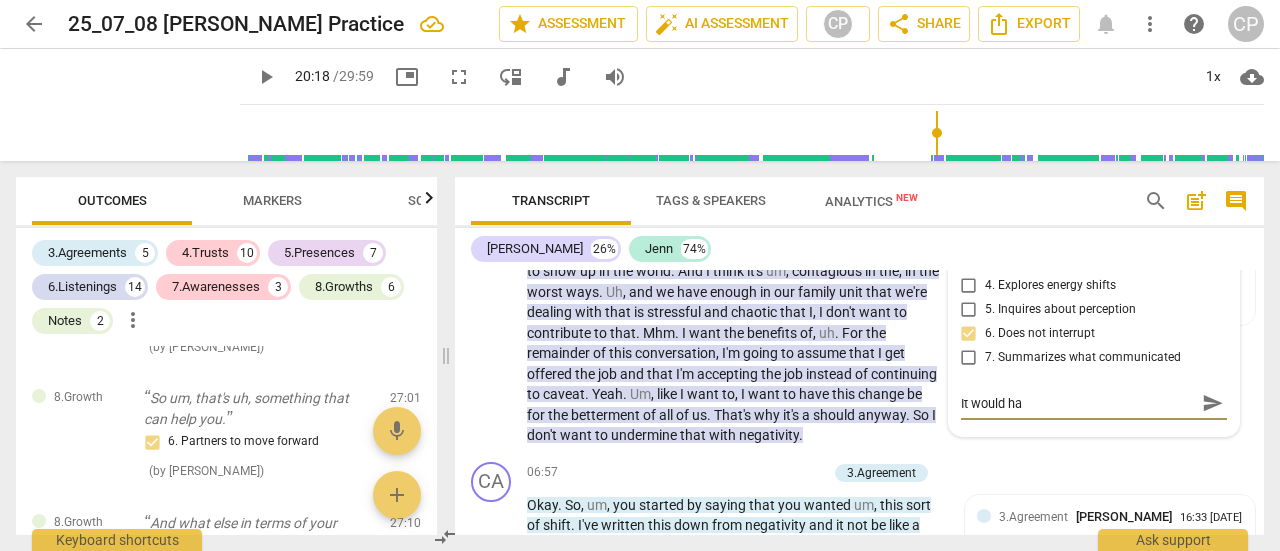 type on "It would hav" 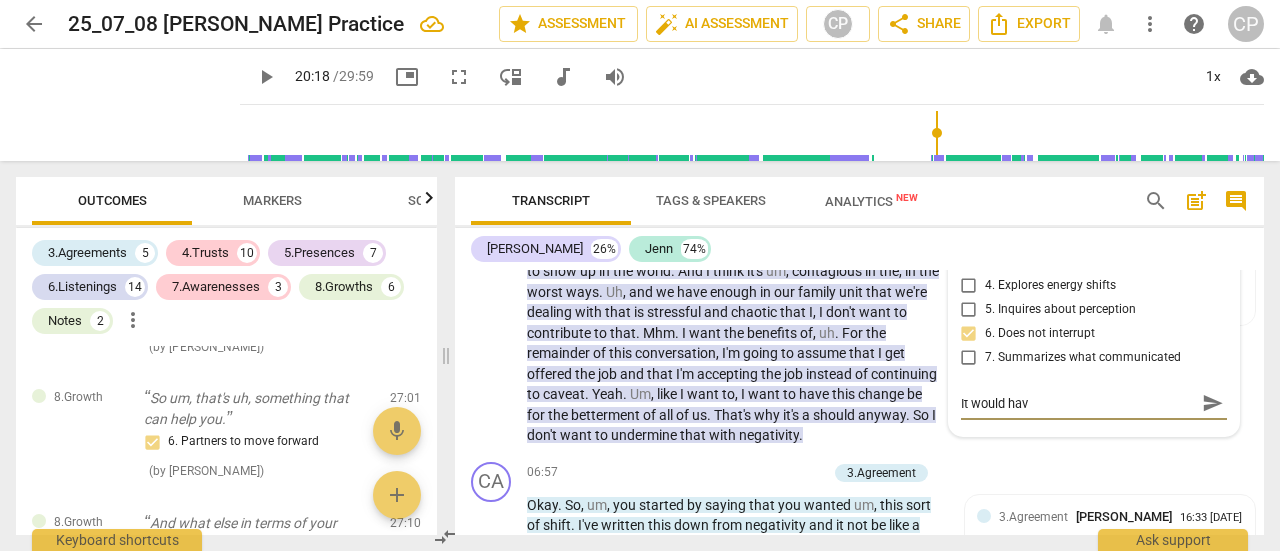 type on "It would have" 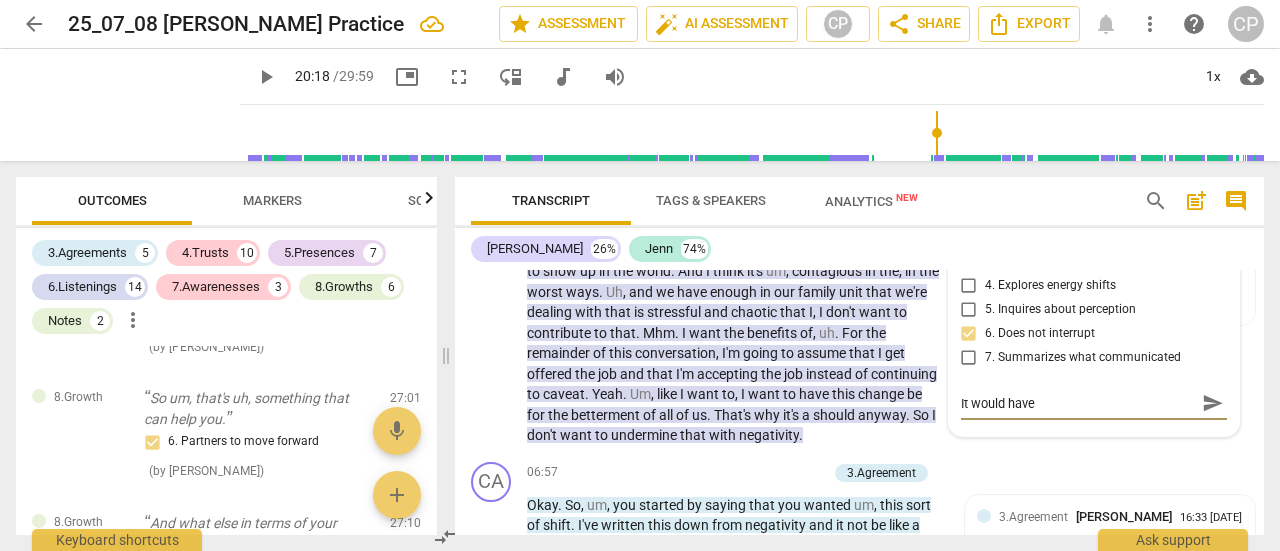 type on "It would have" 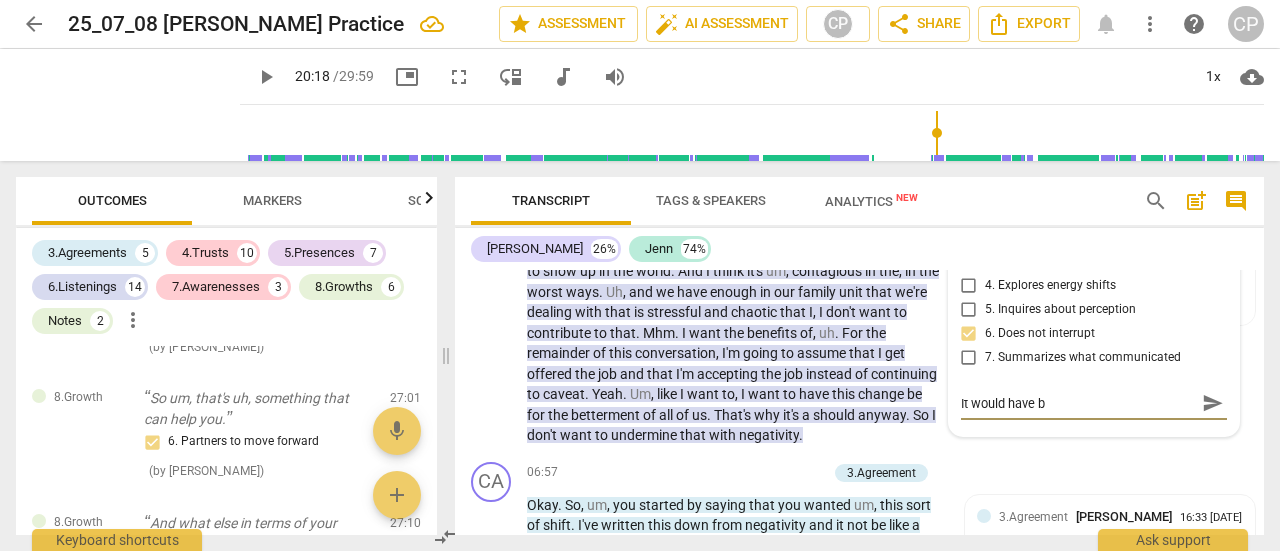 type on "It would have be" 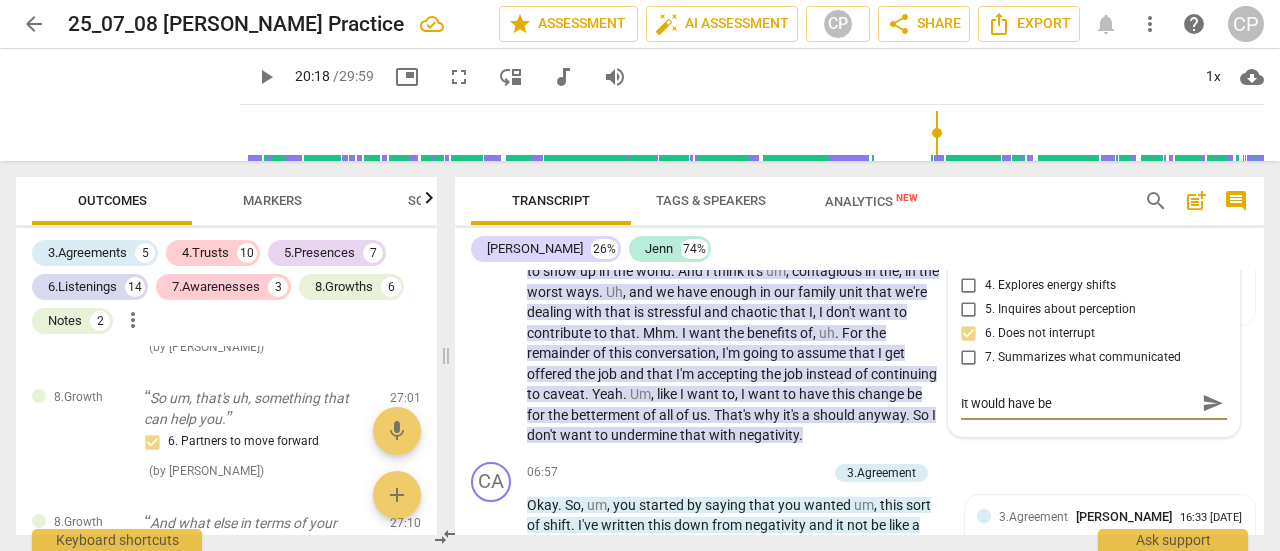 type on "It would have bee" 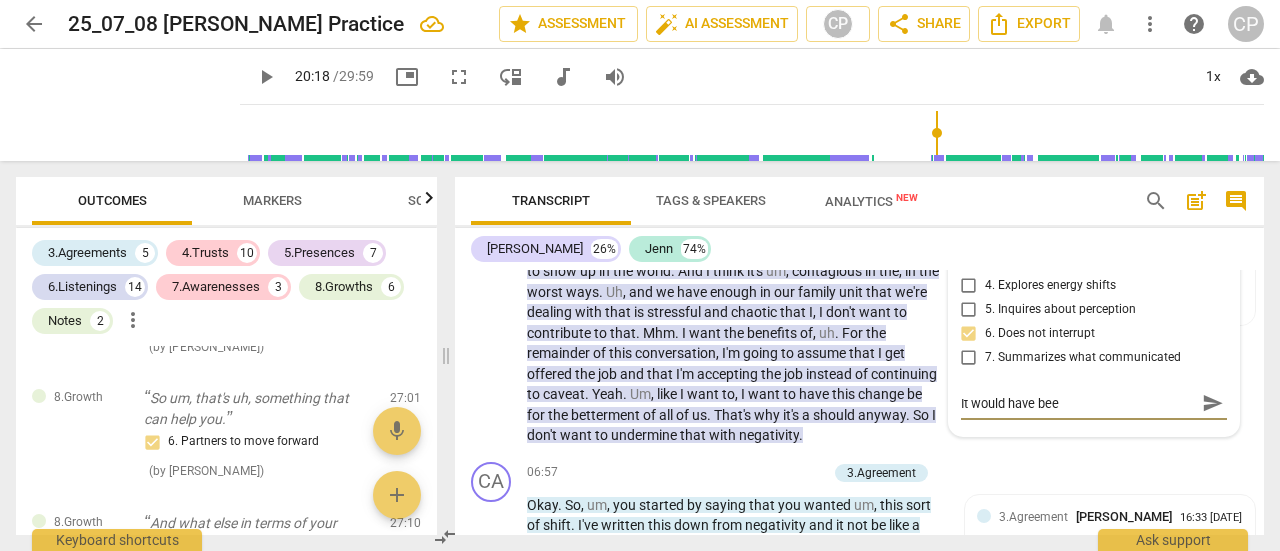 type on "It would have been" 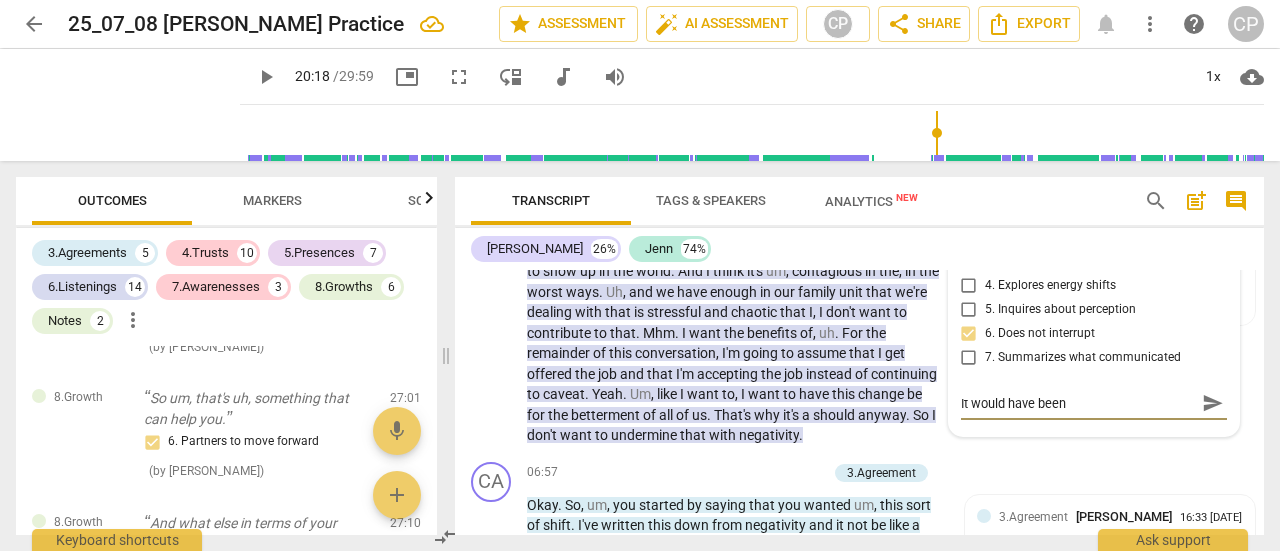 type on "It would have been" 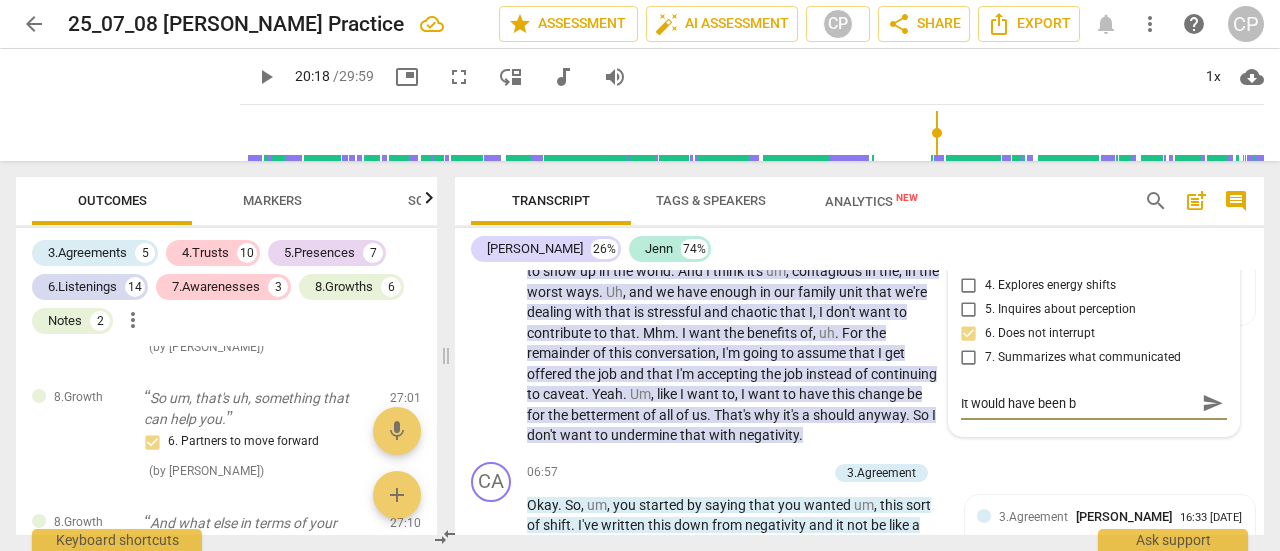 type on "It would have been be" 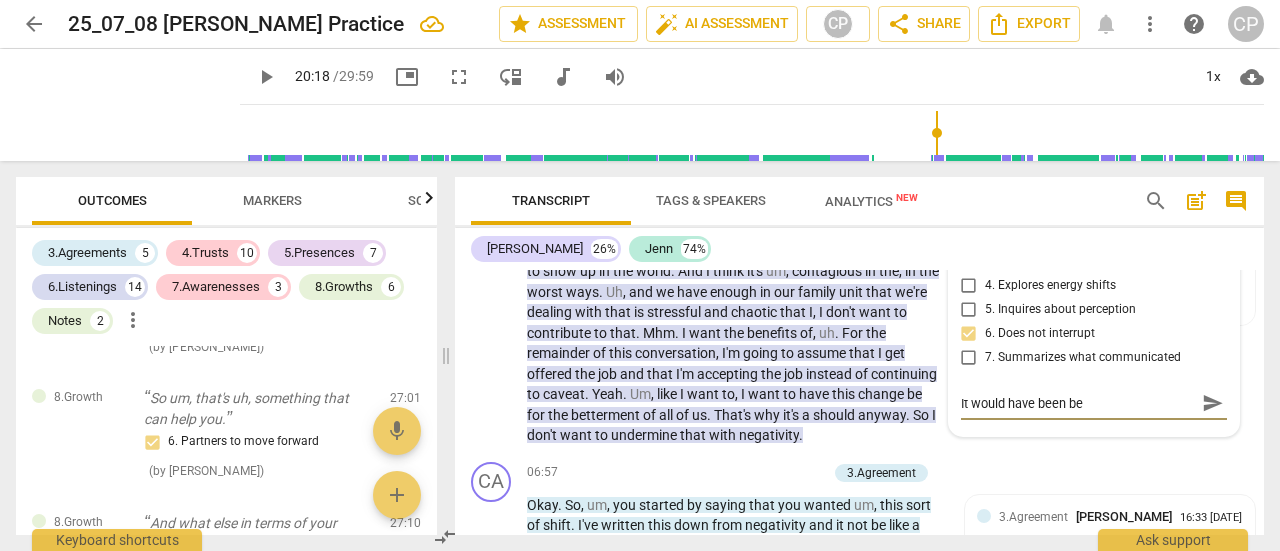 type on "It would have been bet" 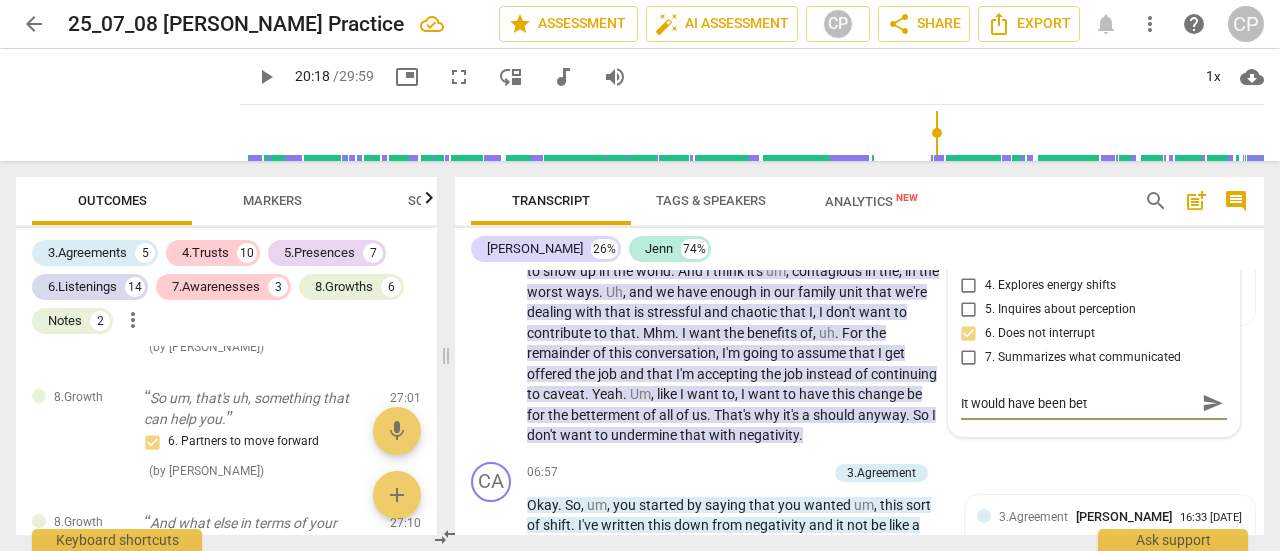 type on "It would have been bett" 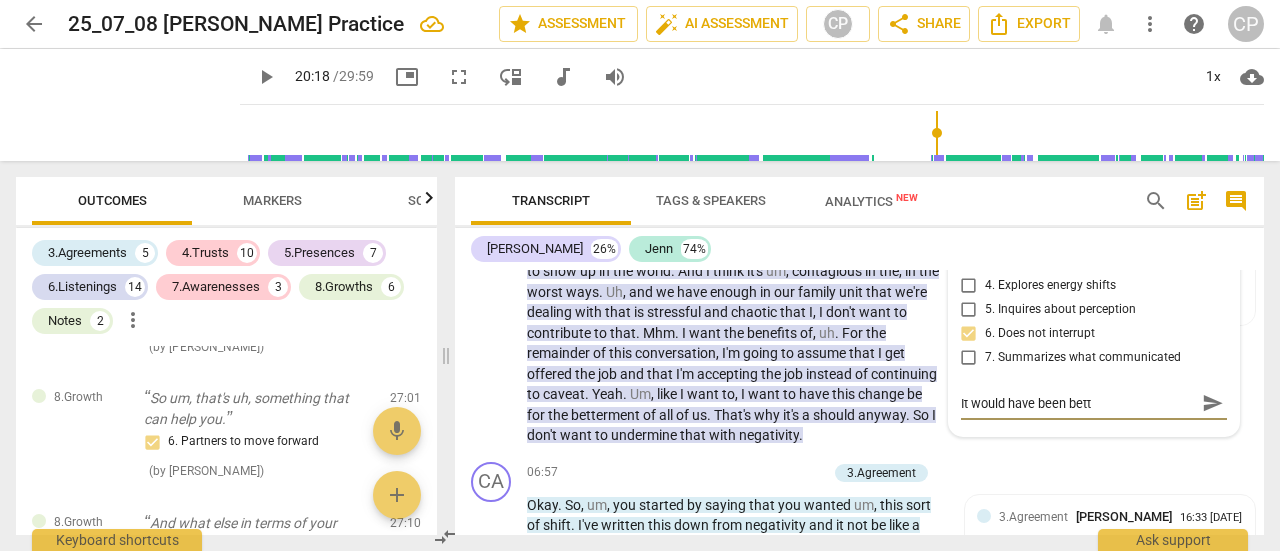 type on "It would have been [PERSON_NAME]" 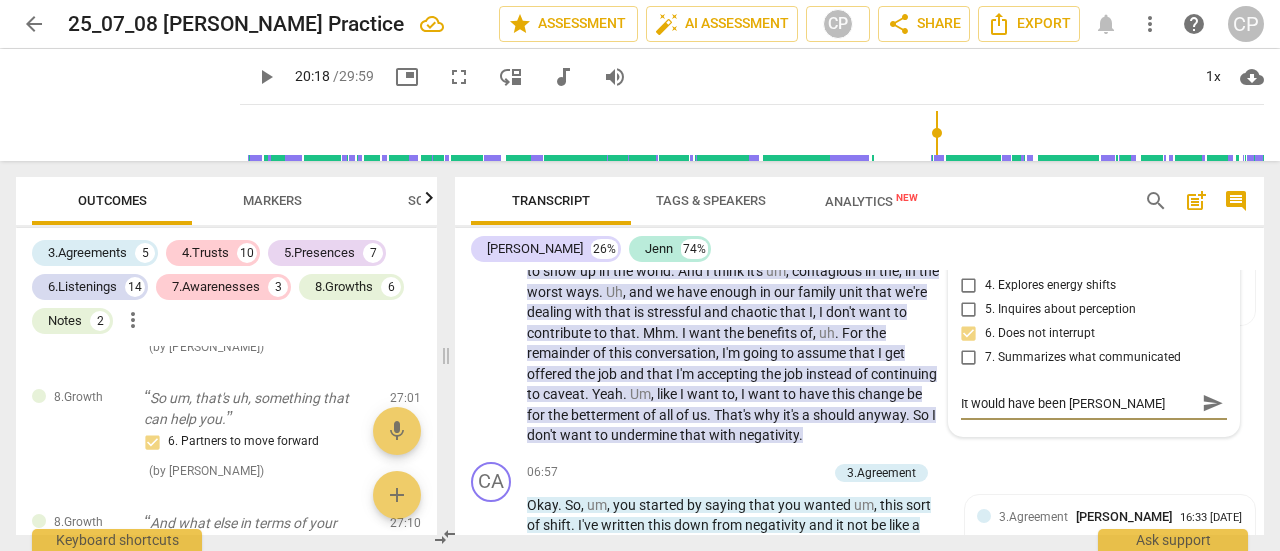 type on "It would have been better" 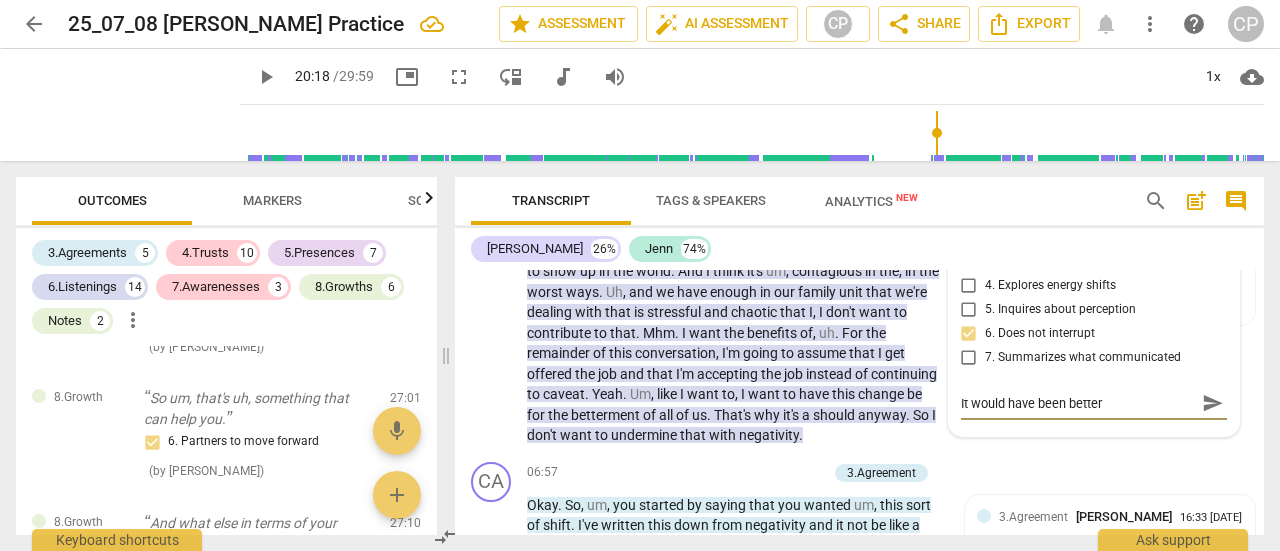 type on "It would have been better" 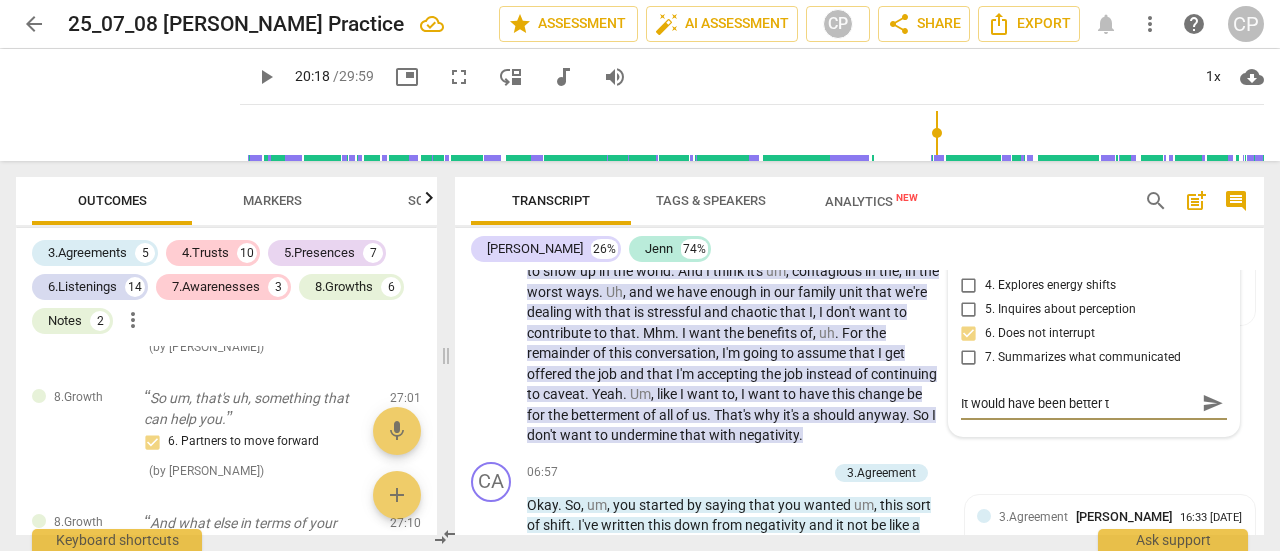type on "It would have been better to" 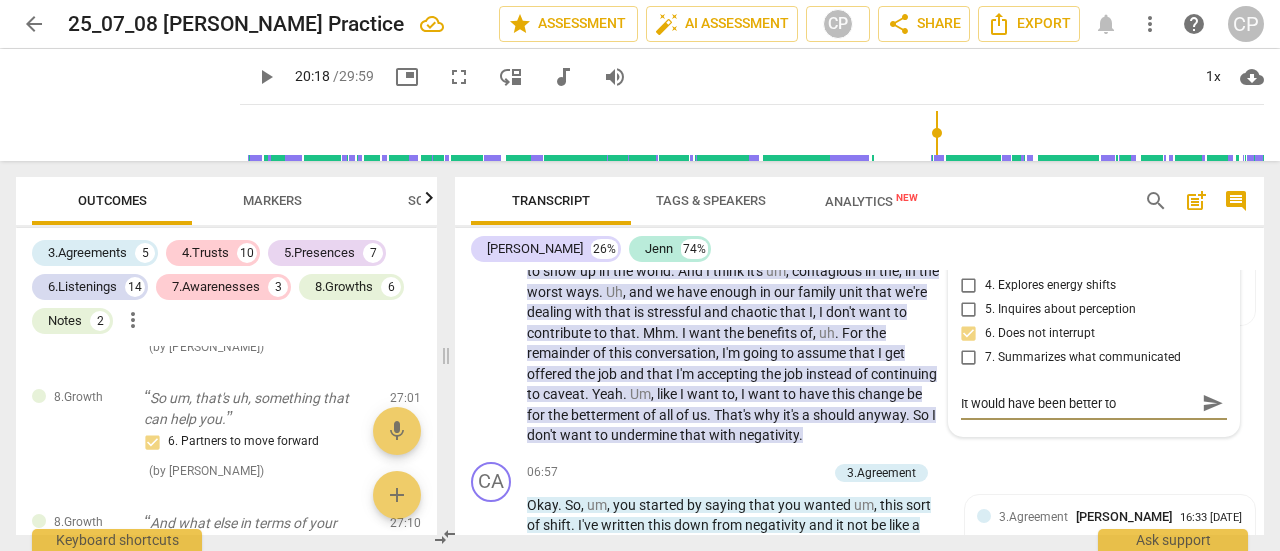 type on "It would have been better to" 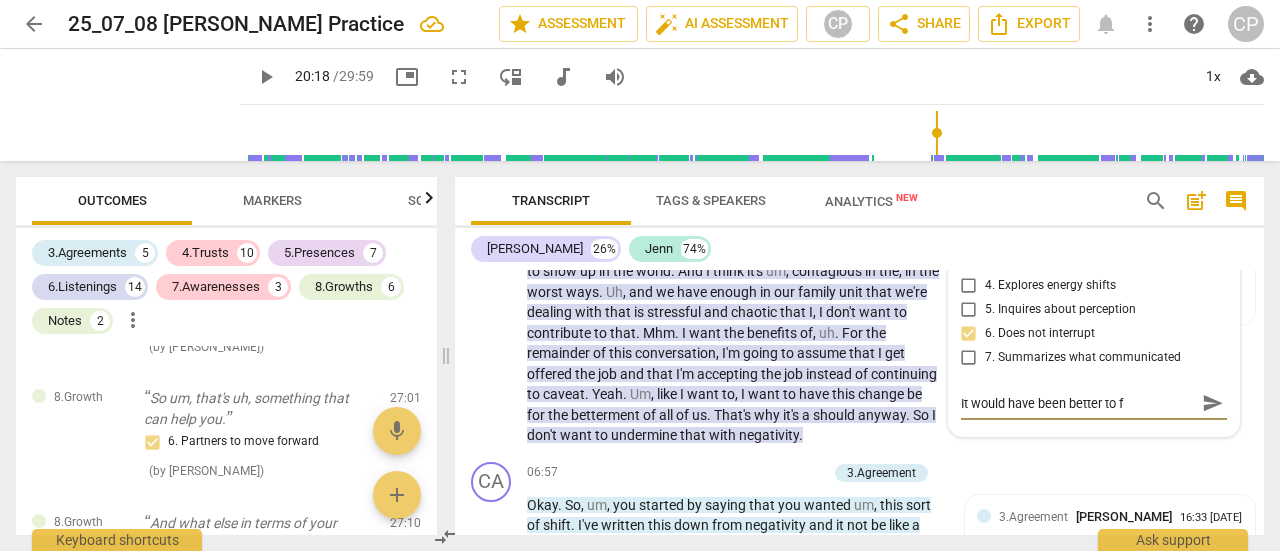 type on "It would have been better to fo" 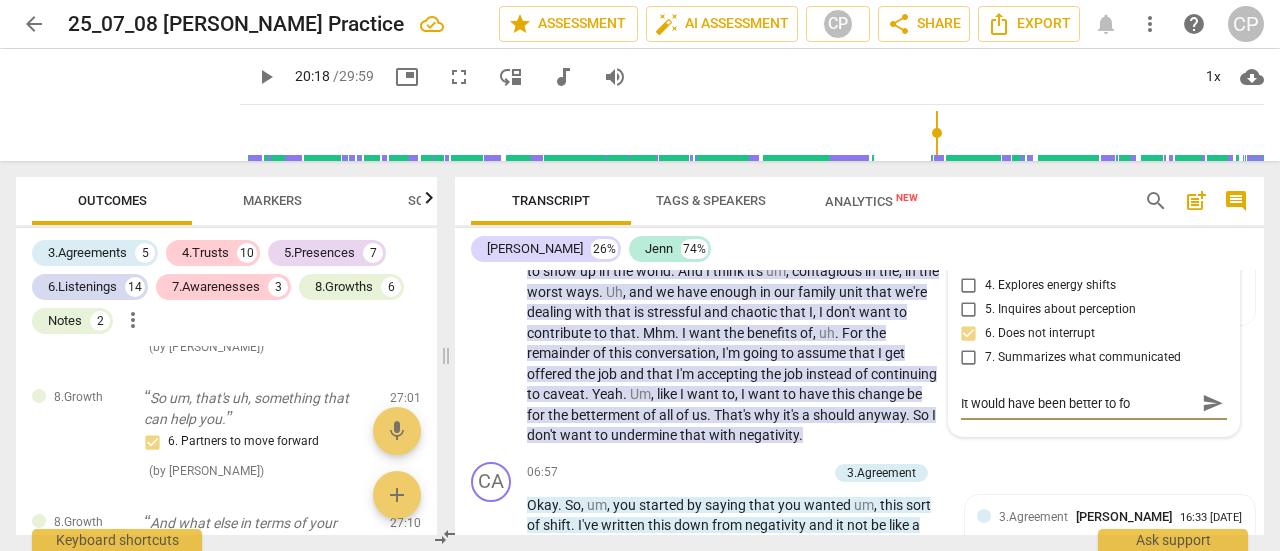 type on "It would have been better to foc" 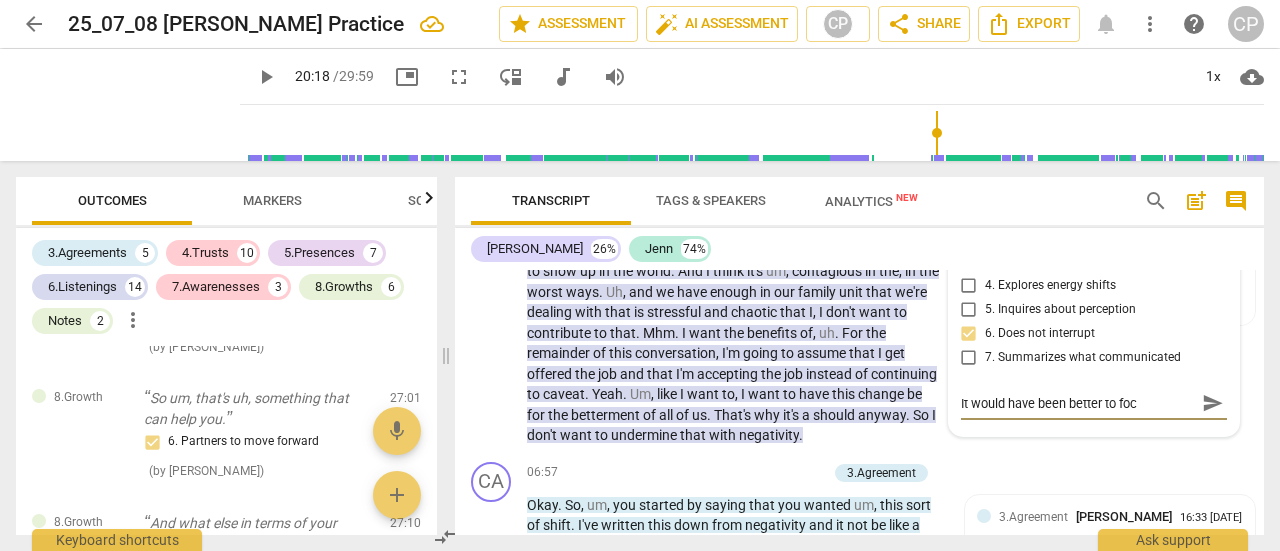 type on "It would have been better to focu" 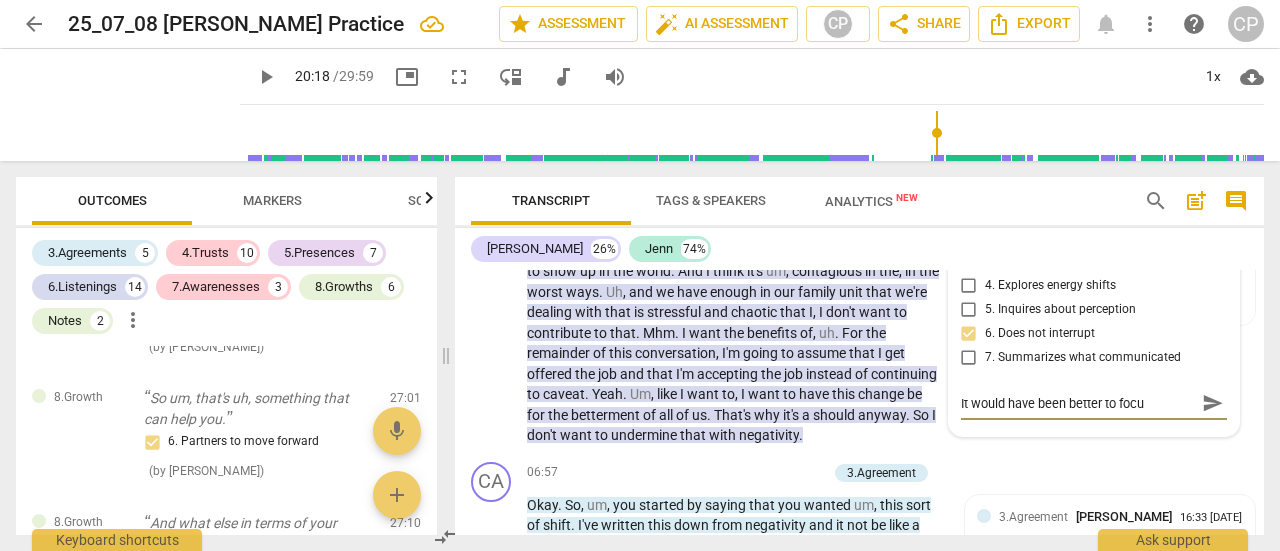 type on "It would have been better to focus" 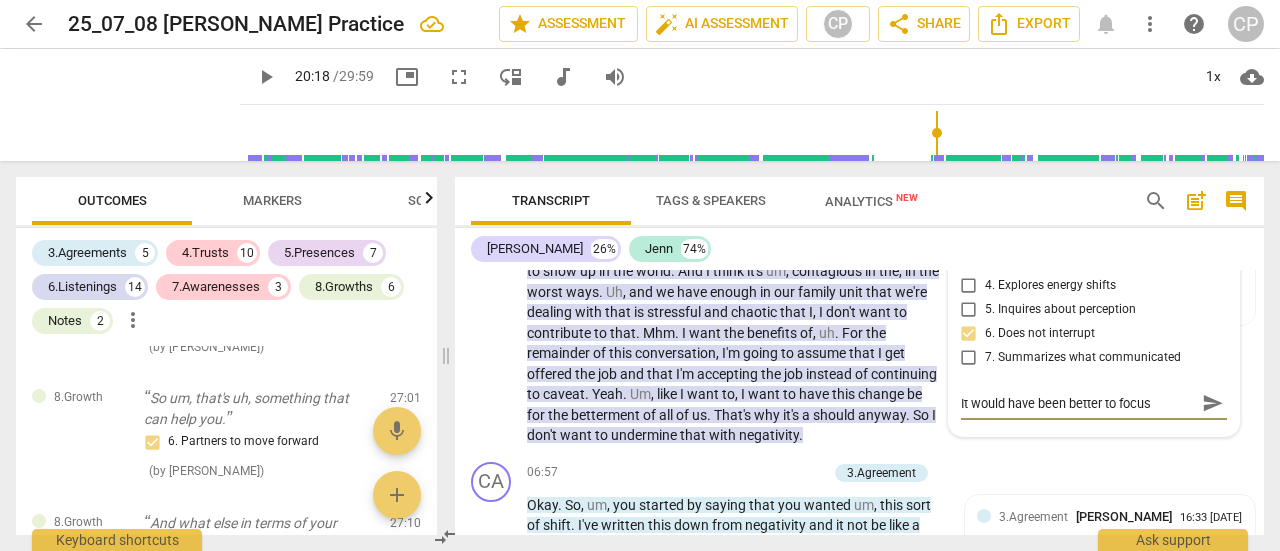 type on "It would have been better to focus" 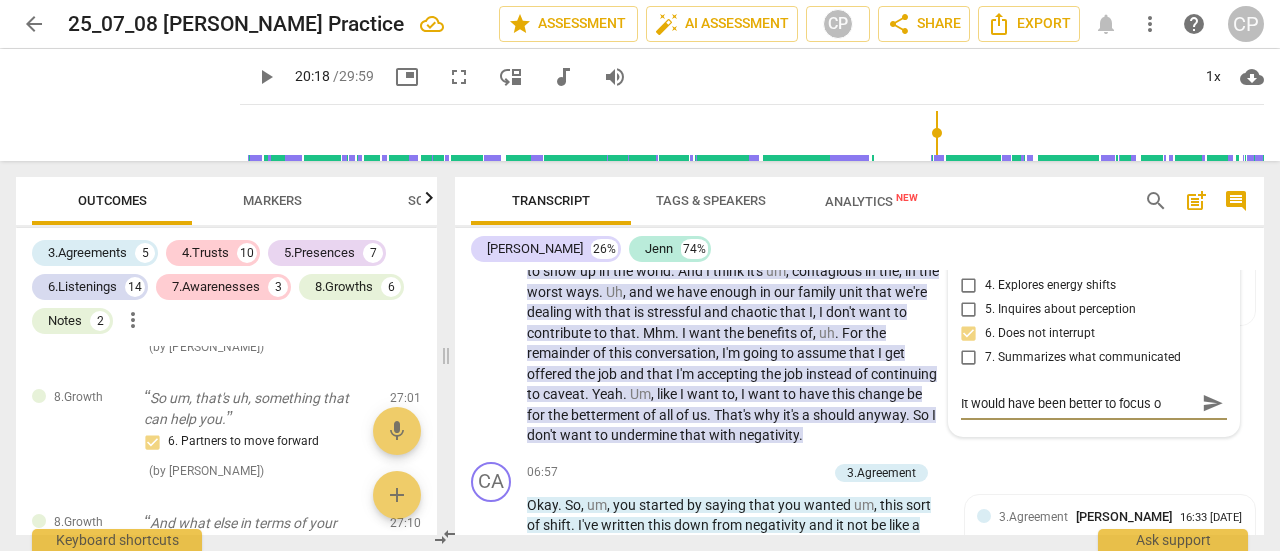 type on "It would have been better to focus on" 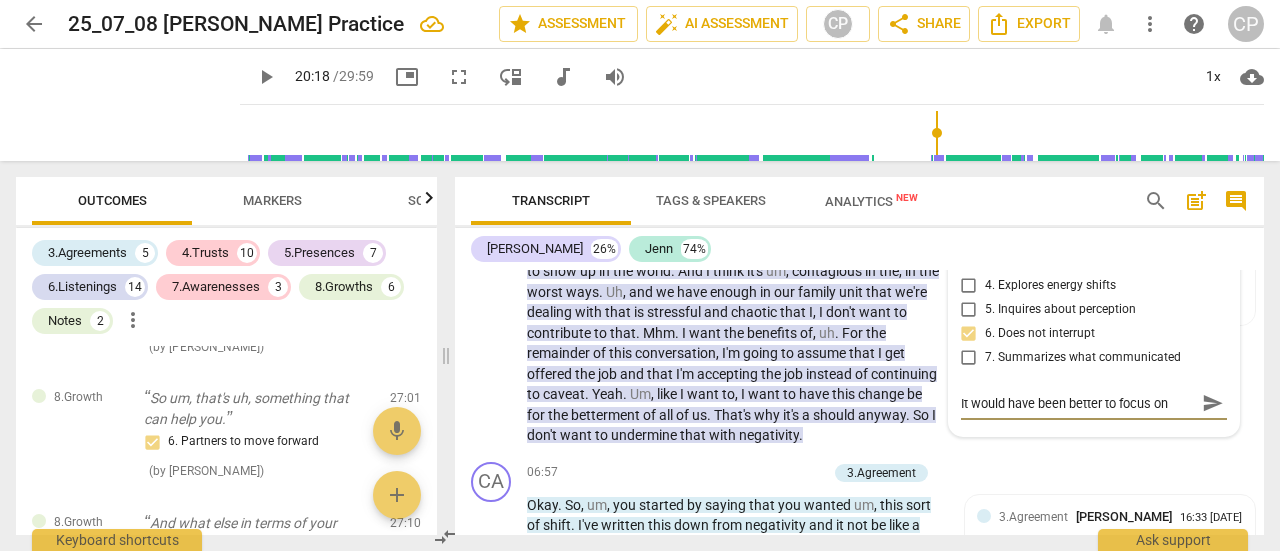 type on "It would have been better to focus on" 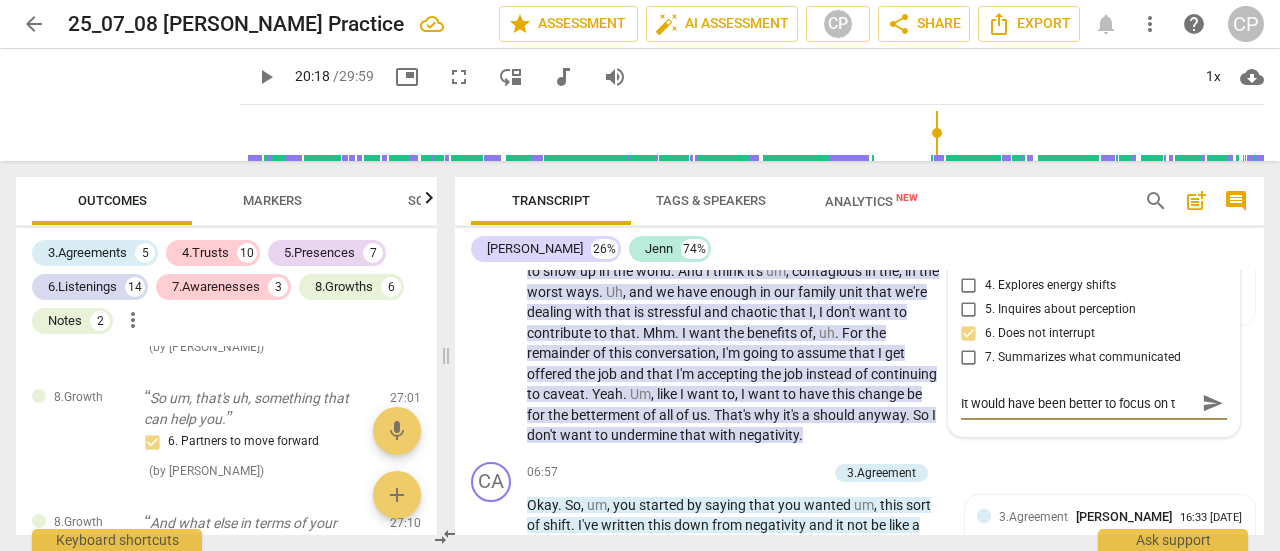 type on "It would have been better to focus on th" 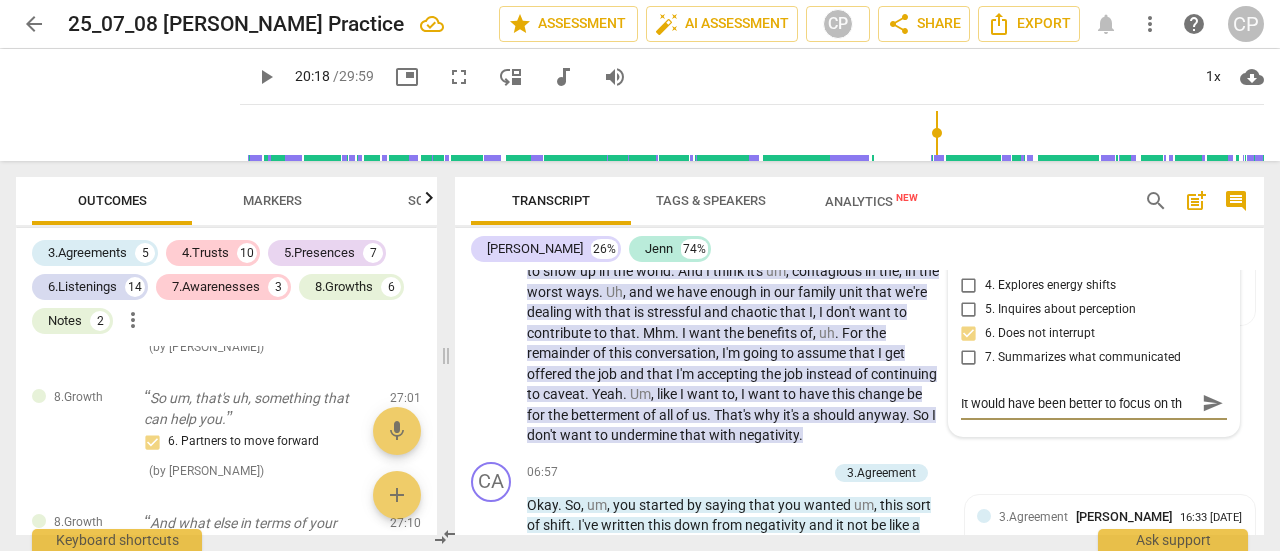 type on "It would have been better to focus on the" 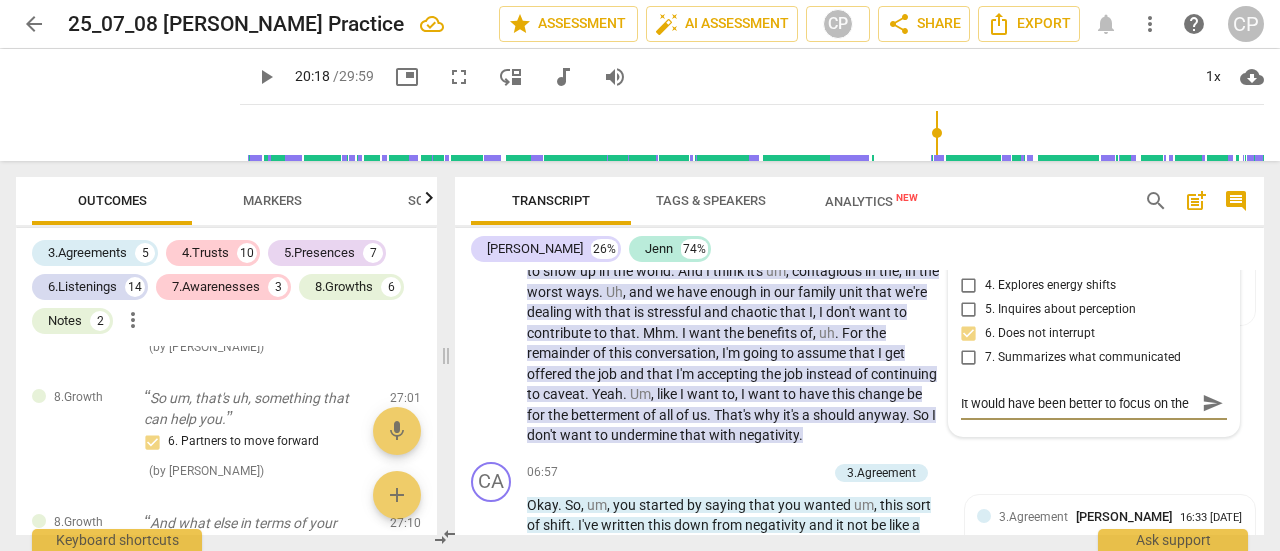 type on "It would have been better to focus on the" 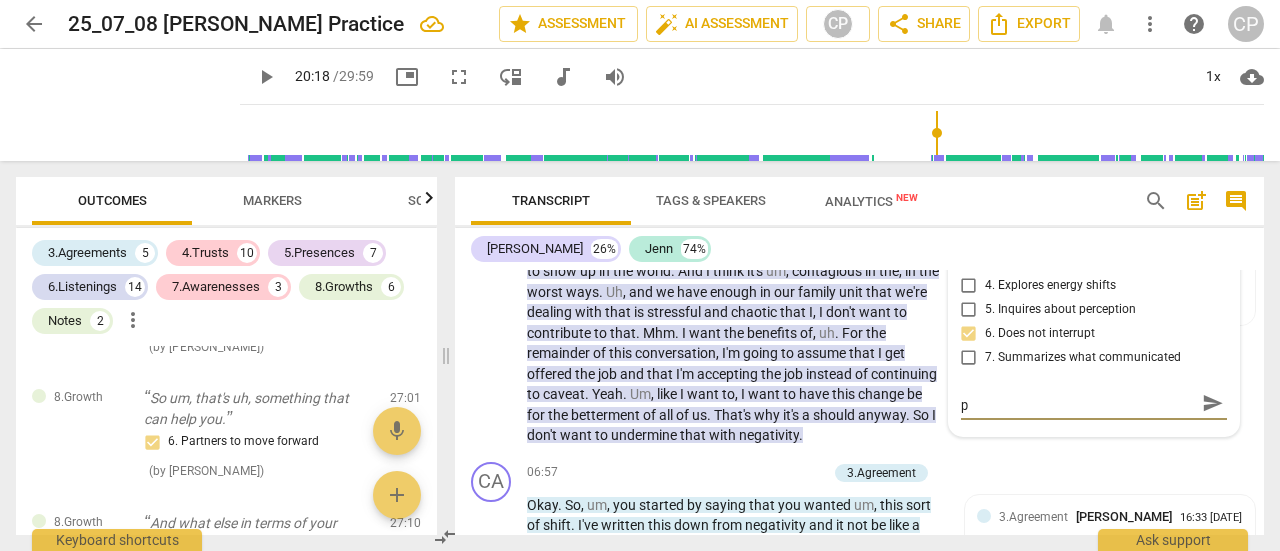 type on "It would have been better to focus on the po" 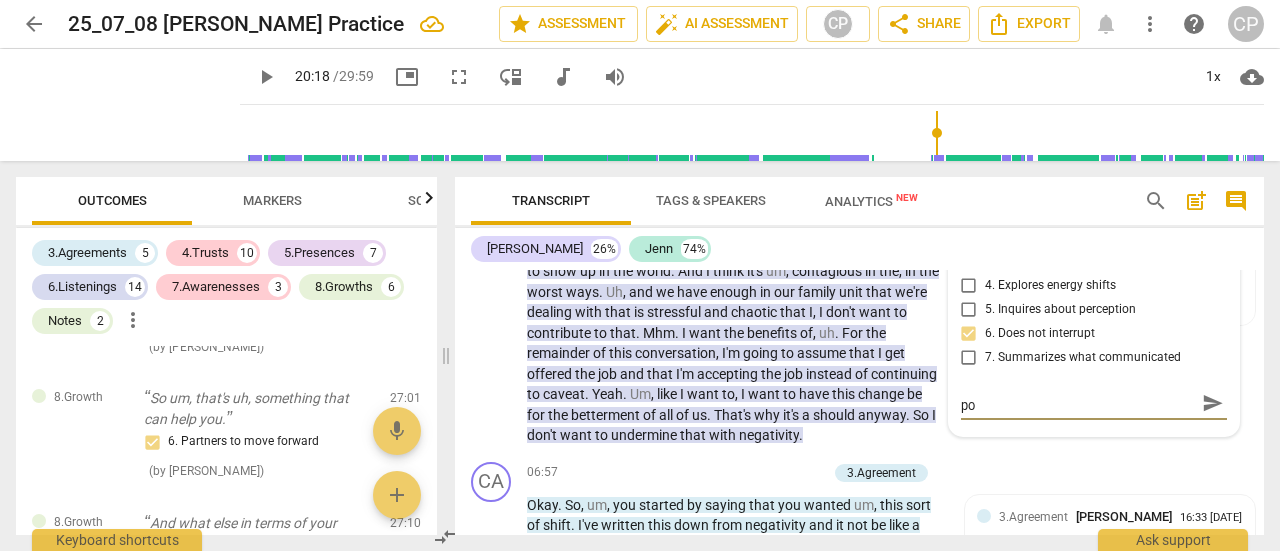 type on "It would have been better to focus on the pos" 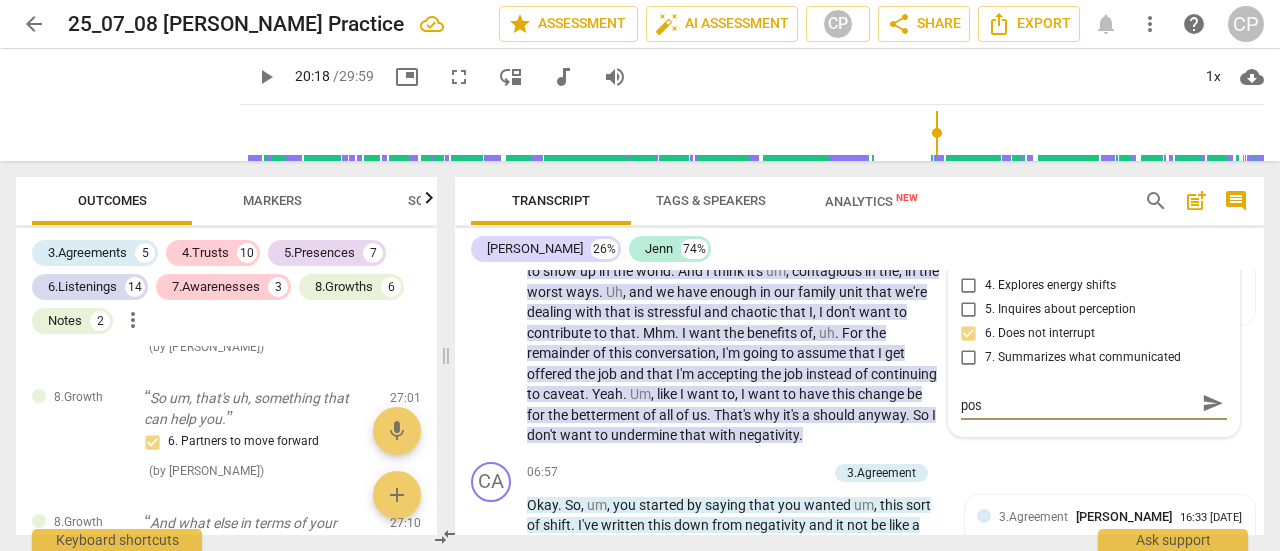 type on "It would have been better to focus on the posi" 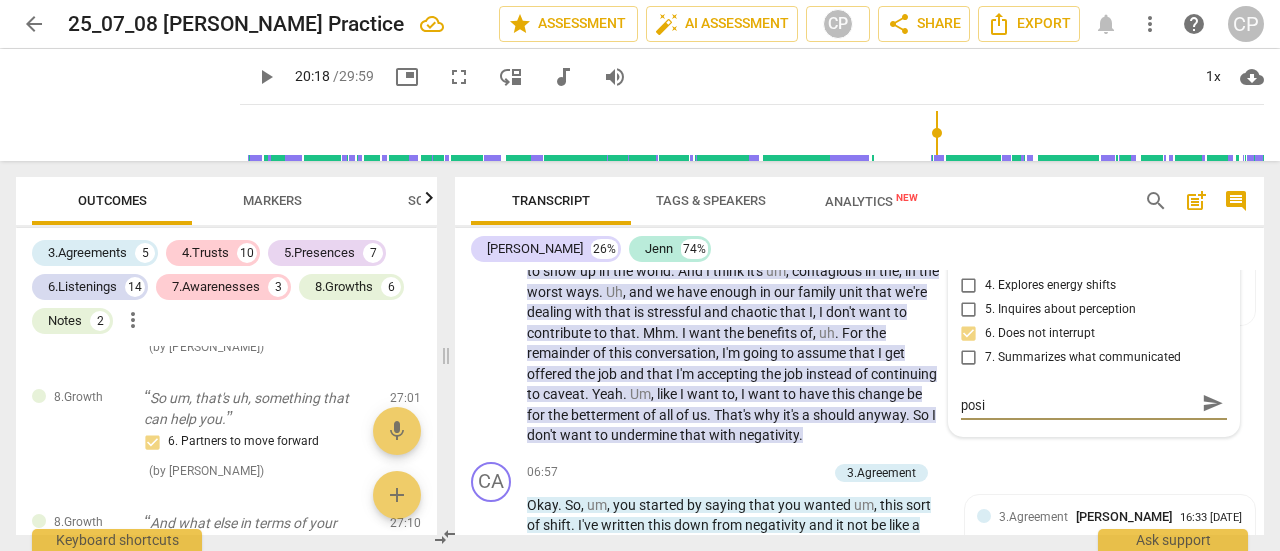 type on "It would have been better to focus on the posiv" 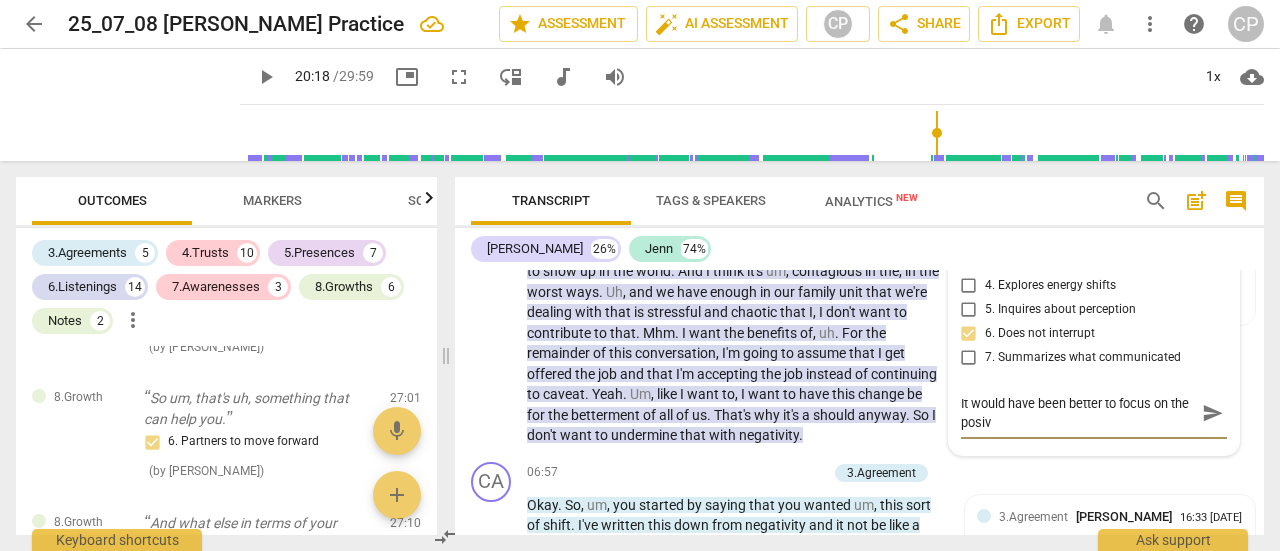 scroll, scrollTop: 0, scrollLeft: 0, axis: both 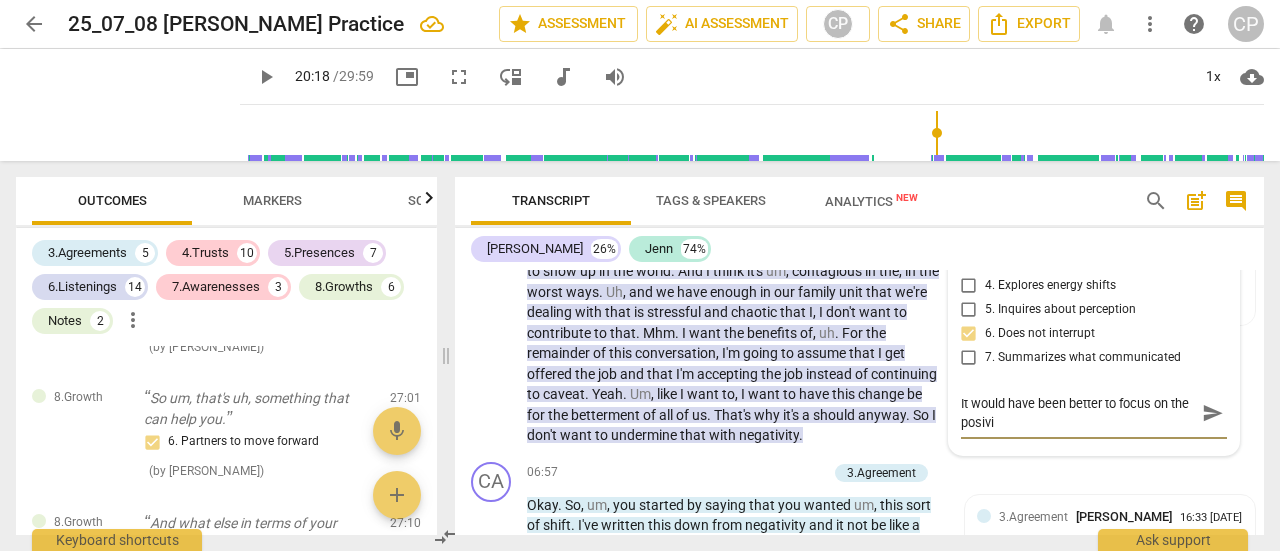type on "It would have been better to focus on the posiv" 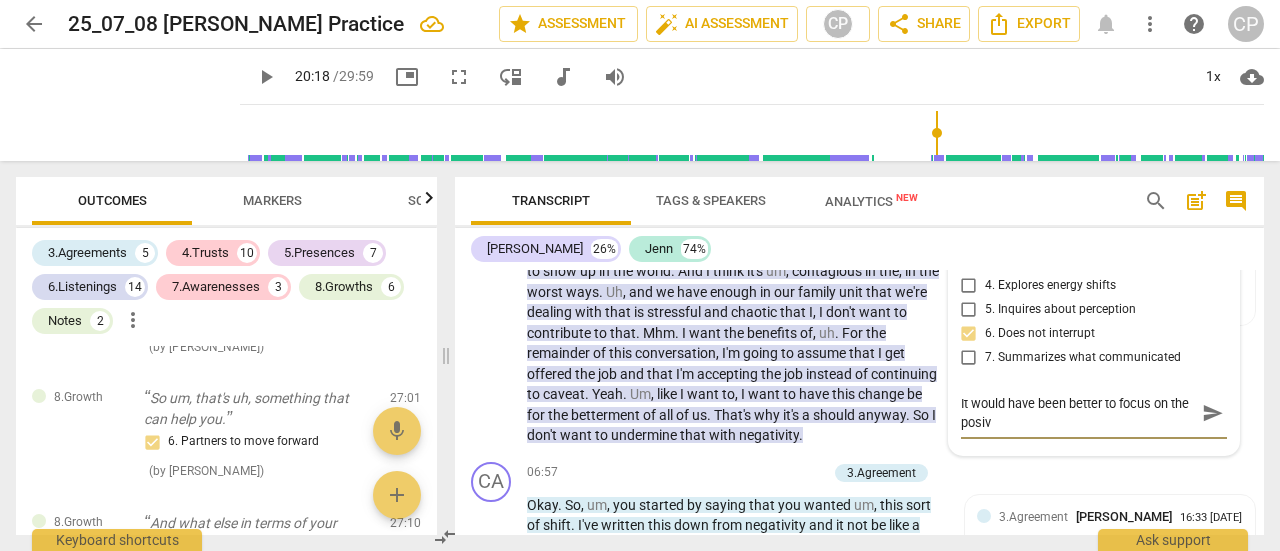 type on "It would have been better to focus on the posi" 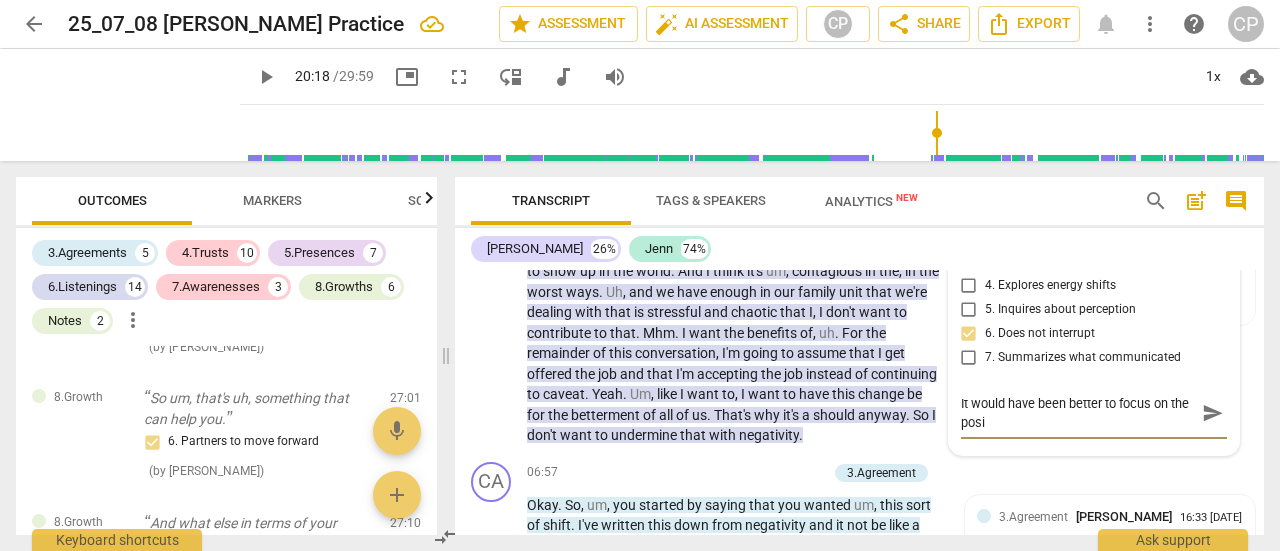 scroll, scrollTop: 17, scrollLeft: 0, axis: vertical 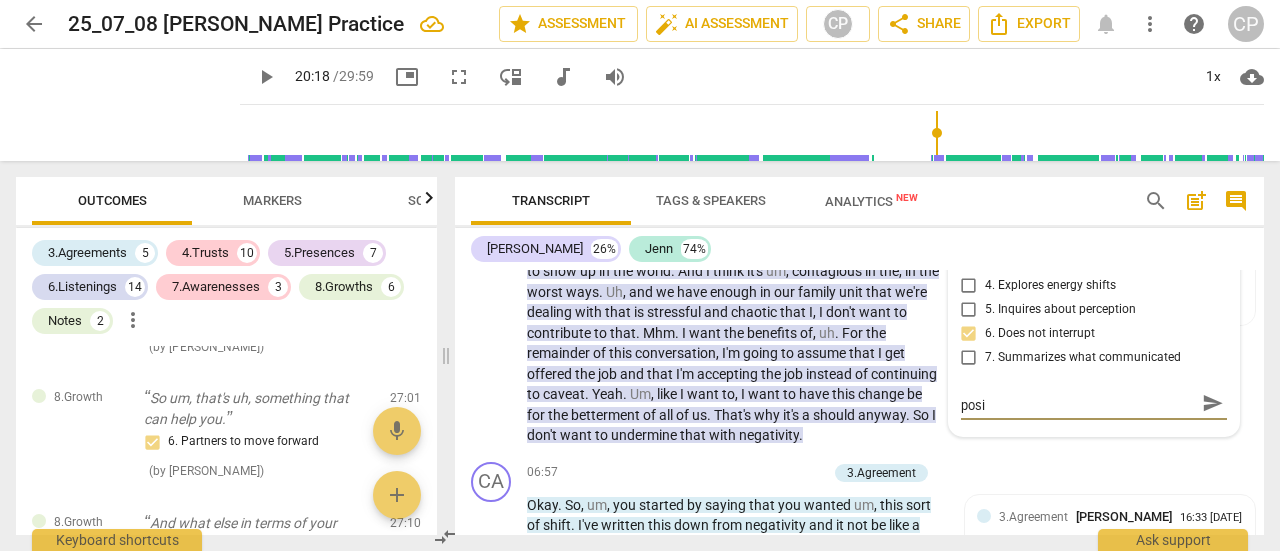 type on "It would have been better to focus on the posit" 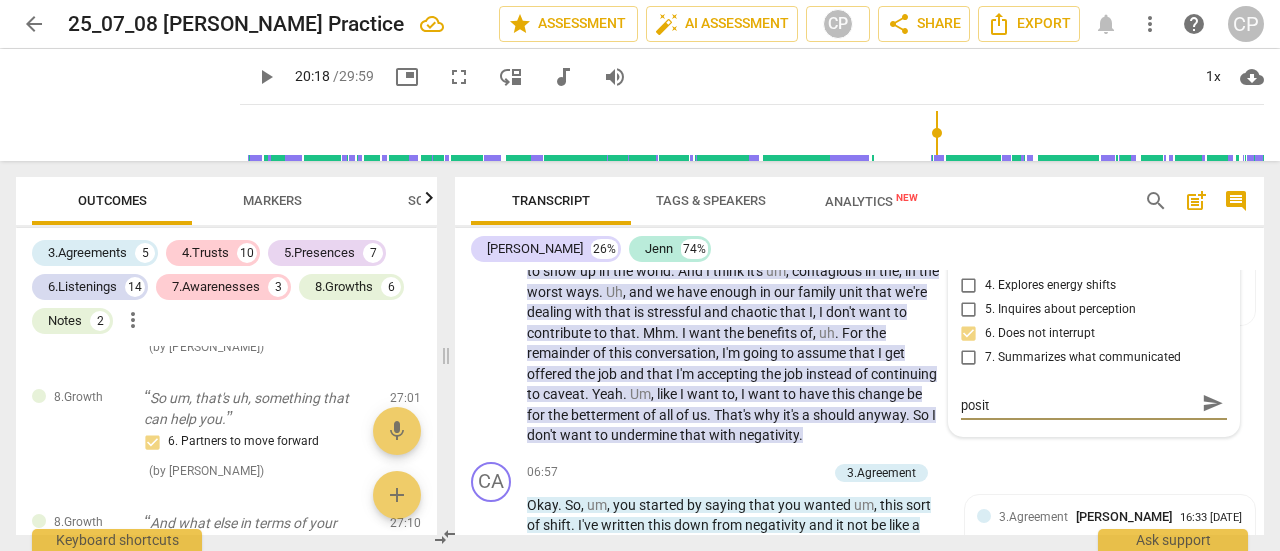 type on "It would have been better to focus on the positi" 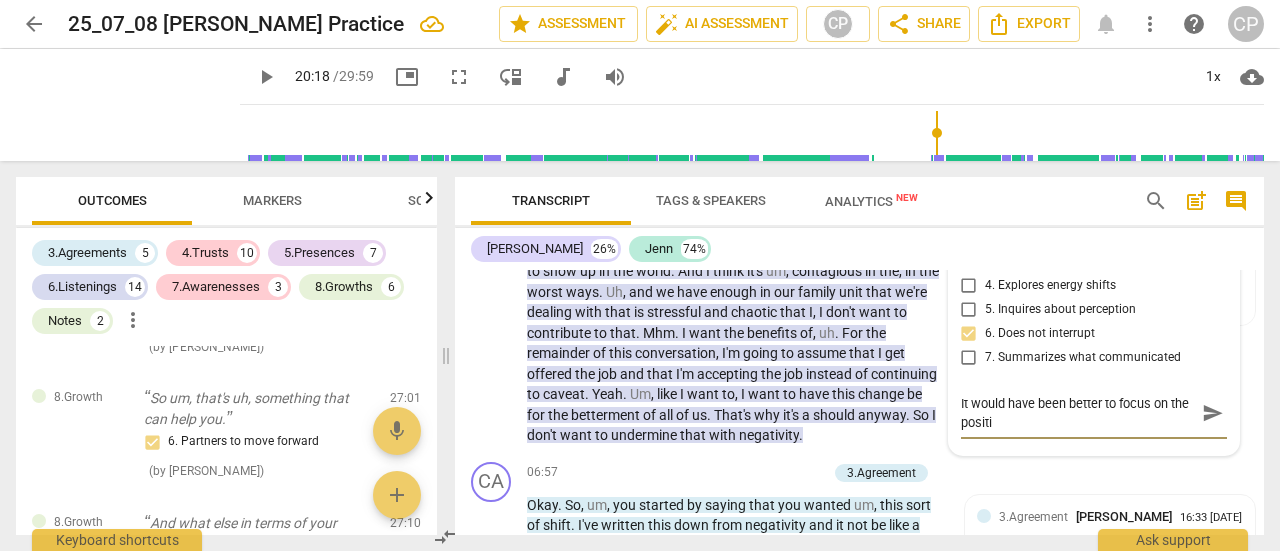 scroll, scrollTop: 0, scrollLeft: 0, axis: both 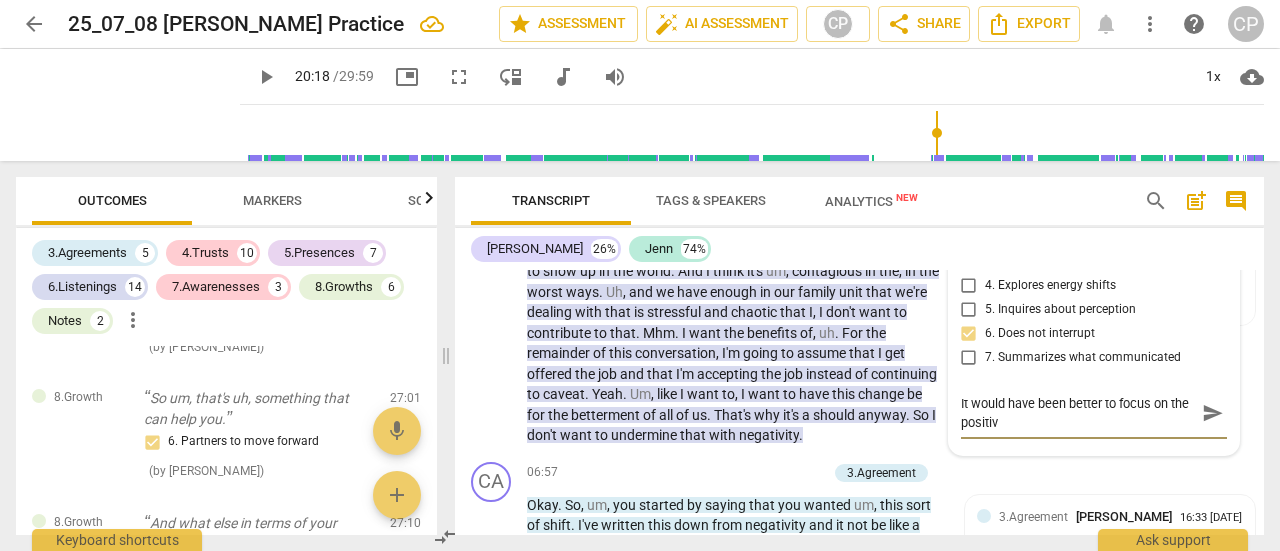 type on "It would have been better to focus on the positivi" 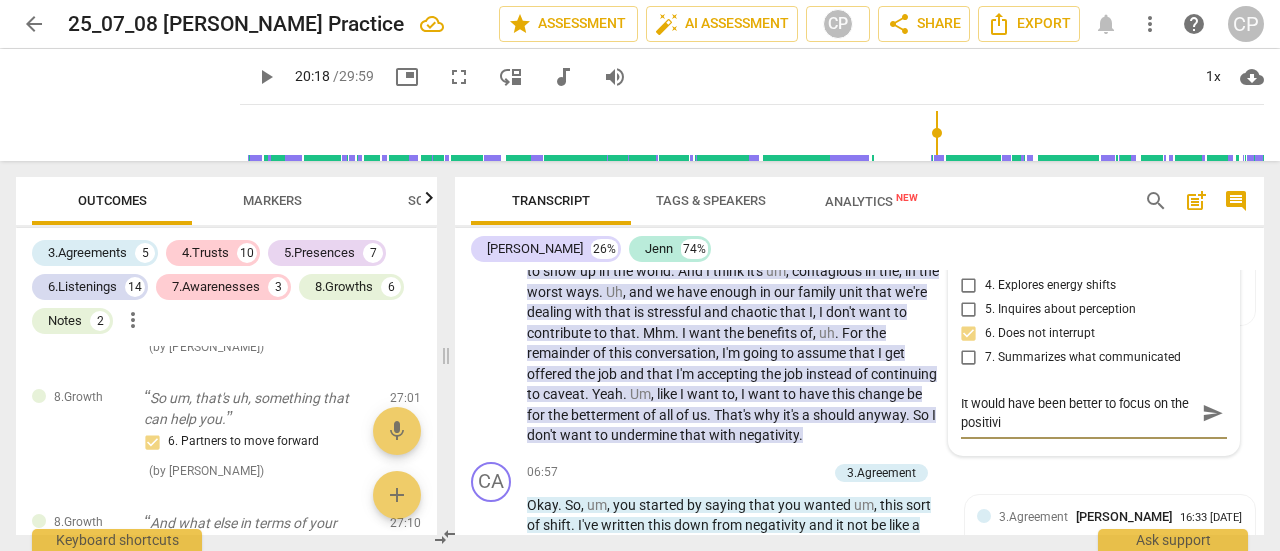 type on "It would have been better to focus on the positivit" 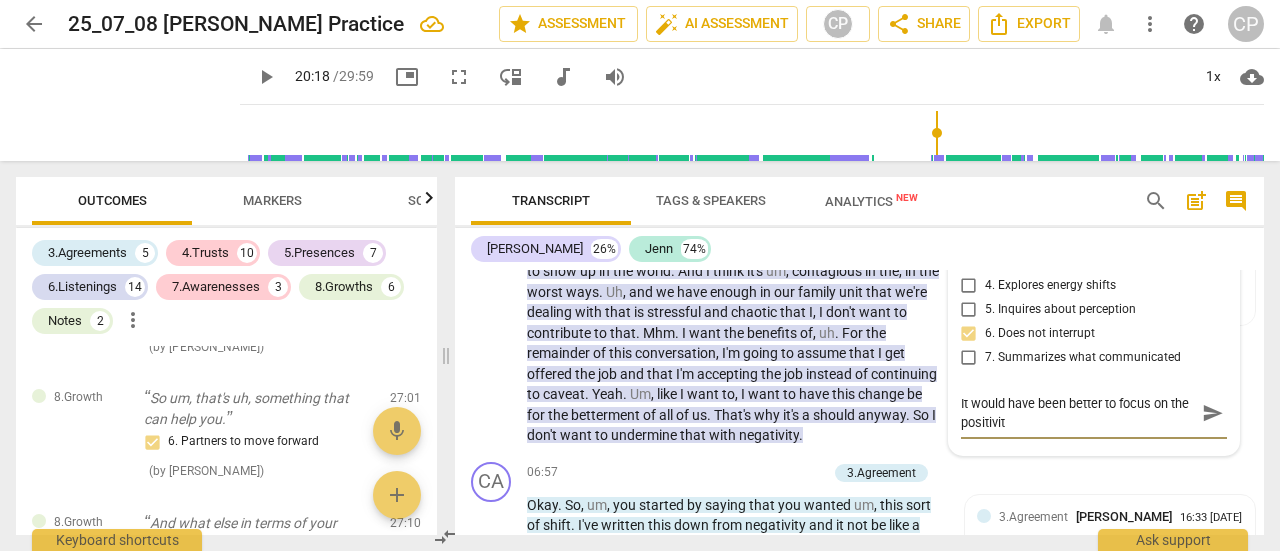 type on "It would have been better to focus on the positivity" 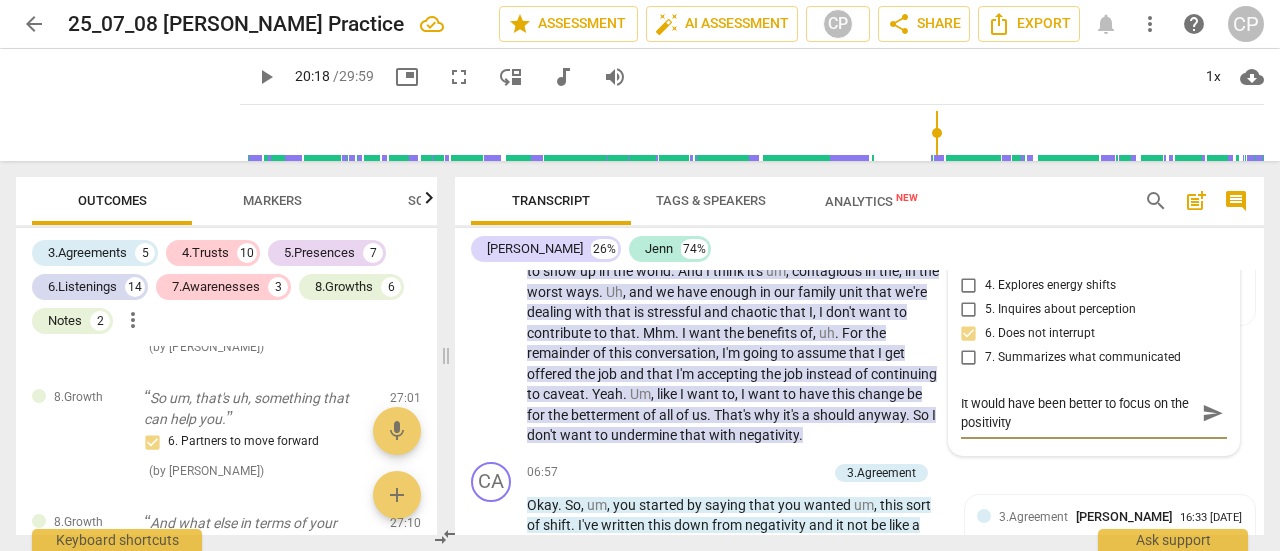 type on "It would have been better to focus on the positivity" 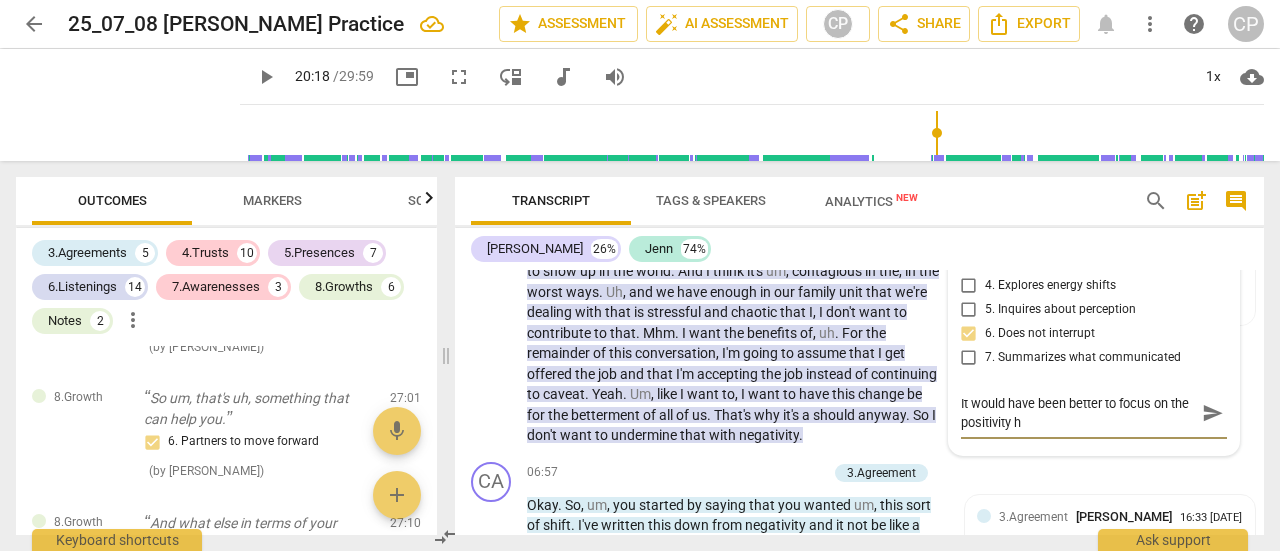 type on "It would have been better to focus on the positivity he" 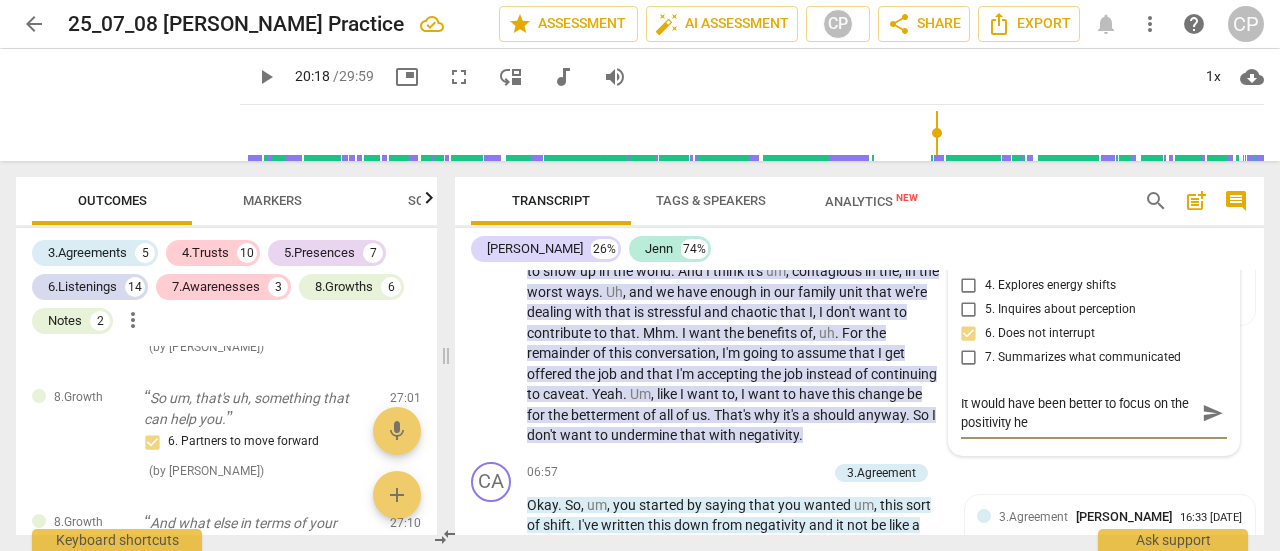 type on "It would have been better to focus on the positivity her" 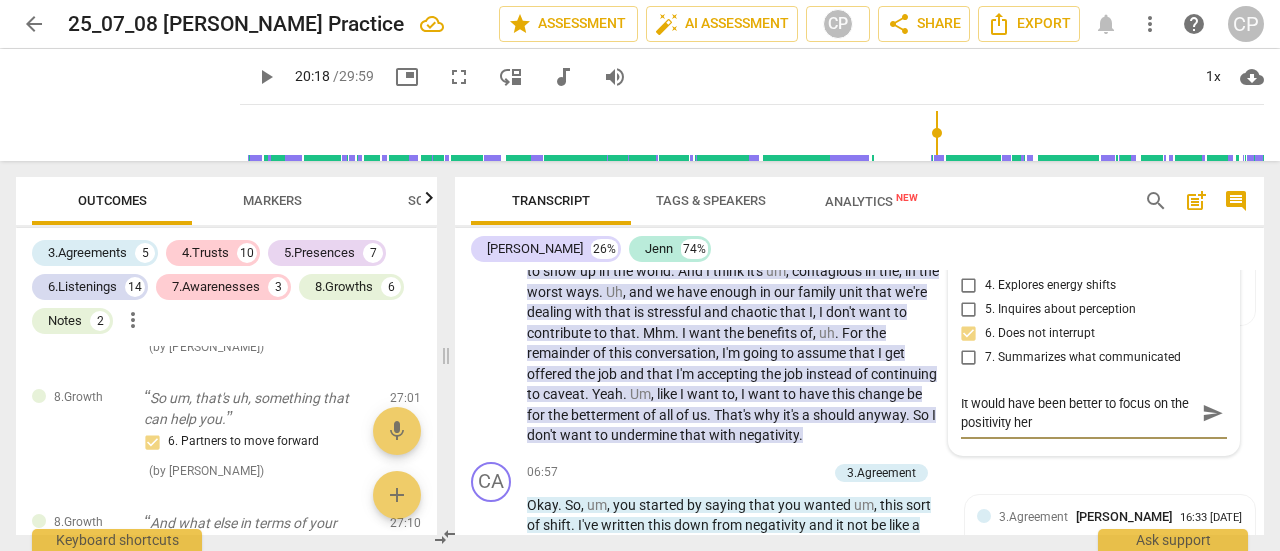 type on "It would have been better to focus on the positivity here" 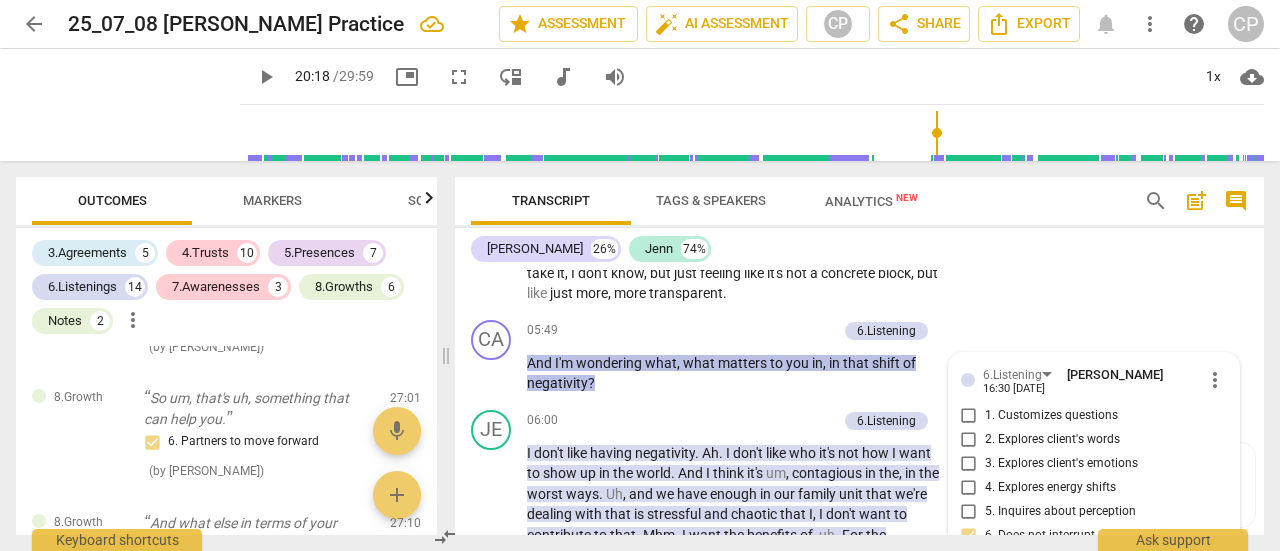 scroll, scrollTop: 2672, scrollLeft: 0, axis: vertical 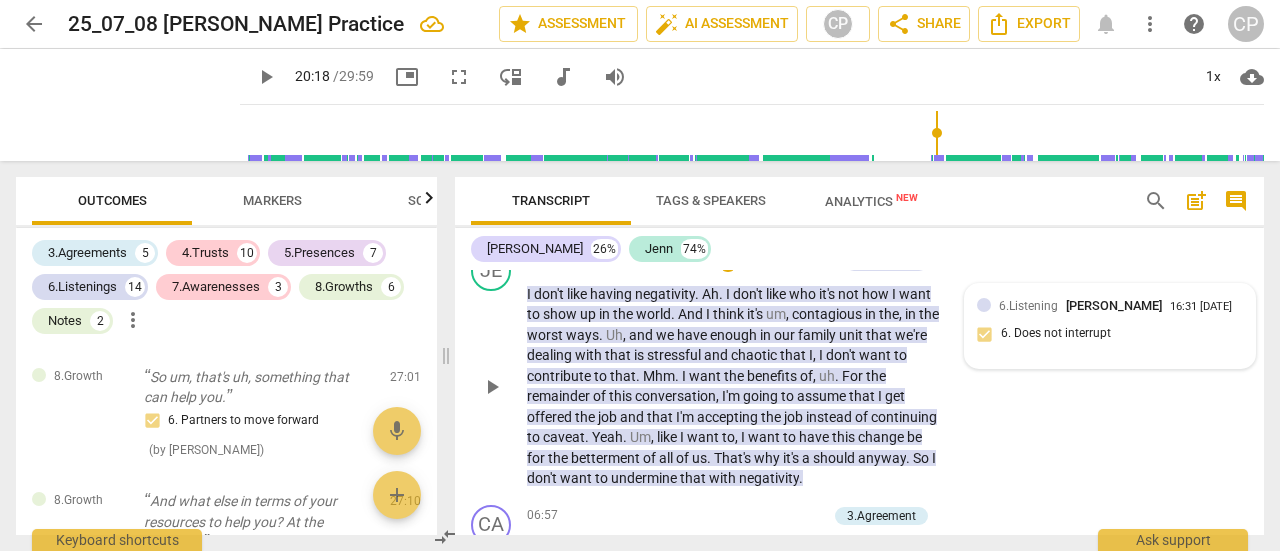 click on "6.Listening [PERSON_NAME]" at bounding box center [1084, 305] 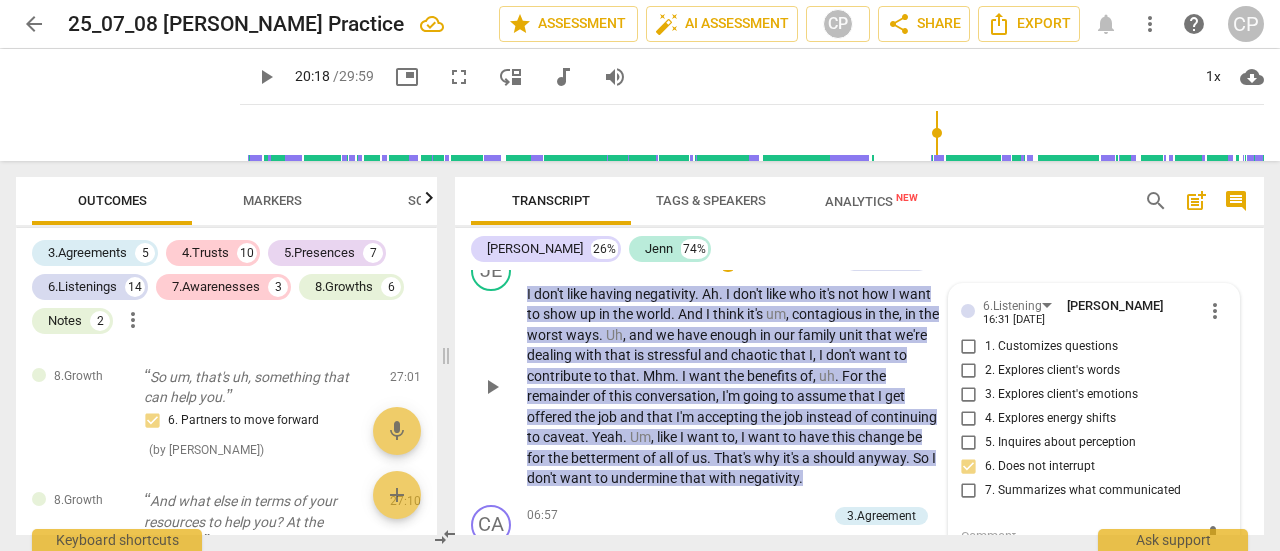 scroll, scrollTop: 2680, scrollLeft: 0, axis: vertical 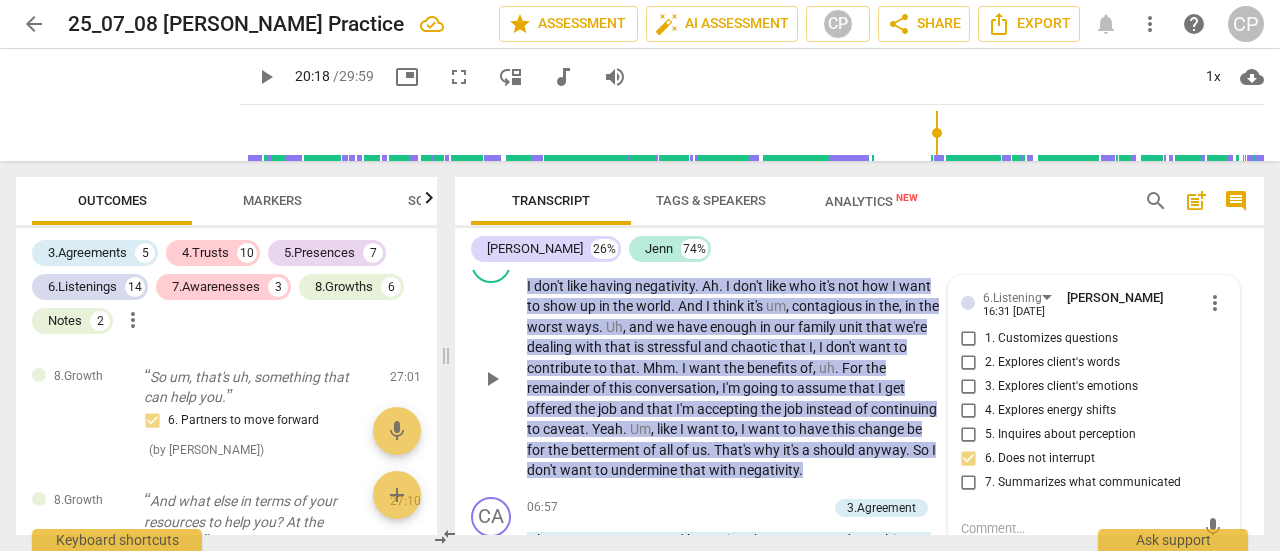 click on "16:31 [DATE]" at bounding box center (1014, 312) 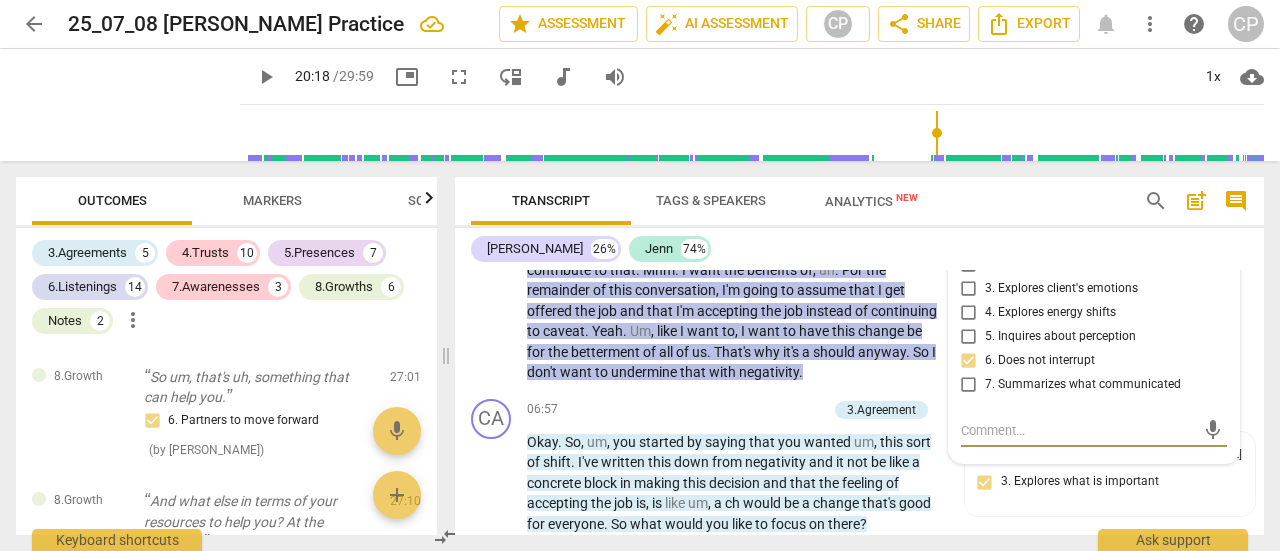 scroll, scrollTop: 2725, scrollLeft: 0, axis: vertical 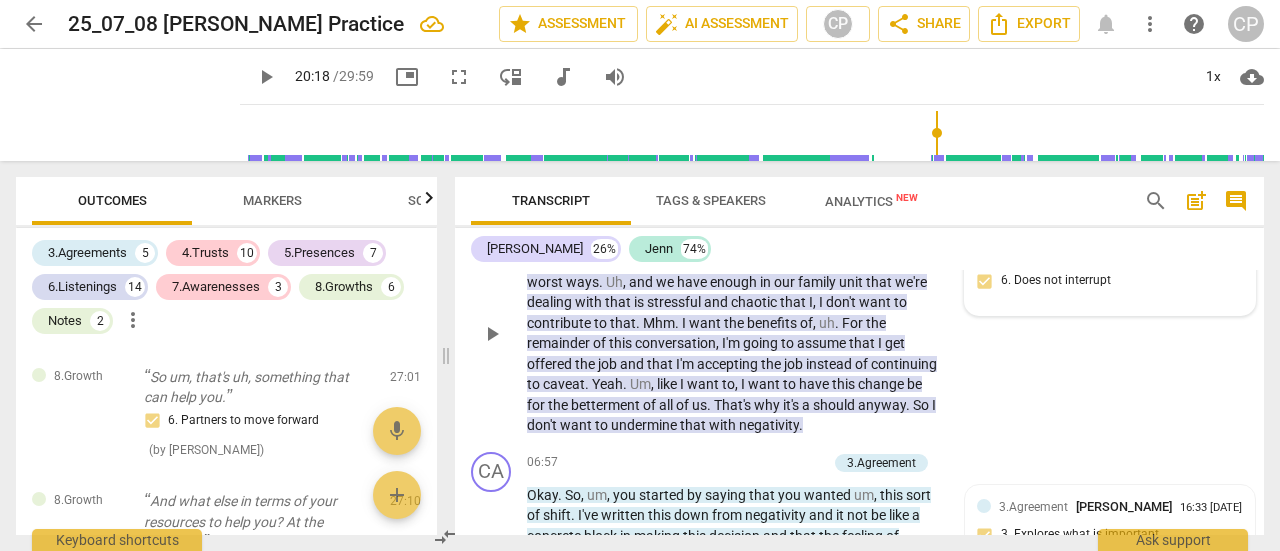click on "6.Listening [PERSON_NAME] 16:31 [DATE] 6. Does not interrupt" at bounding box center (1110, 273) 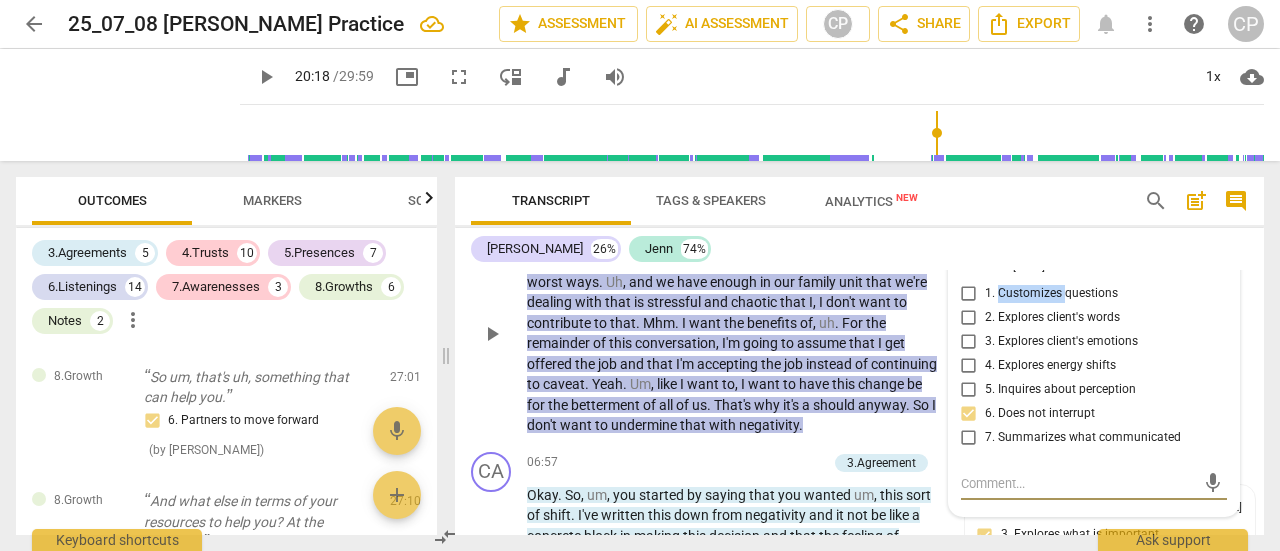 click on "1. Customizes questions" at bounding box center [1051, 294] 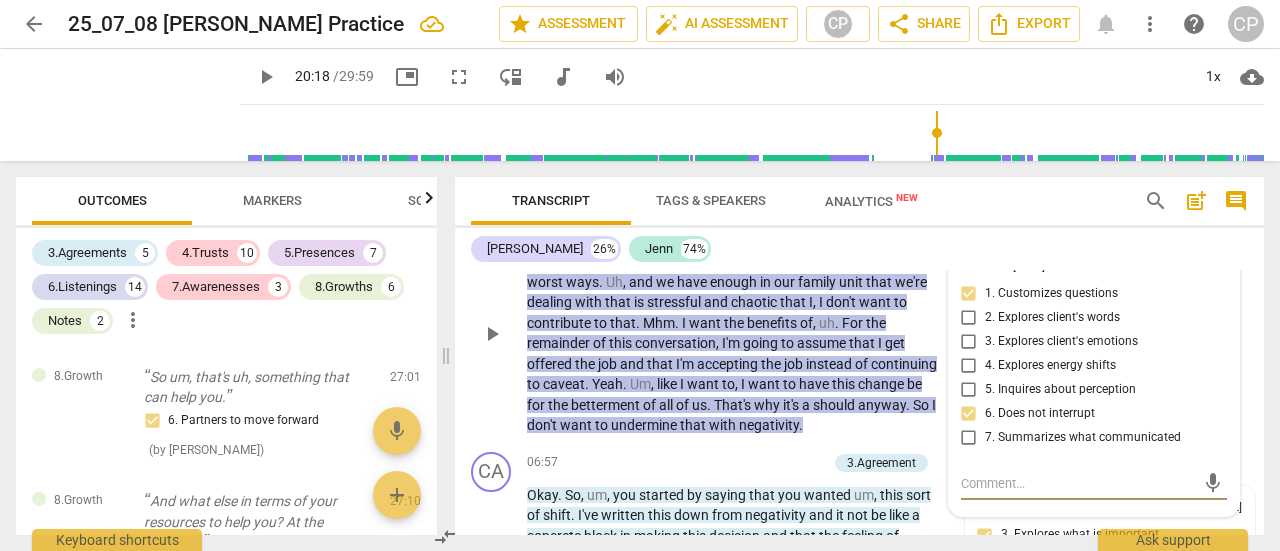 type on "i" 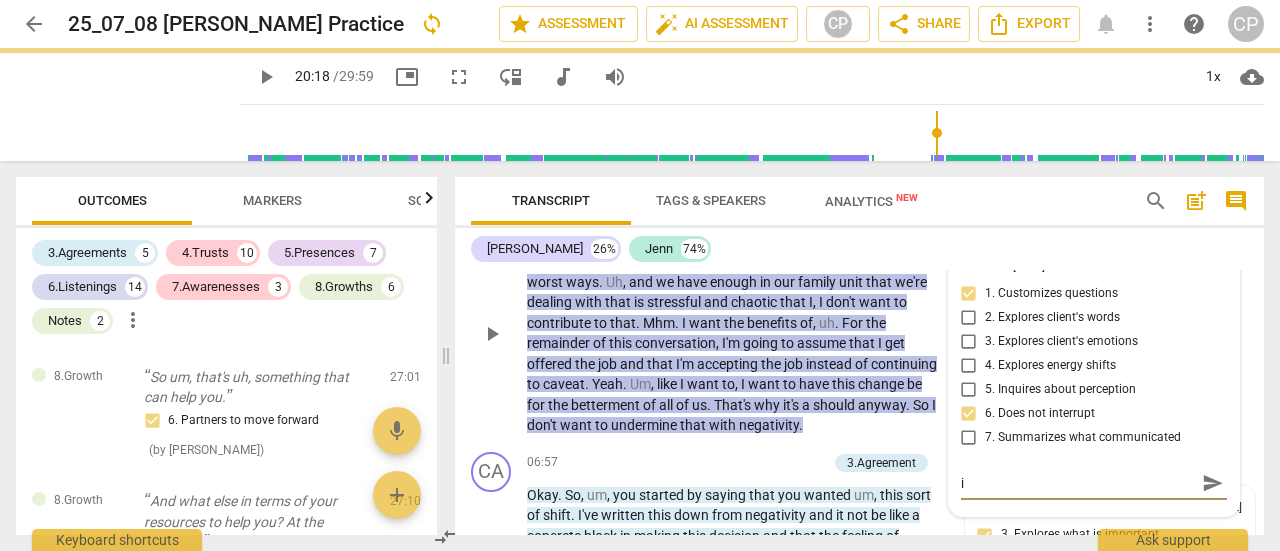 type on "it" 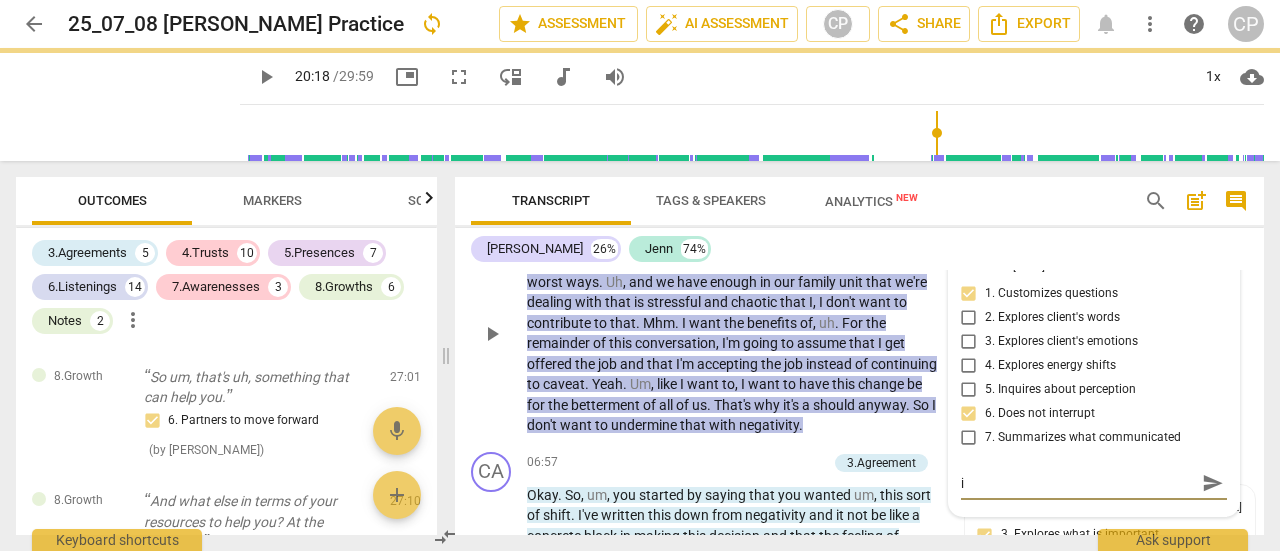 type on "it" 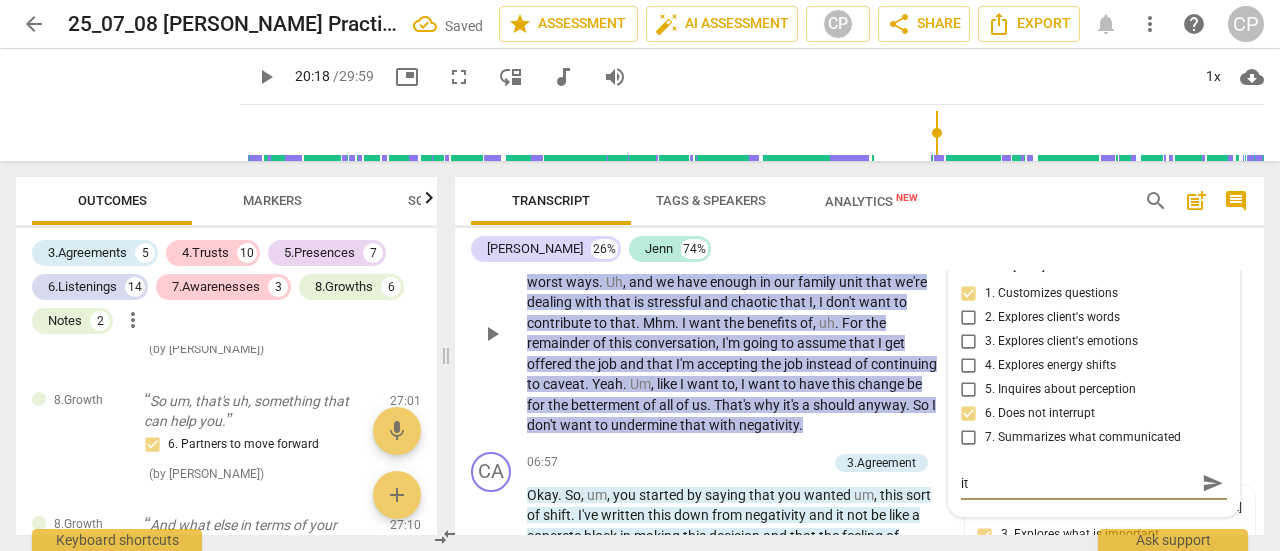 type on "it" 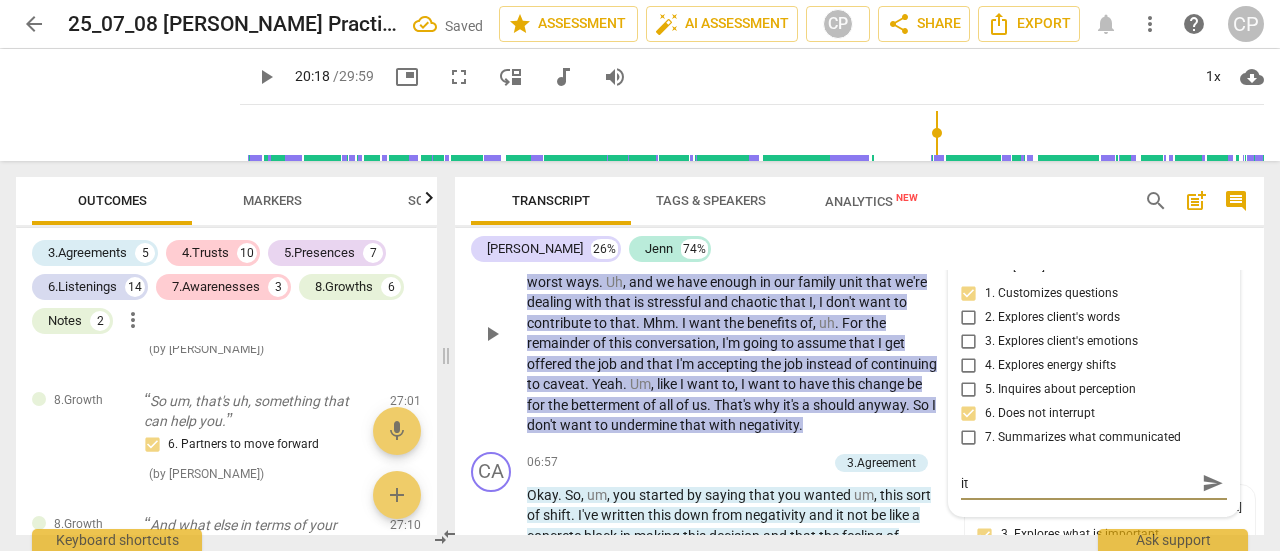 type on "it" 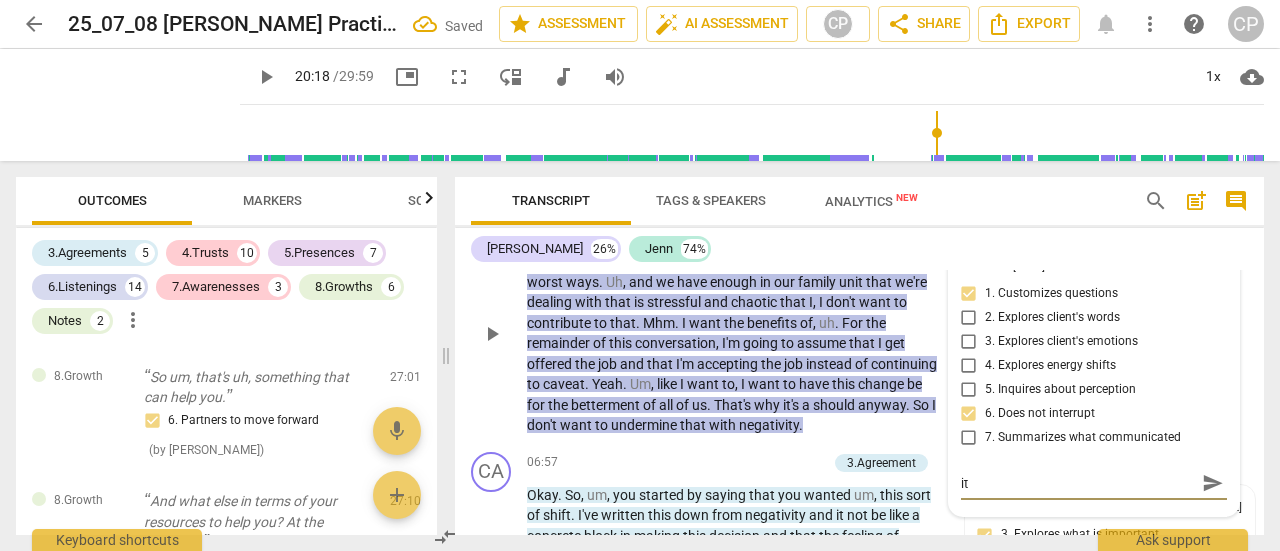 type on "it w" 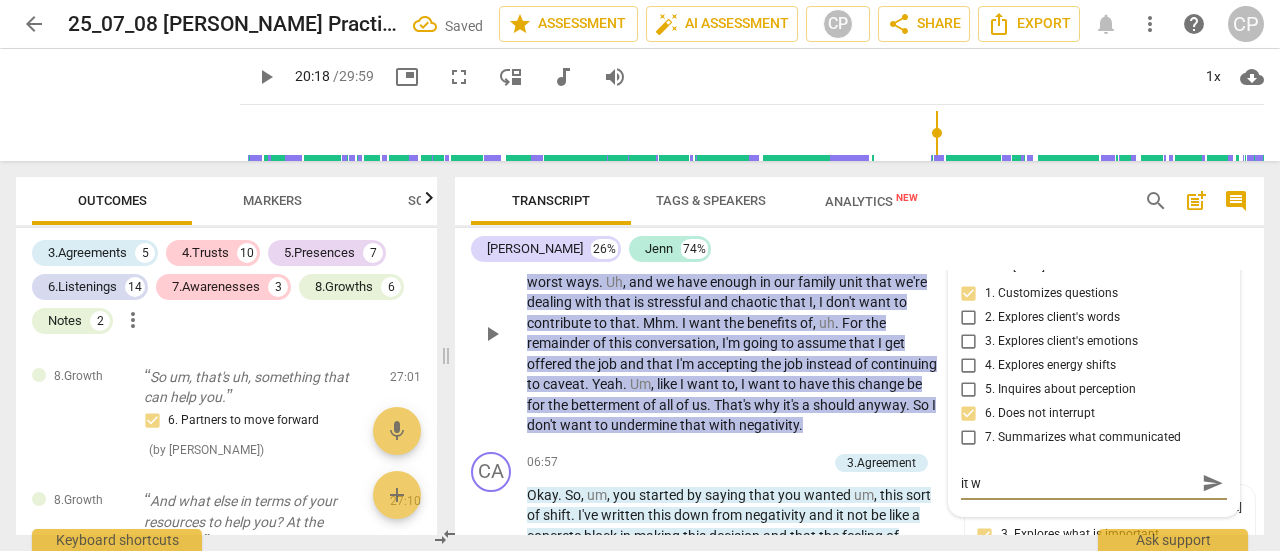 type on "it wo" 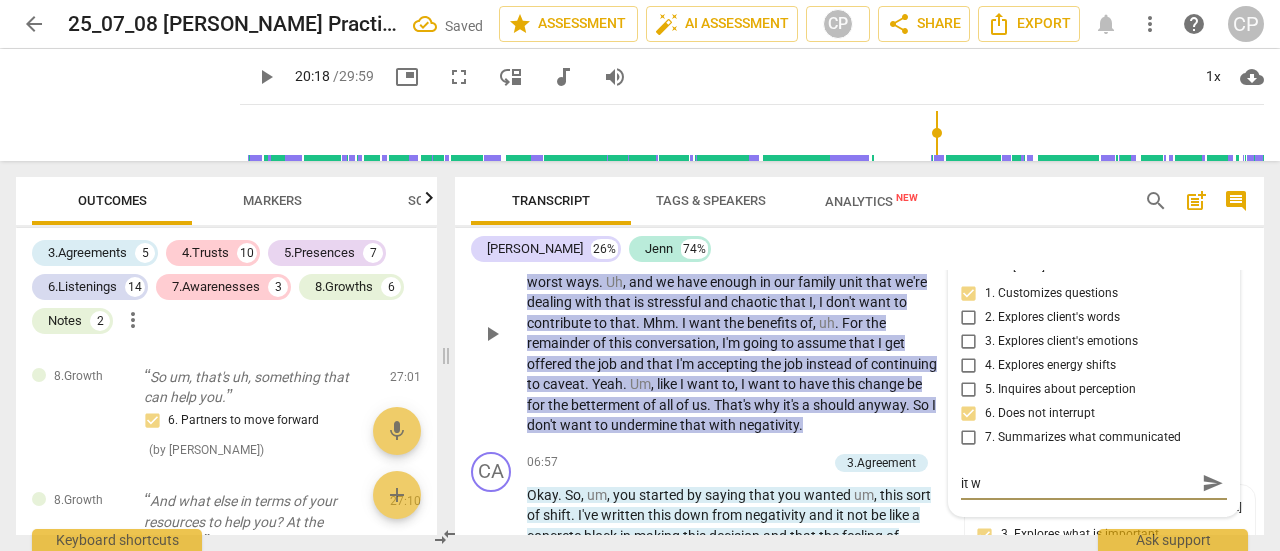 type on "it wo" 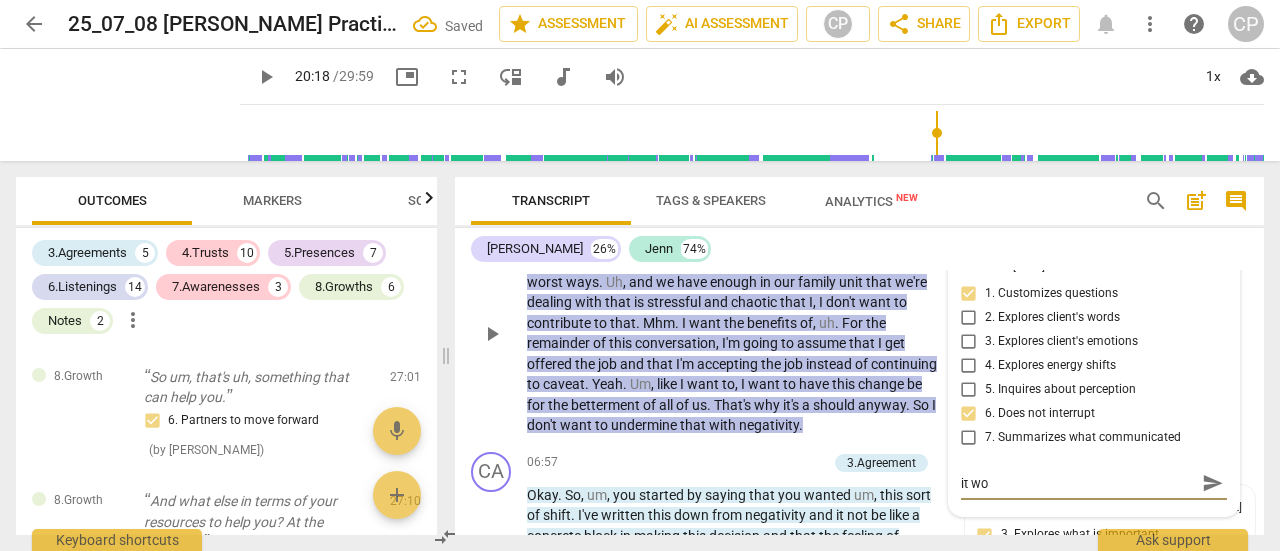 type on "it wou" 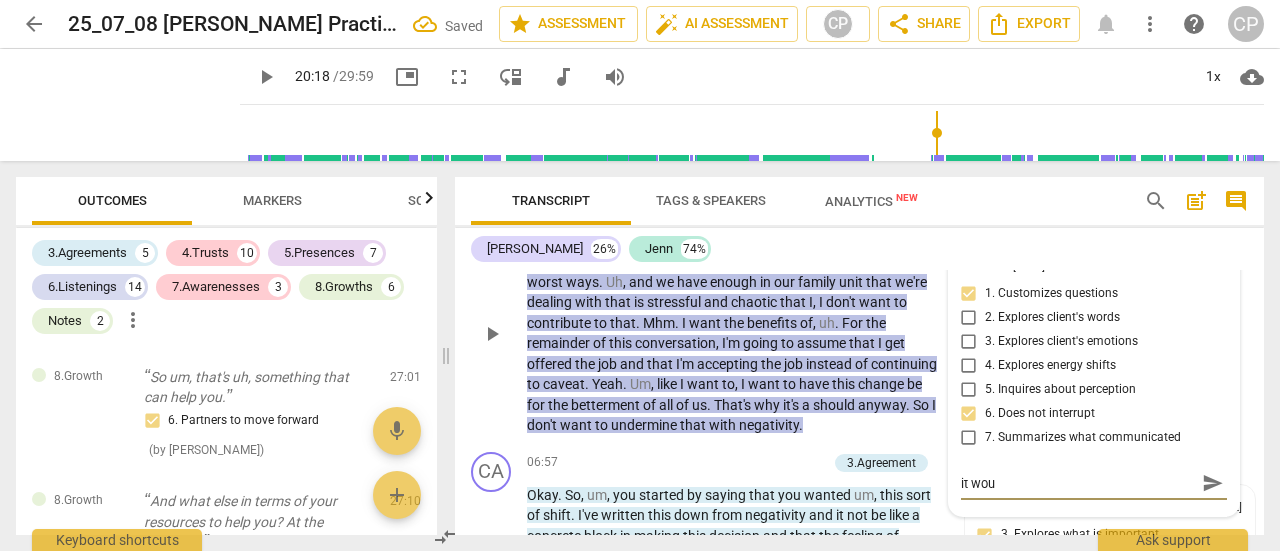 type on "it woul" 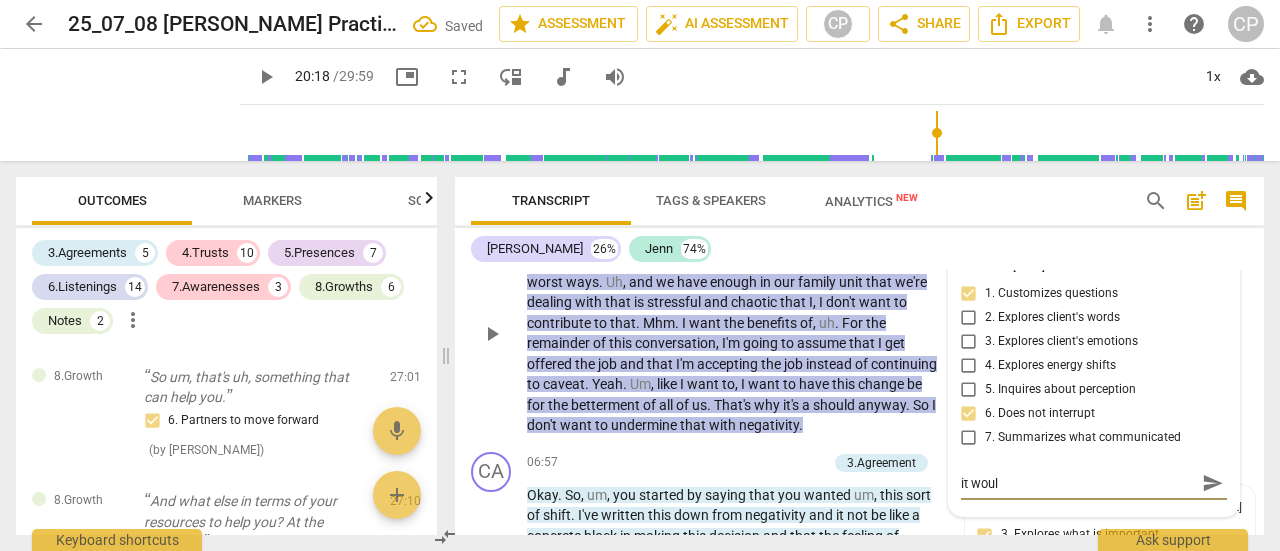 type on "it would" 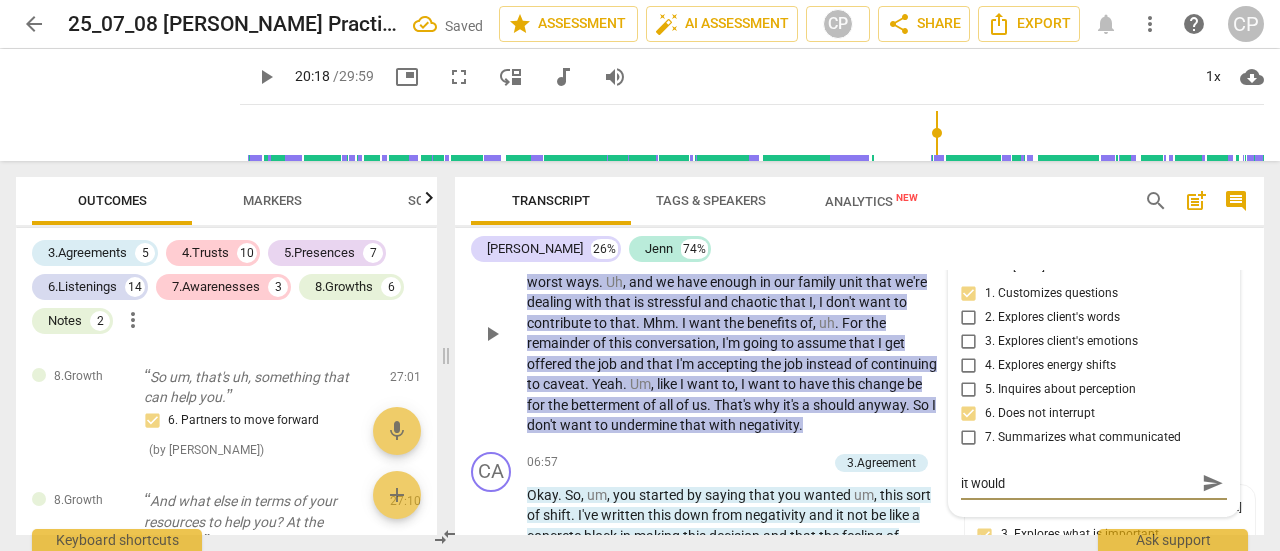 type on "it would" 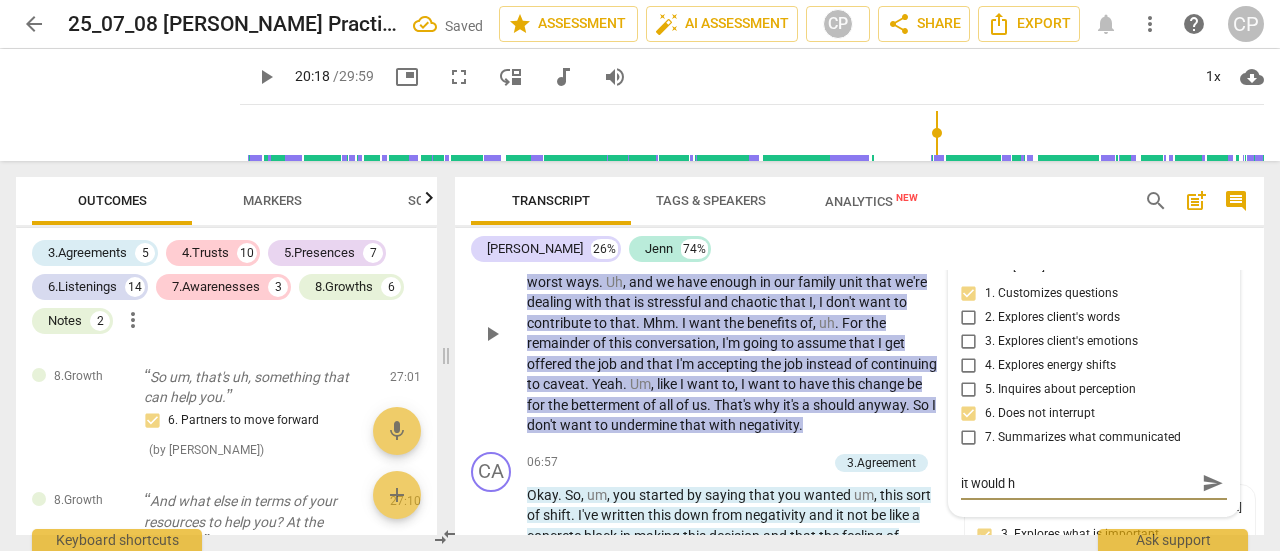 type on "it would ha" 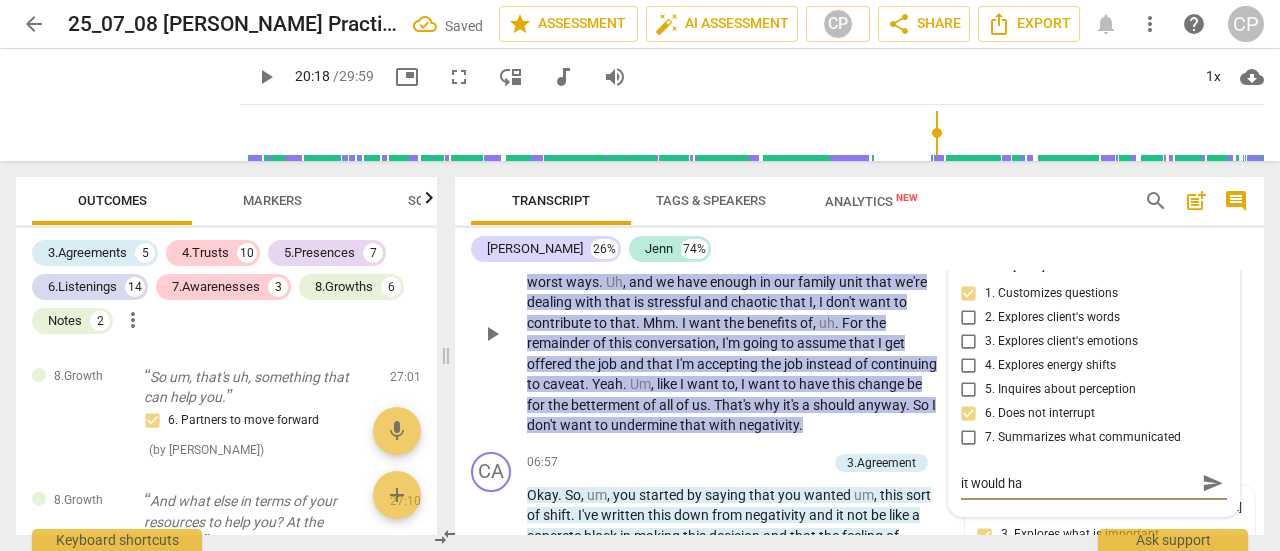 type on "it would hav" 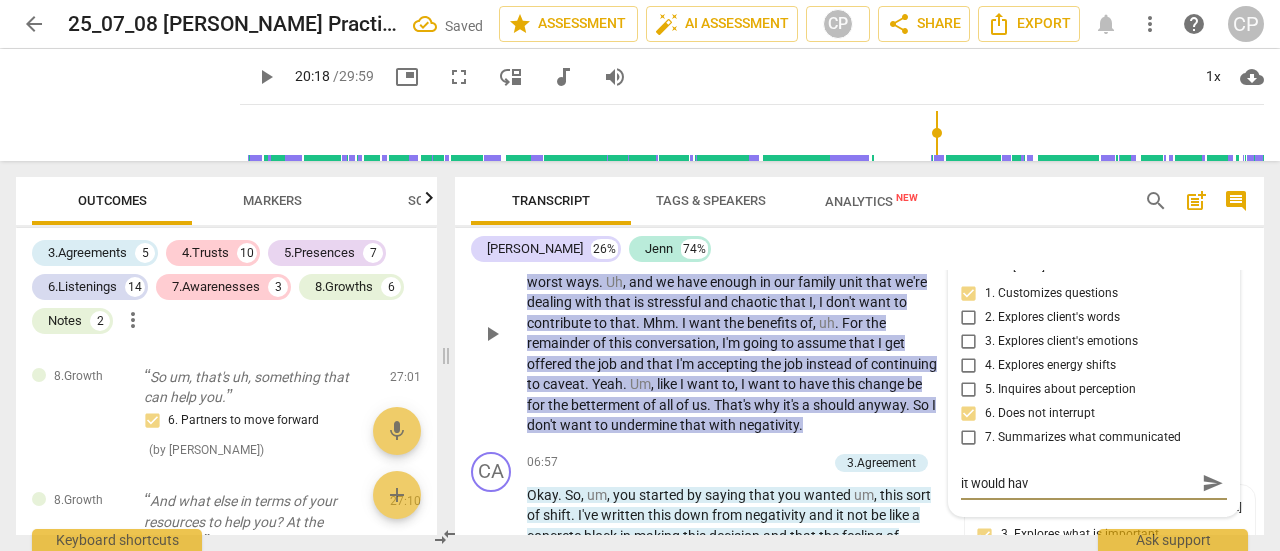type on "it would have" 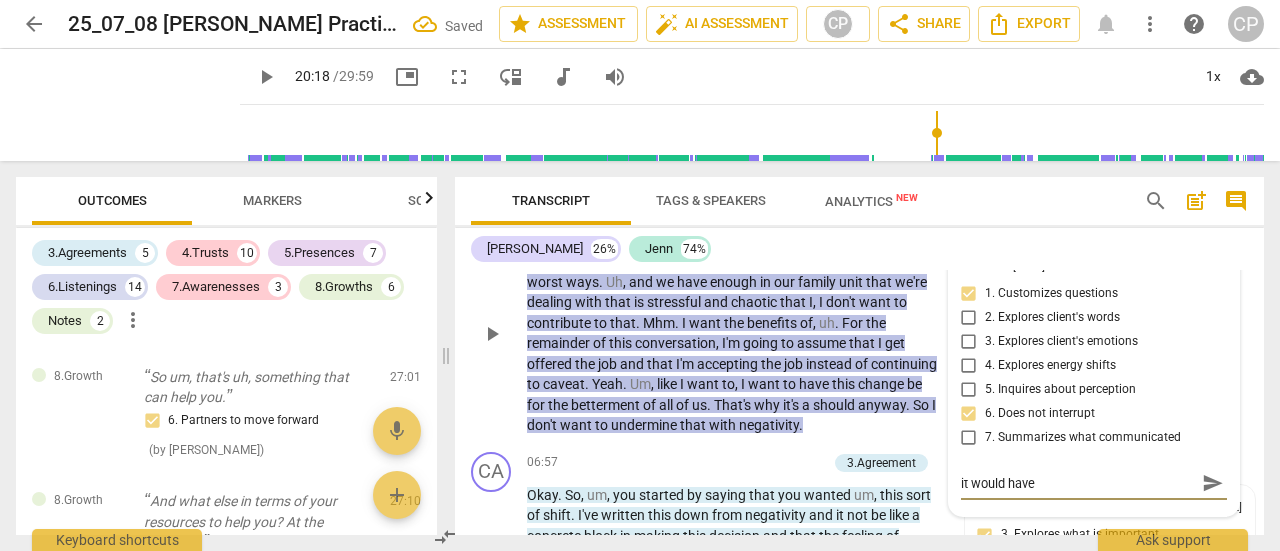 type on "it would have" 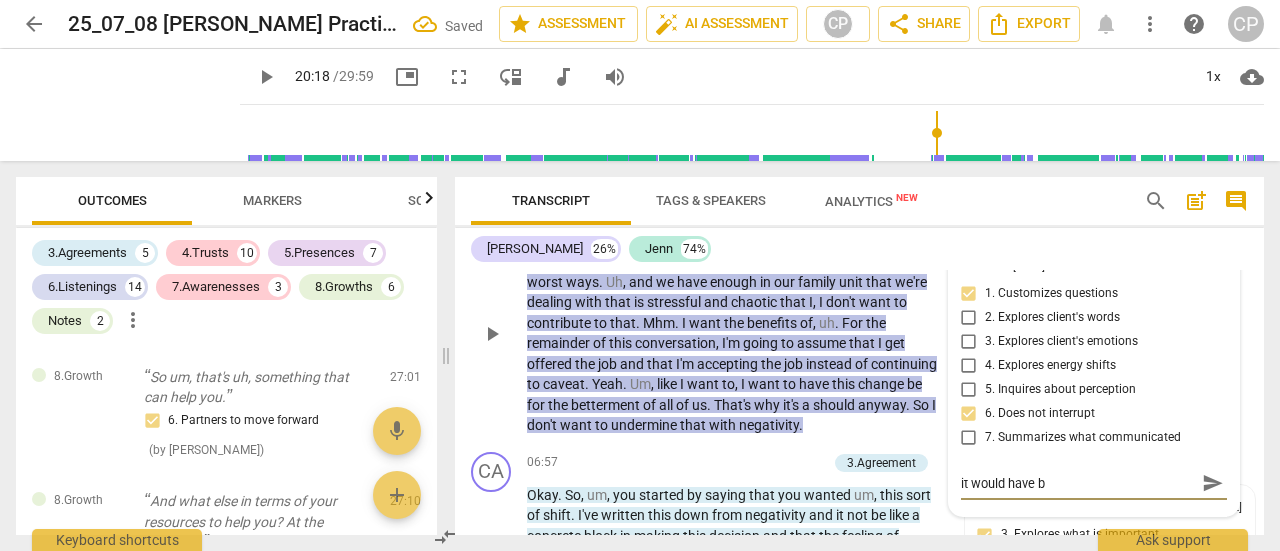 type on "it would have be" 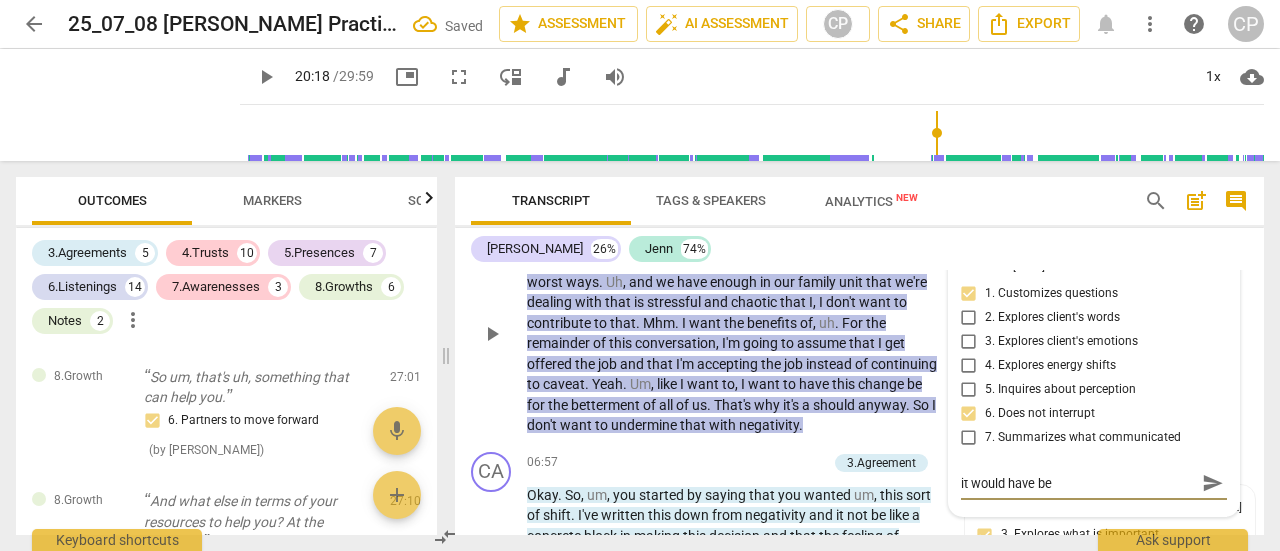 type on "it would have bee" 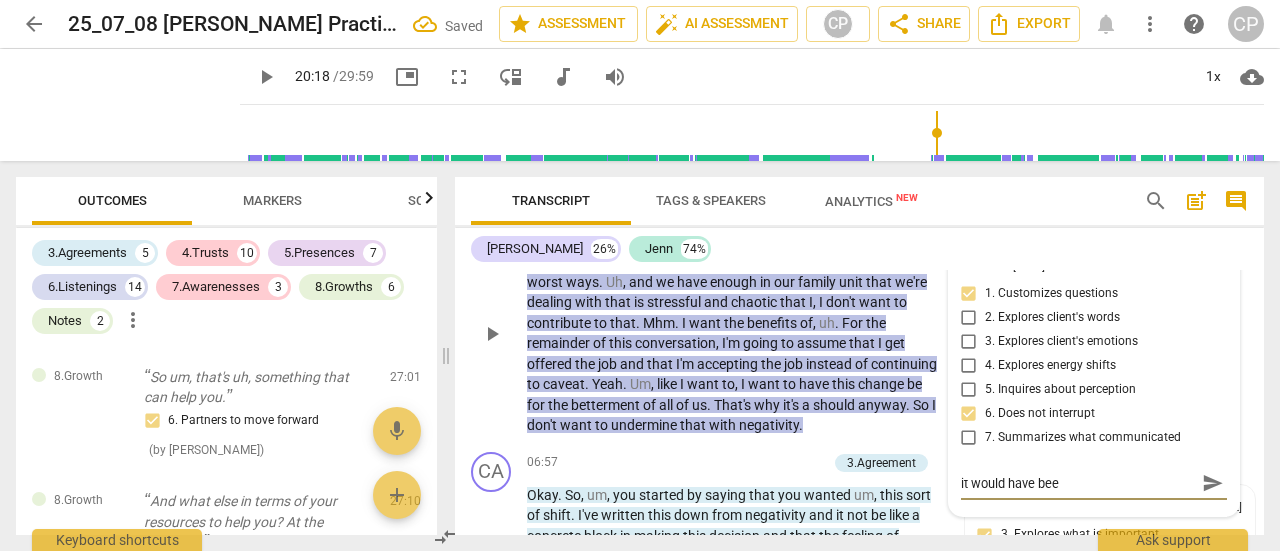 type on "it would have been" 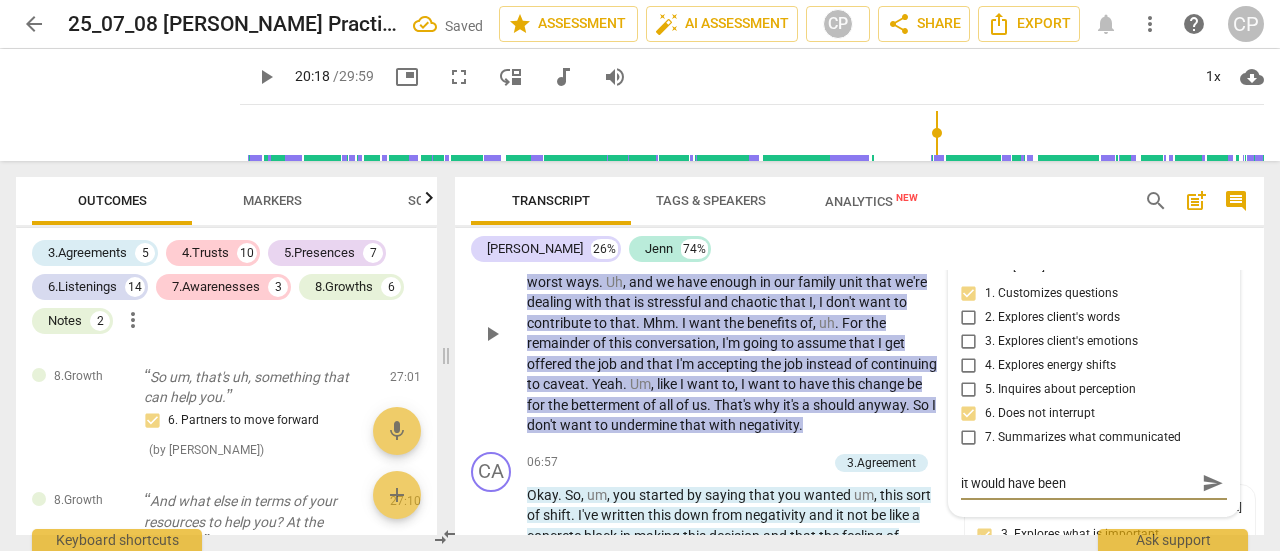 type on "it would have been" 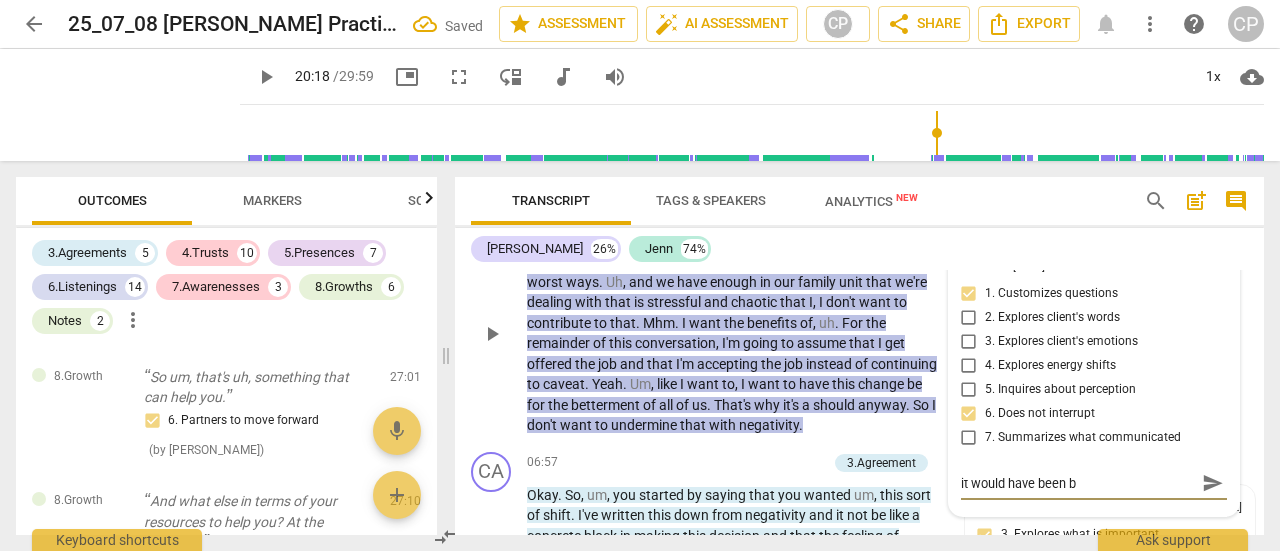 type on "it would have been be" 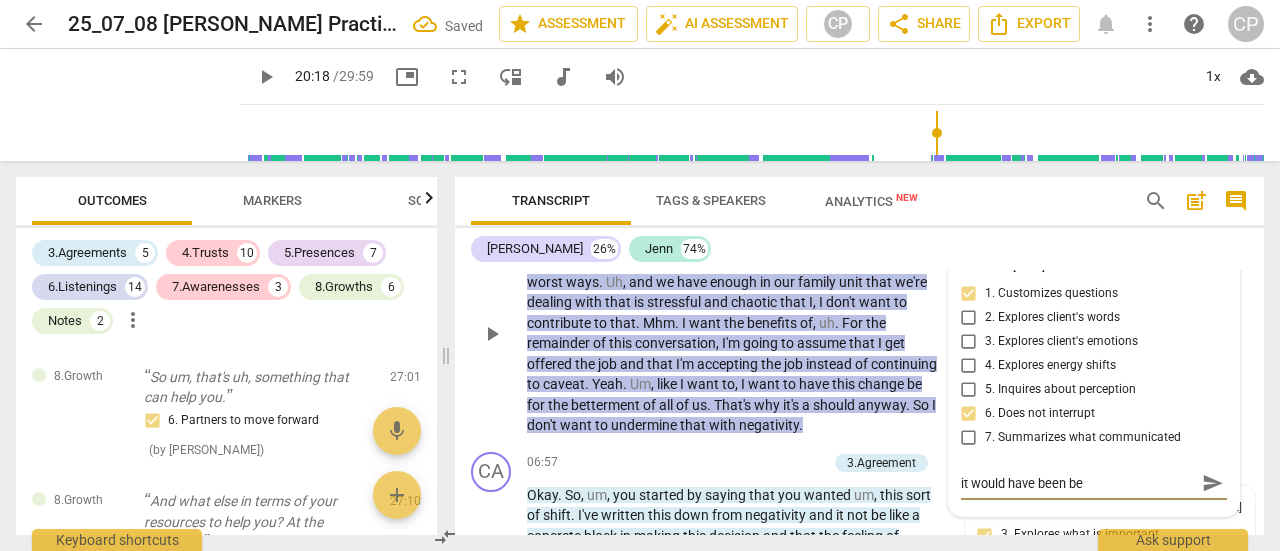 type on "it would have been bet" 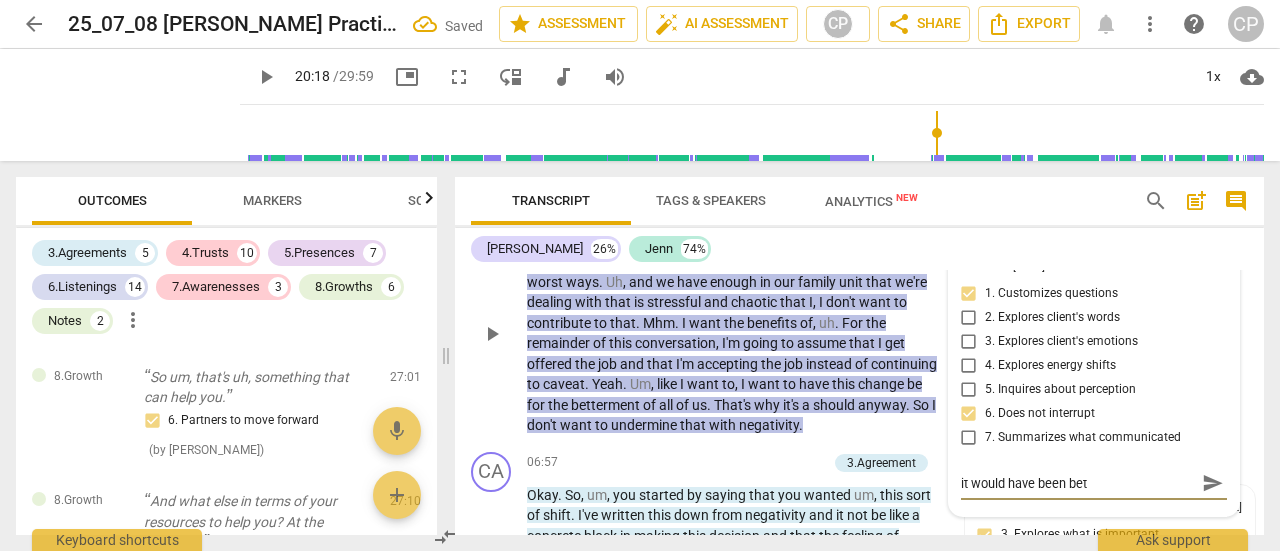 type on "it would have been bett" 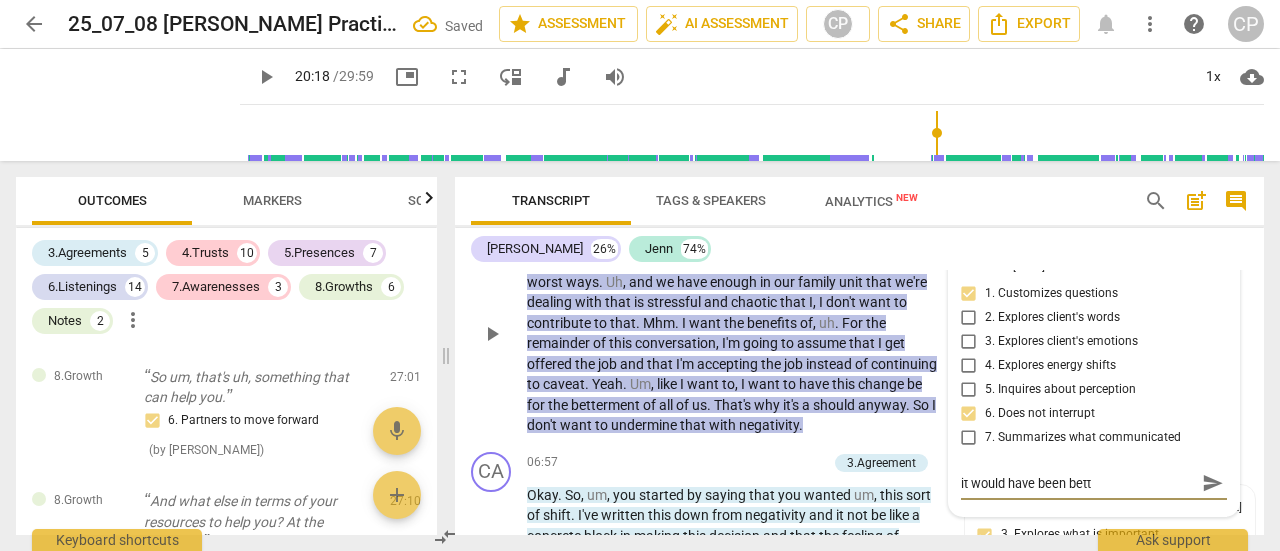 type on "it would have been [PERSON_NAME]" 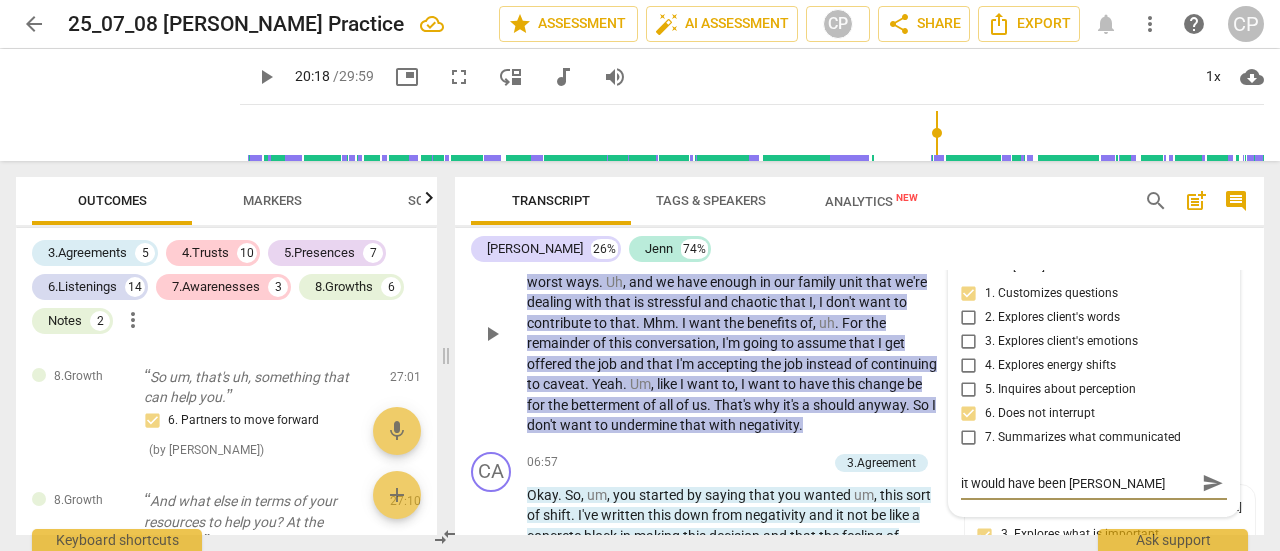 type on "it would have been better" 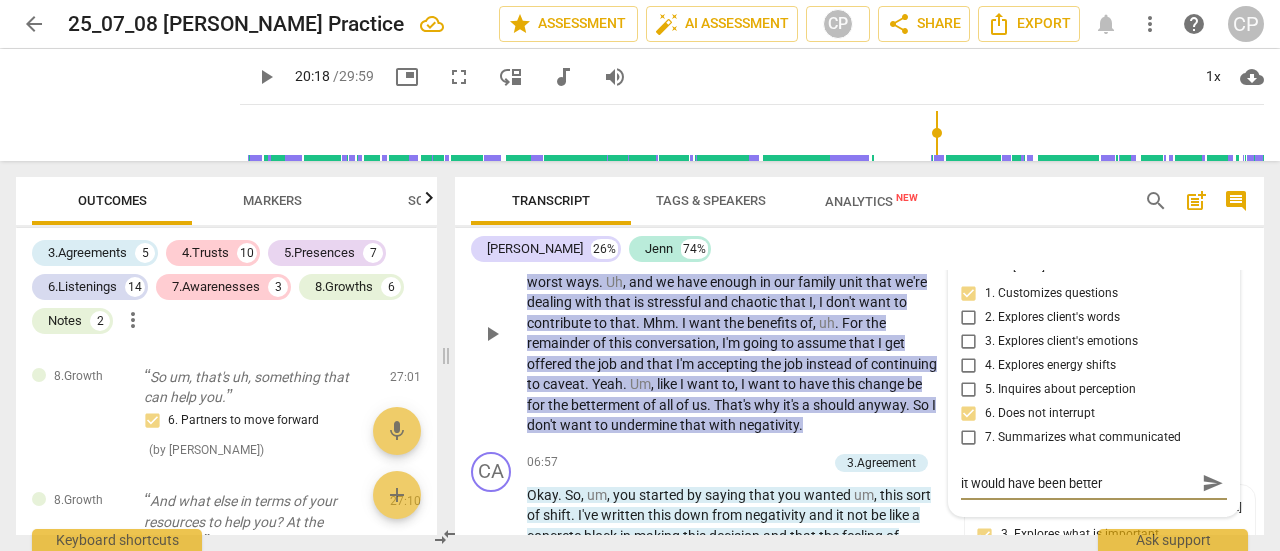 type on "it would have been better" 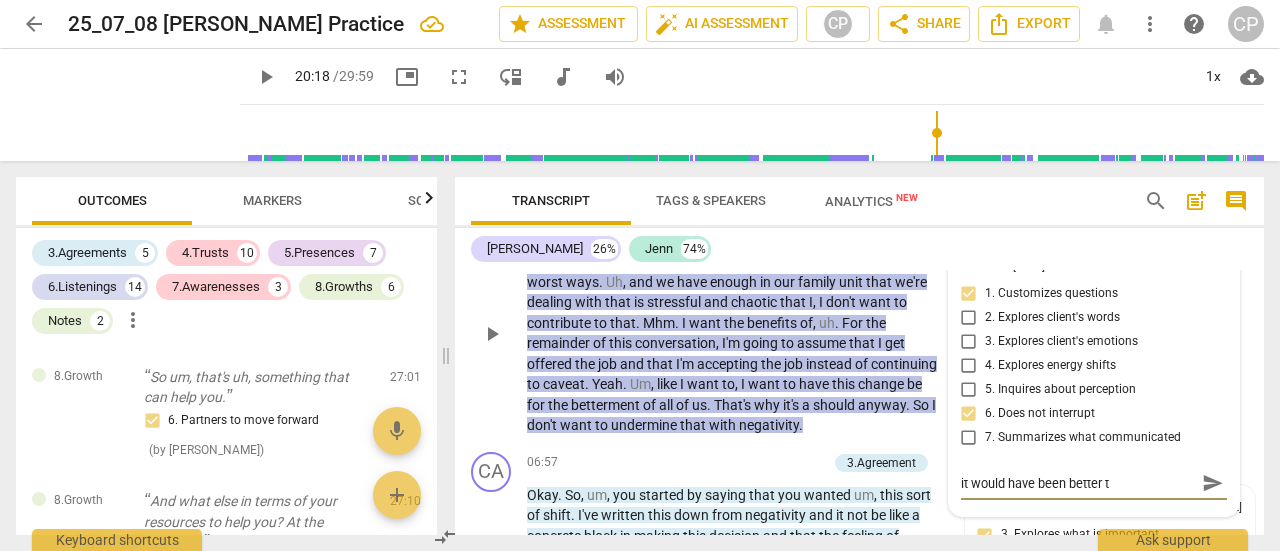 type on "it would have been better to" 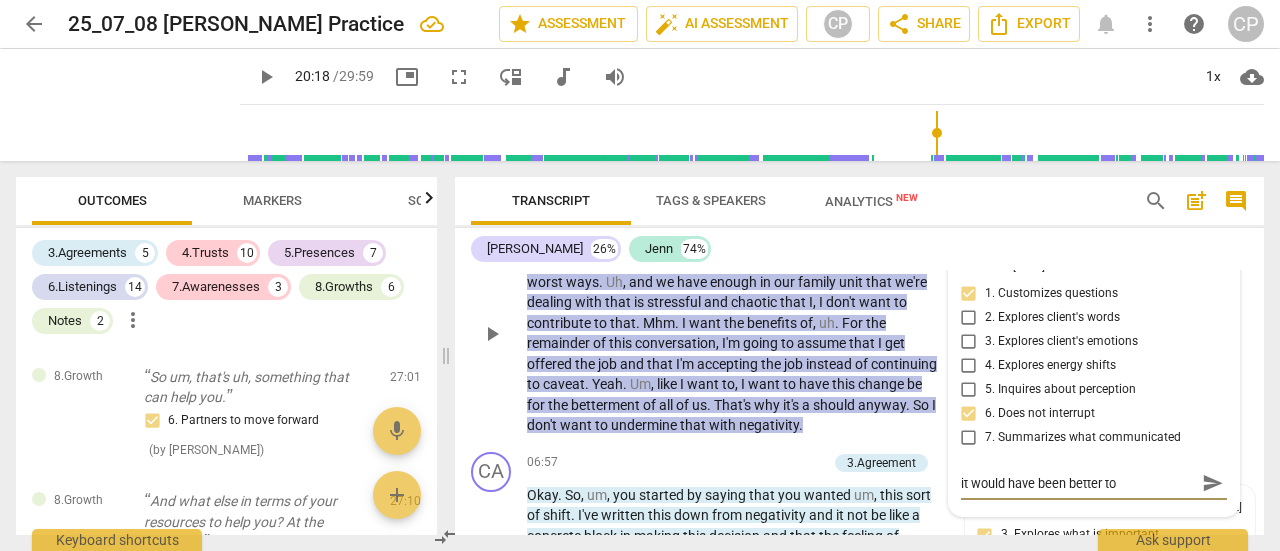 type on "it would have been better to" 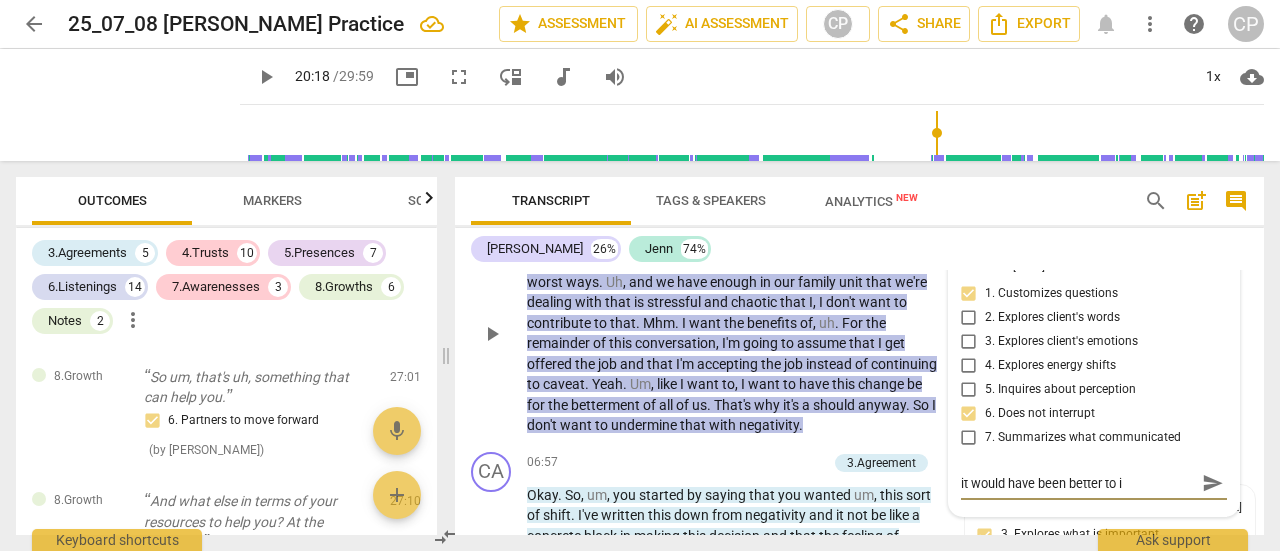 type on "it would have been better to in" 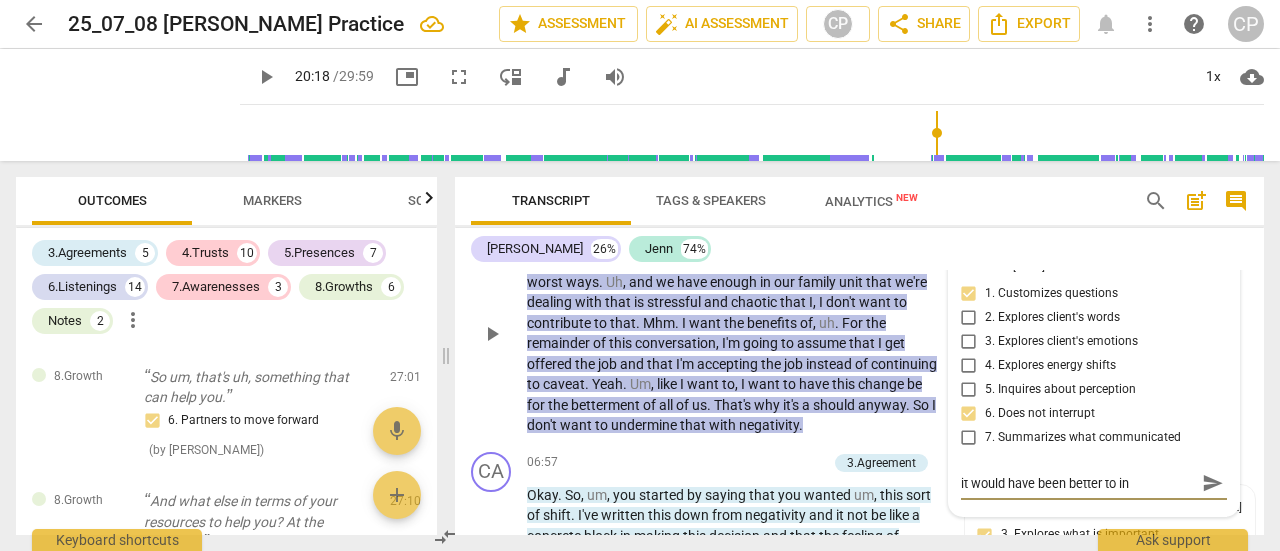 type on "it would have been better to inv" 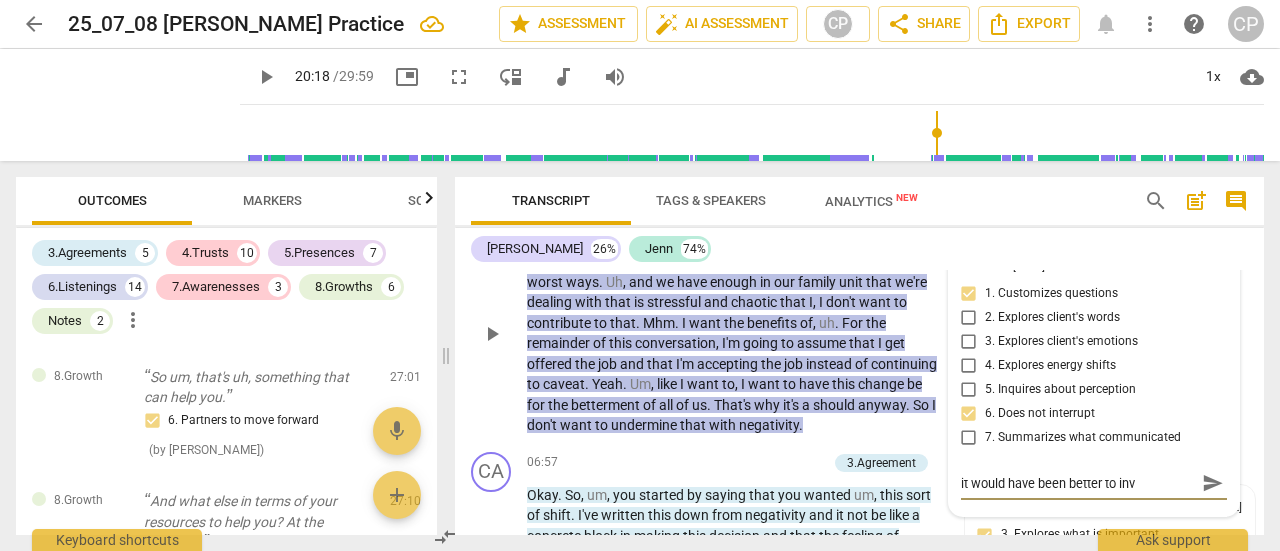 type on "it would have been better to invi" 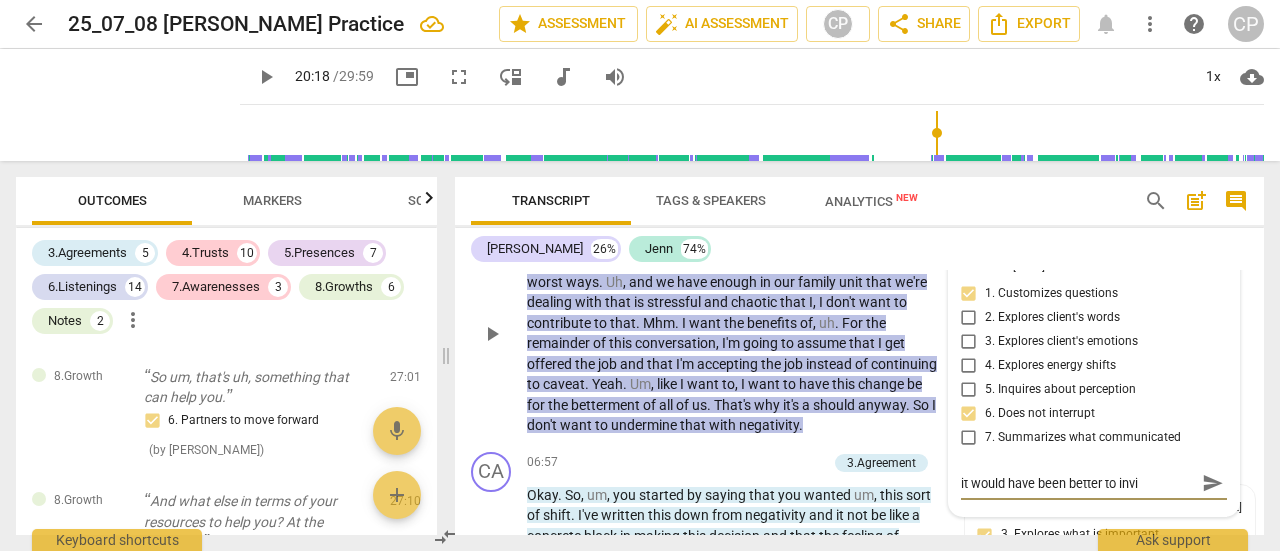 type on "it would have been better to invit" 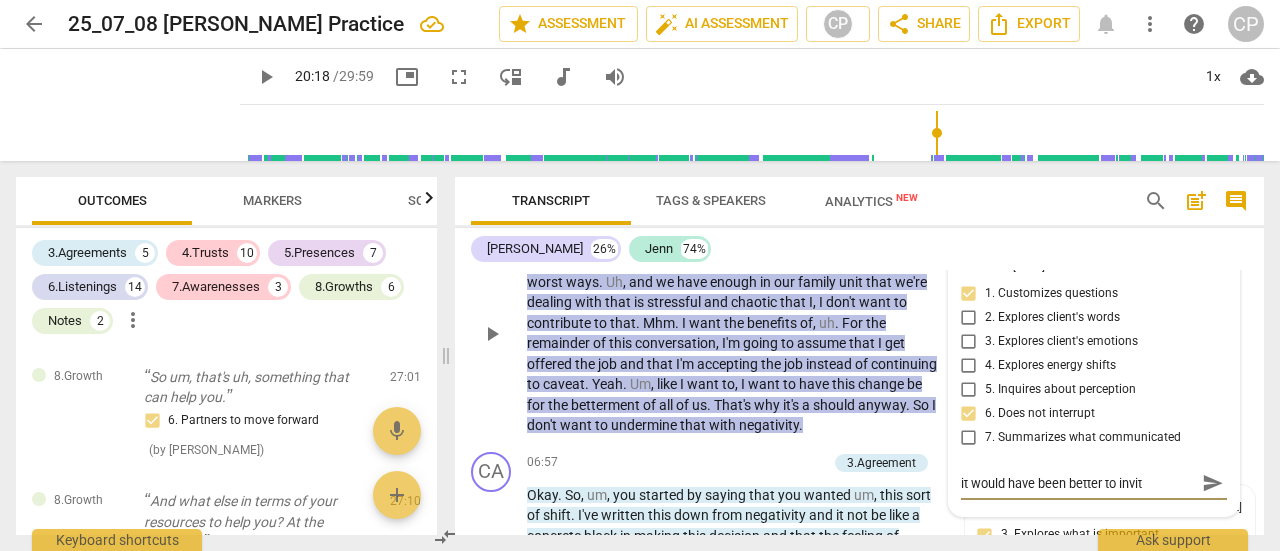 type on "it would have been better to invite" 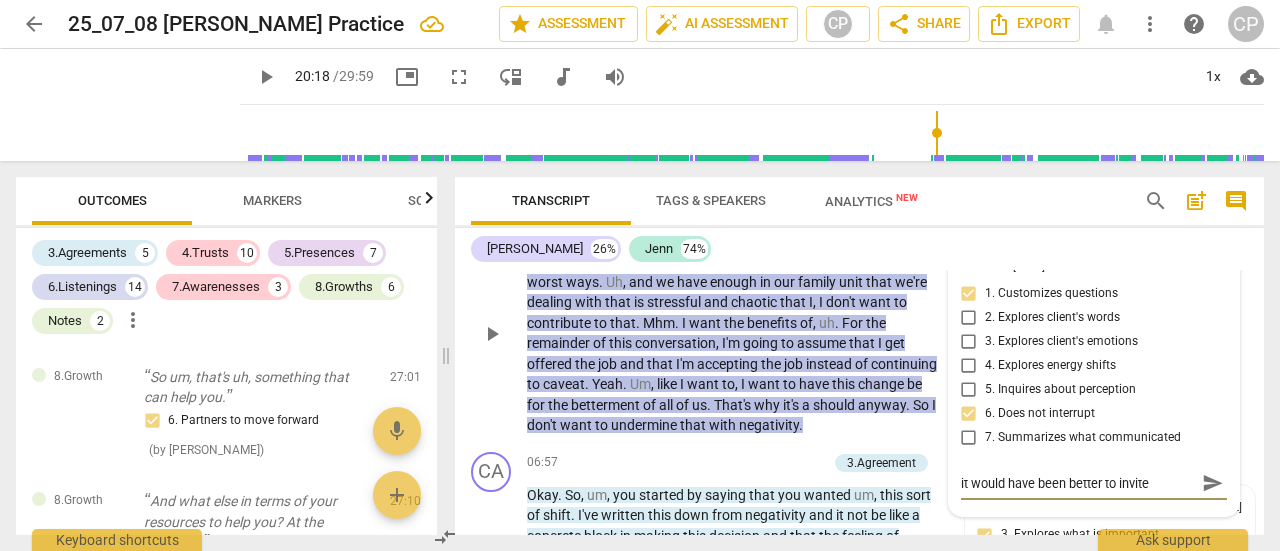 type 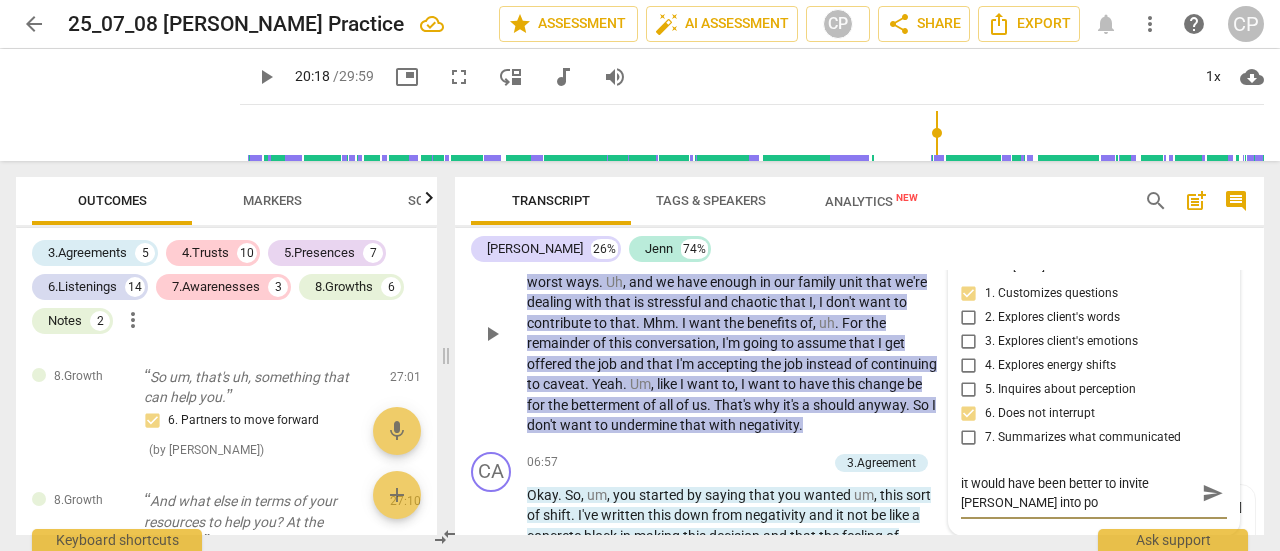 scroll, scrollTop: 0, scrollLeft: 0, axis: both 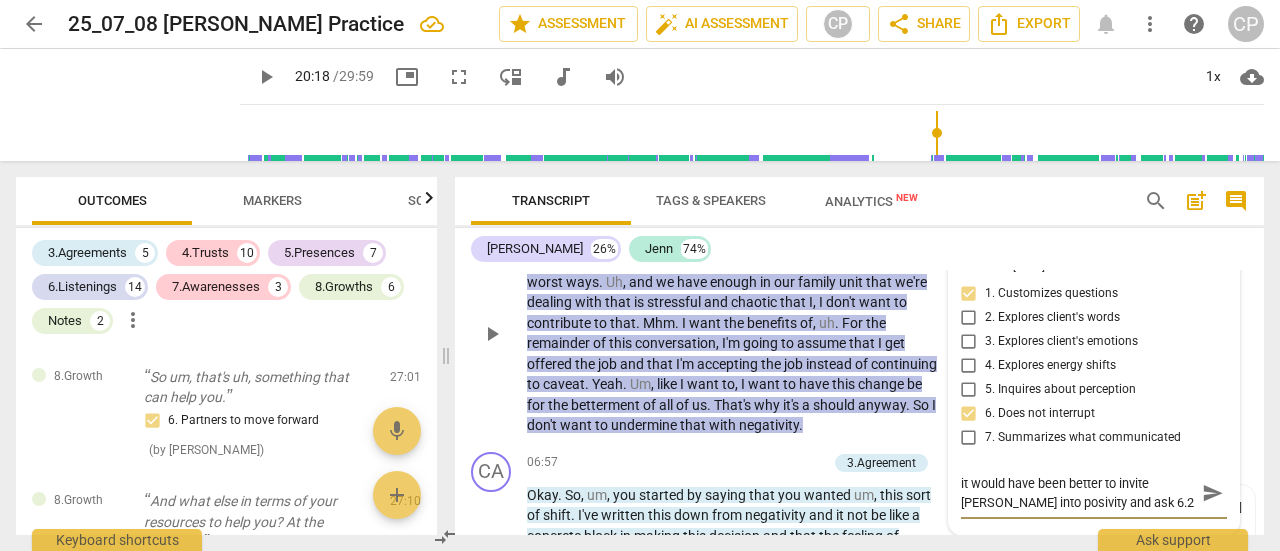click on "it would have been better to invite [PERSON_NAME] into posivity and ask 6.2" at bounding box center [1078, 493] 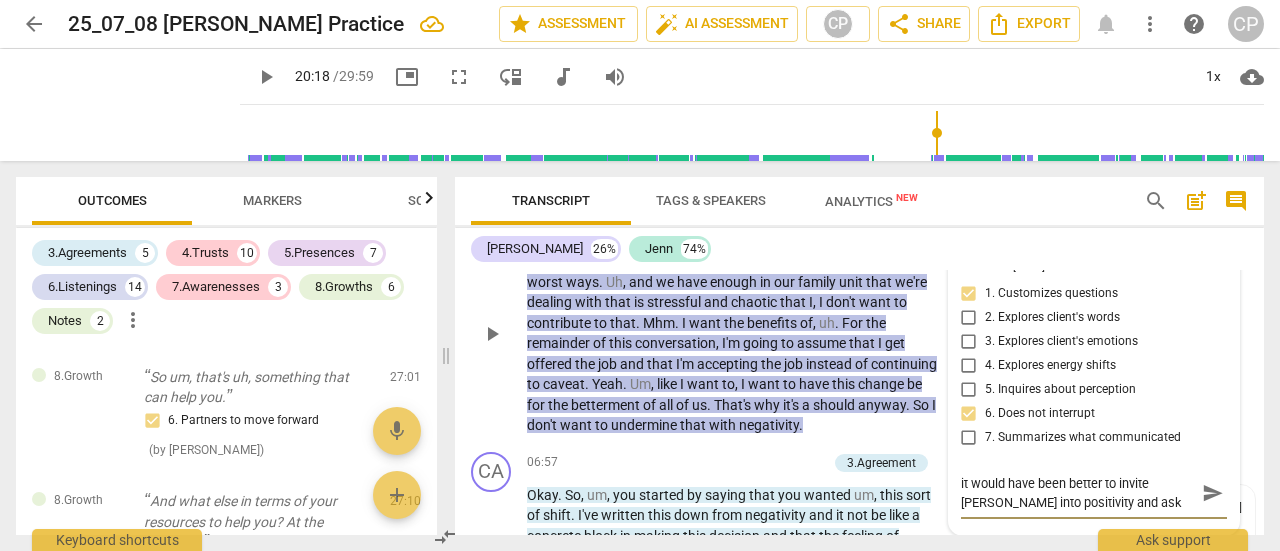 click on "it would have been better to invite [PERSON_NAME] into positivity and ask 6.2" at bounding box center (1078, 493) 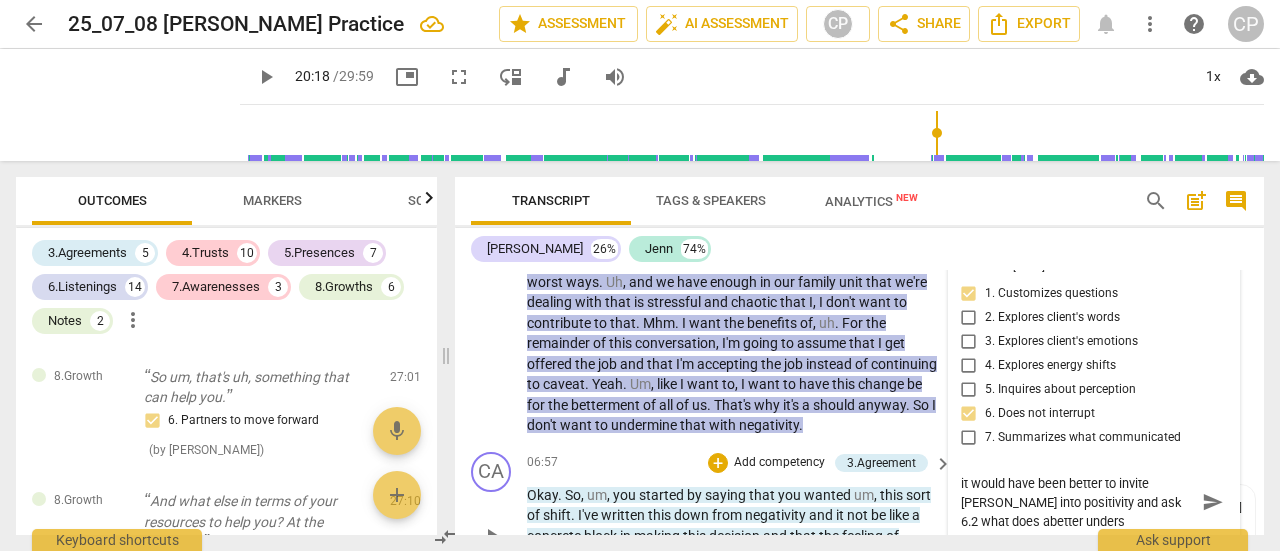 scroll, scrollTop: 0, scrollLeft: 0, axis: both 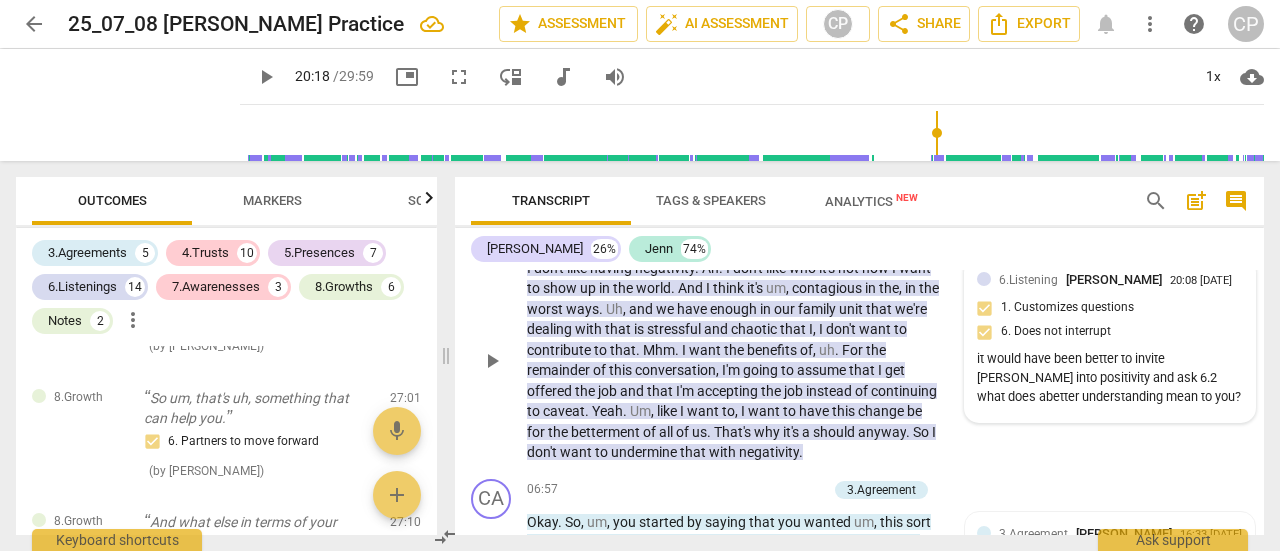 click on "it would have been better to invite [PERSON_NAME] into positivity and ask 6.2 what does abetter understanding mean to you?" at bounding box center [1110, 378] 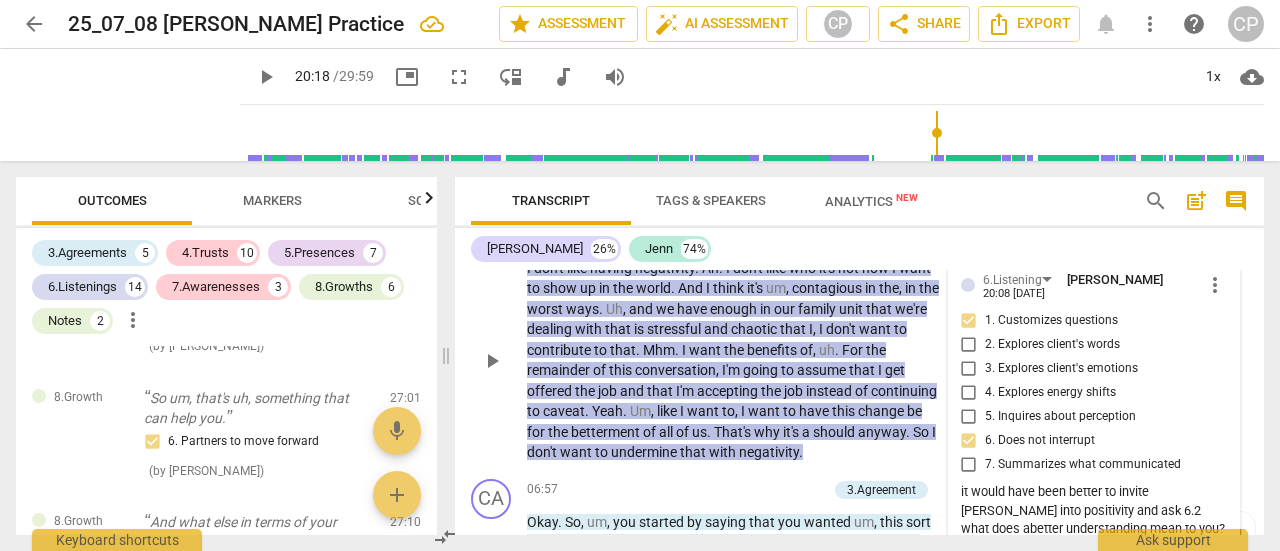 click on "it would have been better to invite [PERSON_NAME] into positivity and ask 6.2 what does abetter understanding mean to you?" at bounding box center [1094, 511] 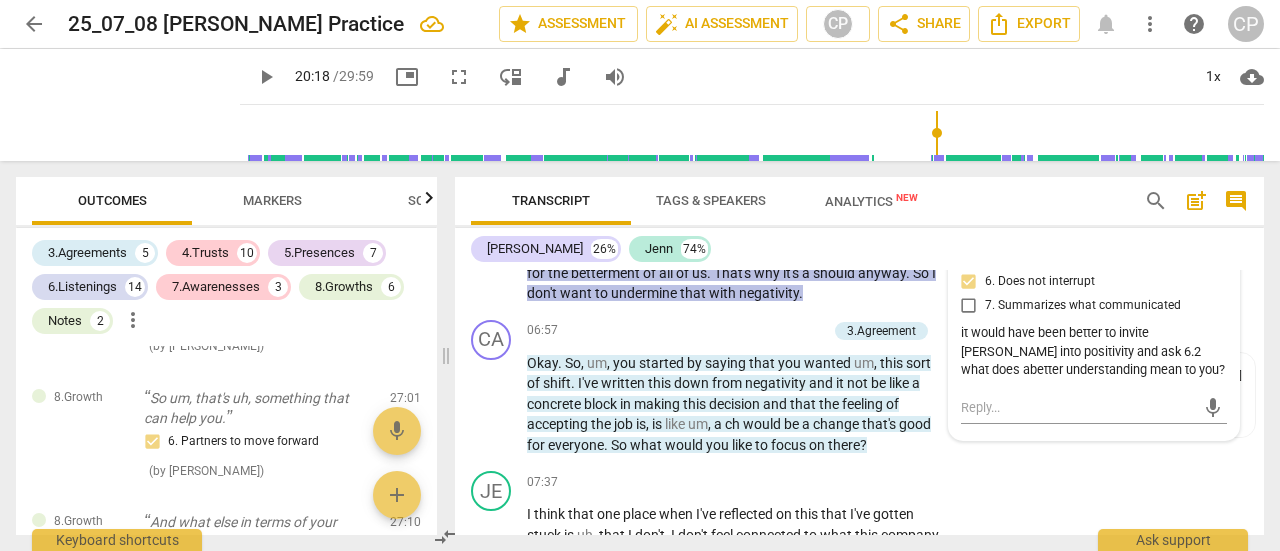 scroll, scrollTop: 2804, scrollLeft: 0, axis: vertical 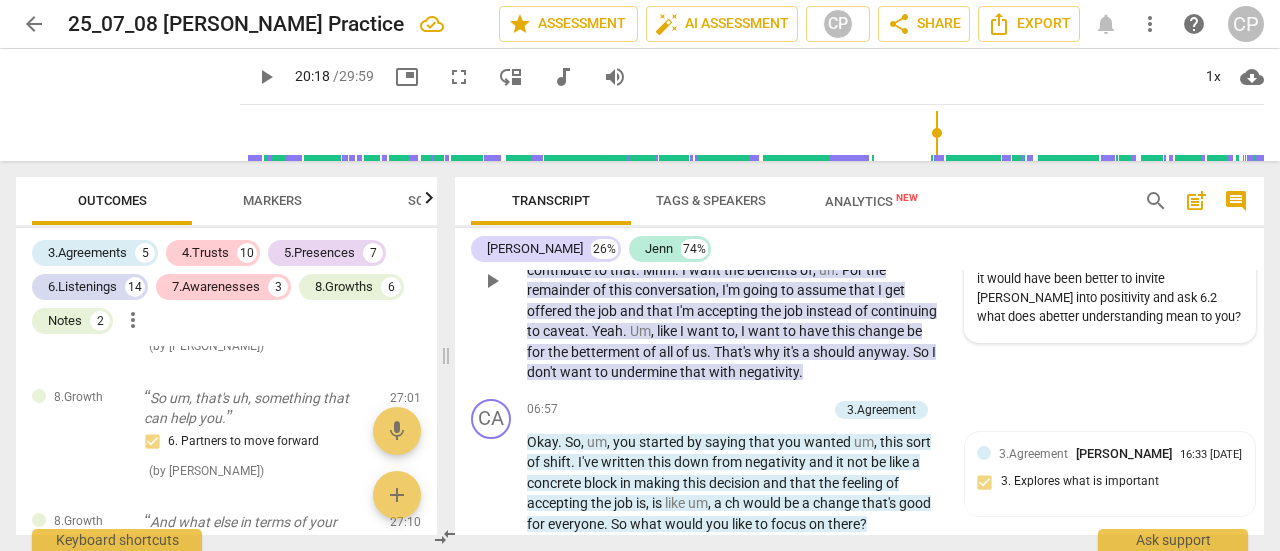 click on "it would have been better to invite [PERSON_NAME] into positivity and ask 6.2 what does abetter understanding mean to you?" at bounding box center (1110, 298) 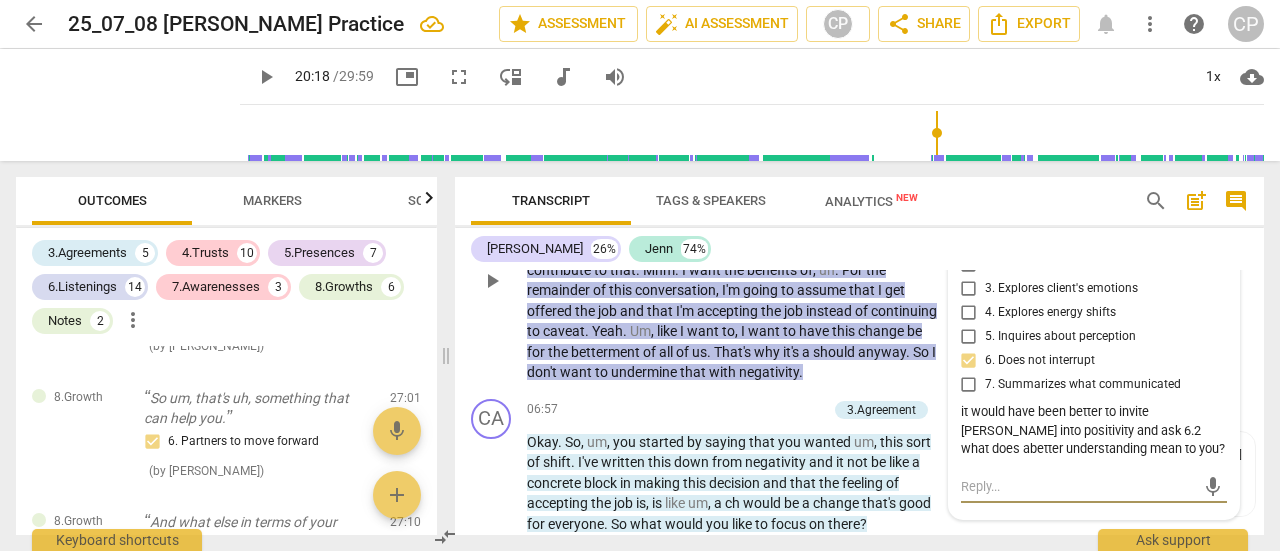 click at bounding box center [1078, 486] 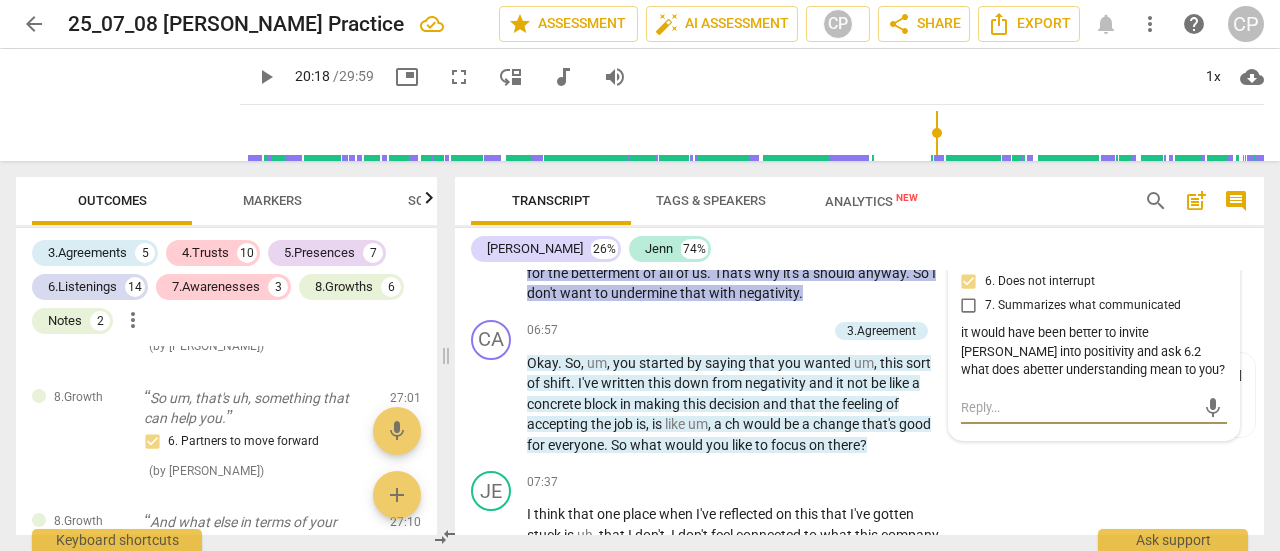 scroll, scrollTop: 2804, scrollLeft: 0, axis: vertical 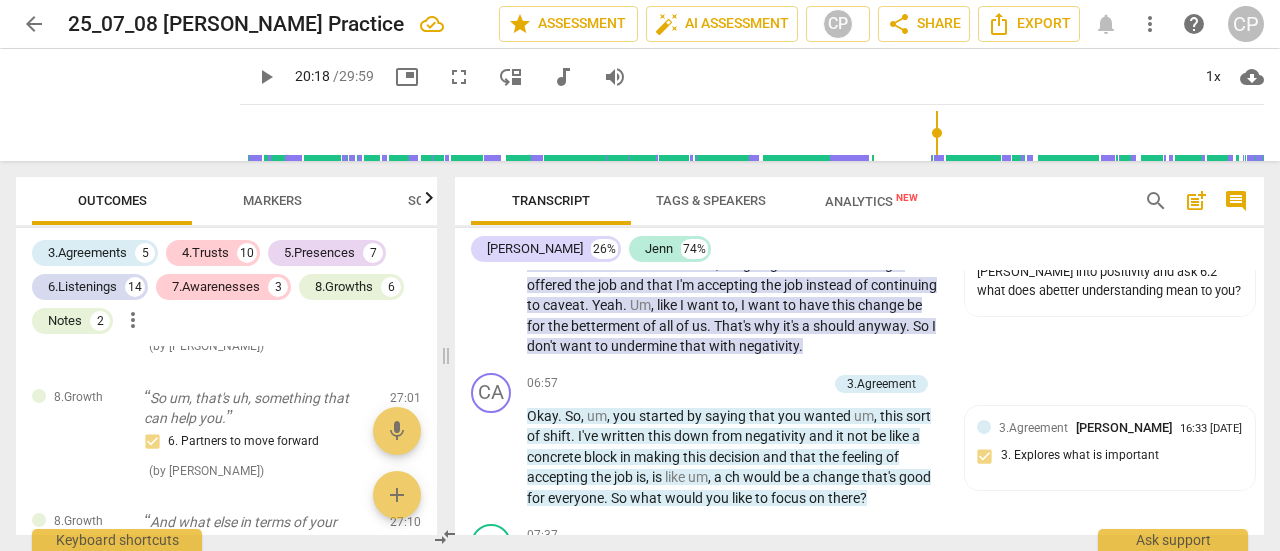 click on "Transcript Tags & Speakers Analytics   New search post_add comment [PERSON_NAME] 26% [PERSON_NAME] 74% CA play_arrow pause 00:00 + Add competency keyboard_arrow_right Hey . JE play_arrow pause 00:02 + Add competency keyboard_arrow_right Hello . CA play_arrow pause 00:03 + Add competency [DOMAIN_NAME] keyboard_arrow_right Hi   [PERSON_NAME] .   Lovely   to   see   you .   Okay ,   so   maybe   before   we   get   started ,   um ,   [PERSON_NAME] ,   I   was   just   wondering   what   um ,   what   is   a   win   for   you   in   the   past   week   or   something   good   that   you   can   think   of   in   the   past   few   days   or   a   win ? [DOMAIN_NAME] [PERSON_NAME] 16:20 [DATE] 2. Shows support and empathy JE play_arrow pause 00:28 + Add competency keyboard_arrow_right Um ,   uh ,   let's   see . CA play_arrow pause 00:35 + Add competency keyboard_arrow_right I ,   um . JE play_arrow pause 00:41 + Add competency keyboard_arrow_right I   don't   know .   Ah ,   um ,   I   have ,   um ,   caught   up   on .   No ,   I'll   pick   a" at bounding box center (863, 356) 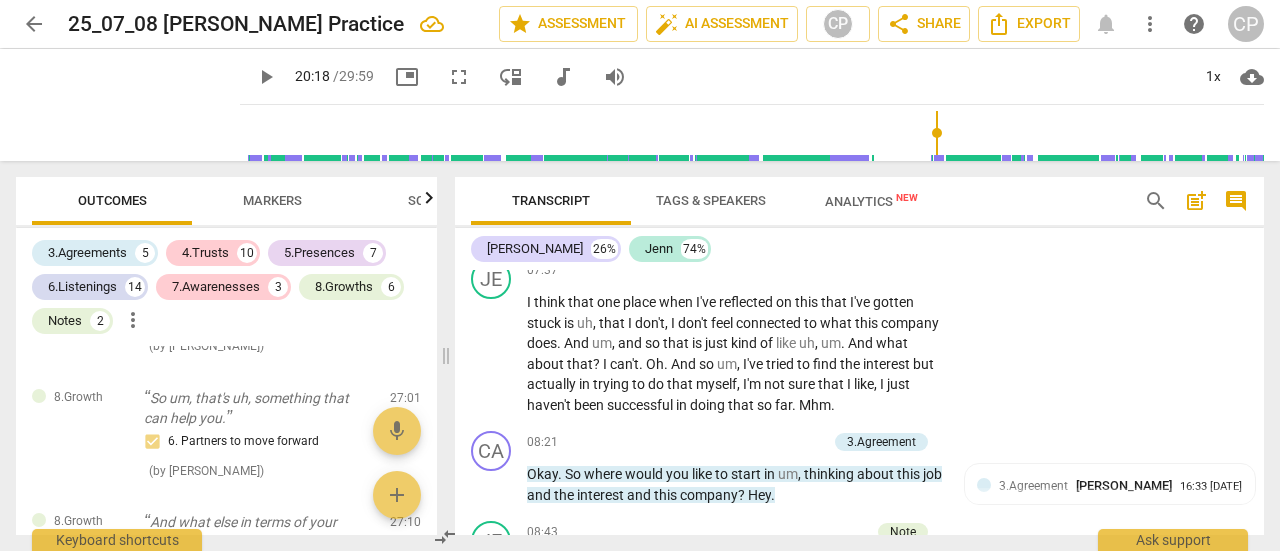 scroll, scrollTop: 3042, scrollLeft: 0, axis: vertical 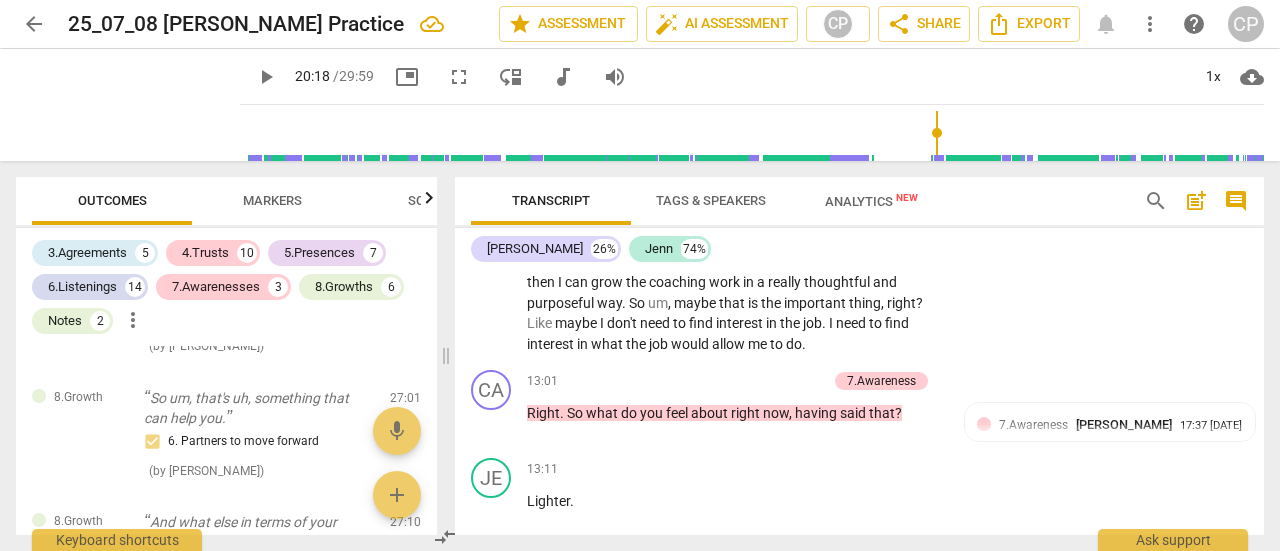 click on "Transcript Tags & Speakers Analytics   New search post_add comment [PERSON_NAME] 26% [PERSON_NAME] 74% CA play_arrow pause 00:00 + Add competency keyboard_arrow_right Hey . JE play_arrow pause 00:02 + Add competency keyboard_arrow_right Hello . CA play_arrow pause 00:03 + Add competency [DOMAIN_NAME] keyboard_arrow_right Hi   [PERSON_NAME] .   Lovely   to   see   you .   Okay ,   so   maybe   before   we   get   started ,   um ,   [PERSON_NAME] ,   I   was   just   wondering   what   um ,   what   is   a   win   for   you   in   the   past   week   or   something   good   that   you   can   think   of   in   the   past   few   days   or   a   win ? [DOMAIN_NAME] [PERSON_NAME] 16:20 [DATE] 2. Shows support and empathy JE play_arrow pause 00:28 + Add competency keyboard_arrow_right Um ,   uh ,   let's   see . CA play_arrow pause 00:35 + Add competency keyboard_arrow_right I ,   um . JE play_arrow pause 00:41 + Add competency keyboard_arrow_right I   don't   know .   Ah ,   um ,   I   have ,   um ,   caught   up   on .   No ,   I'll   pick   a" at bounding box center [863, 356] 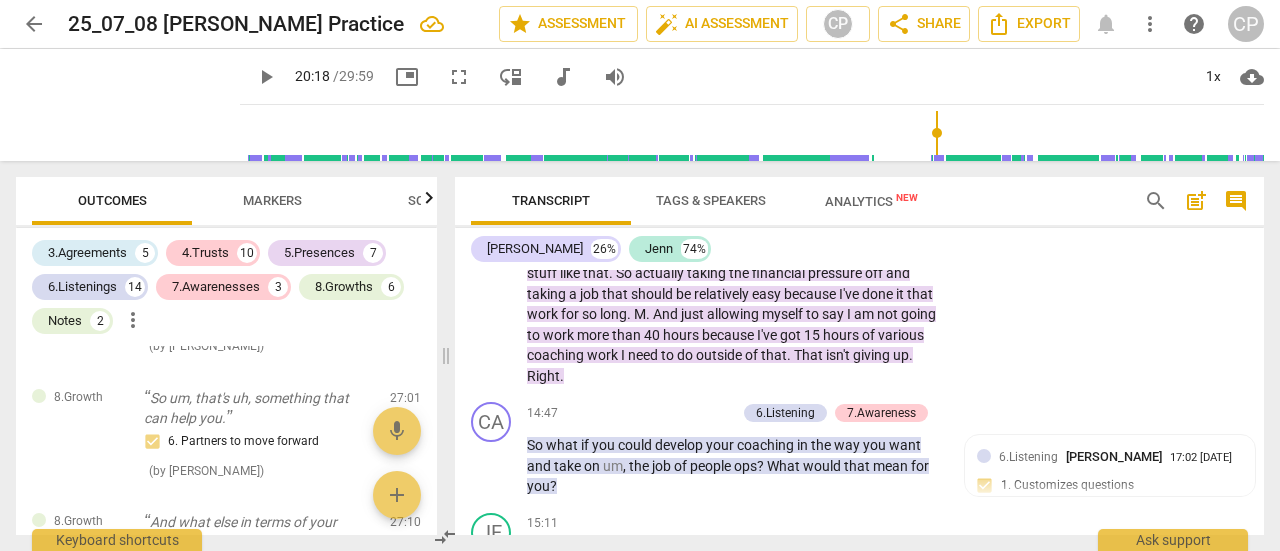 scroll, scrollTop: 5080, scrollLeft: 0, axis: vertical 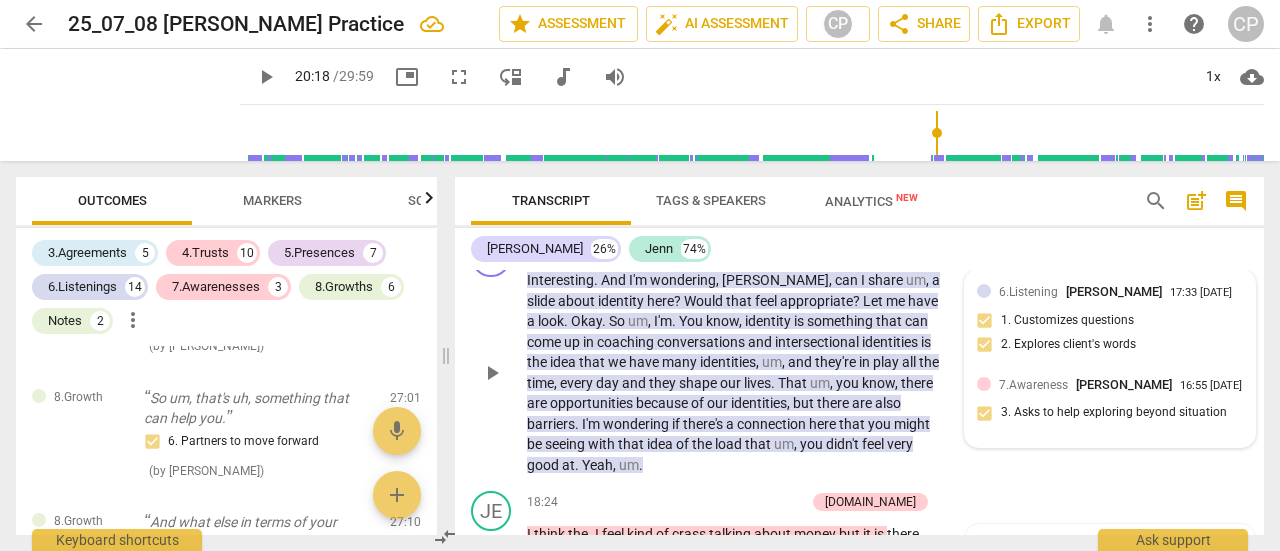 click on "16:55 [DATE]" at bounding box center [1211, 386] 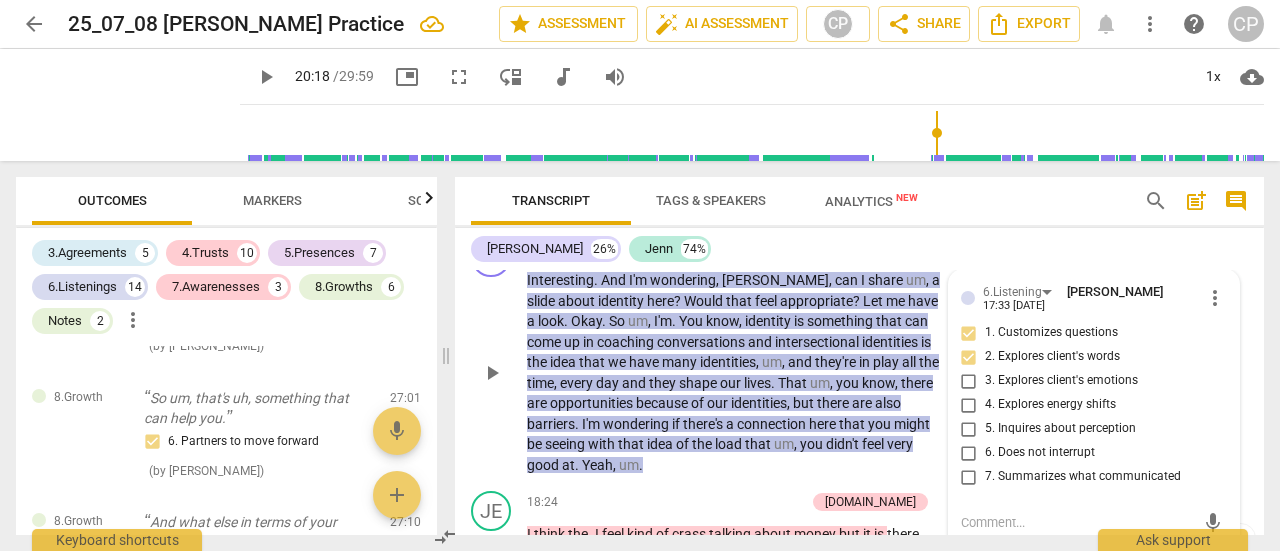 scroll, scrollTop: 5902, scrollLeft: 0, axis: vertical 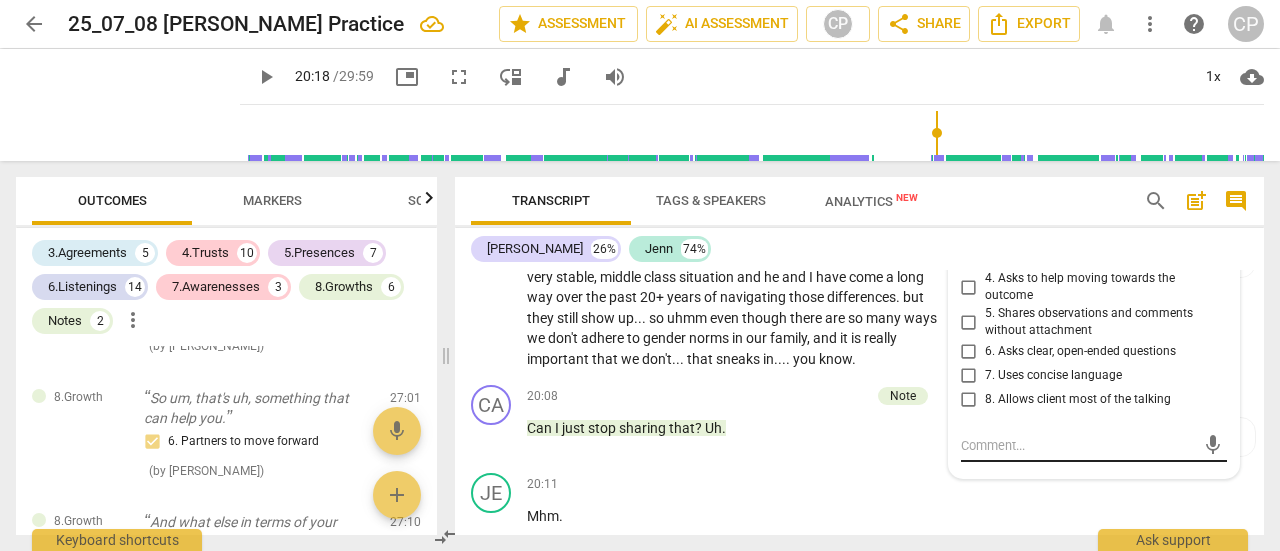 drag, startPoint x: 1090, startPoint y: 474, endPoint x: 964, endPoint y: 485, distance: 126.47925 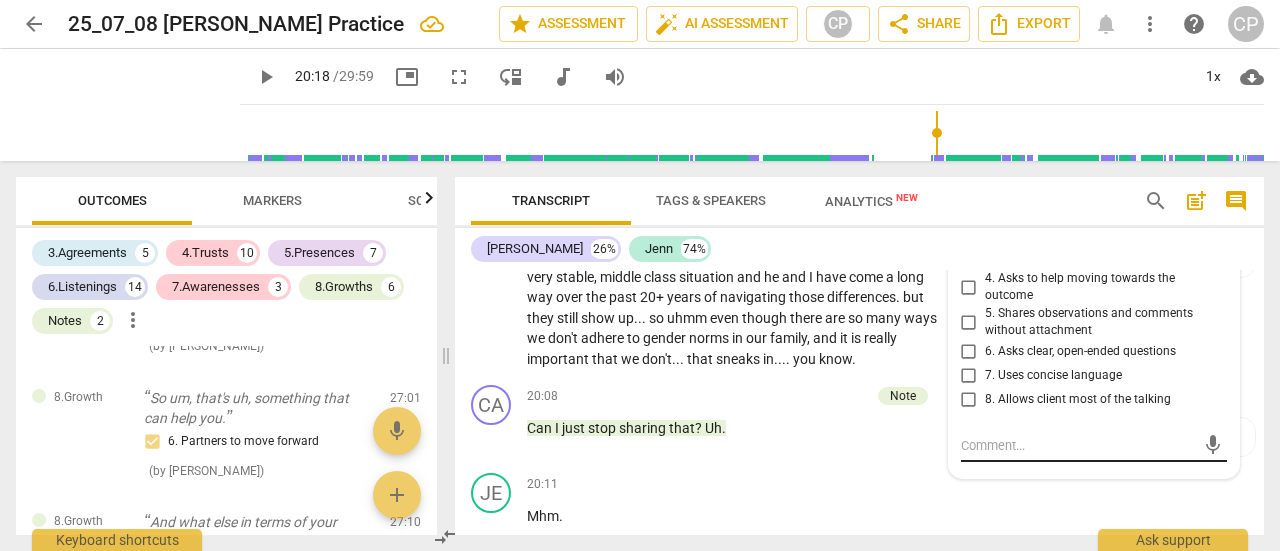 click on "7.Awareness [PERSON_NAME] 16:55 [DATE] more_vert 1. Asks about a current way of thinking 2. Asks to help exploring beyond themself 3. Asks to help exploring beyond situation 4. Asks to help moving towards the outcome 5. Shares observations and comments without attachment 6. Asks clear, open-ended questions 7. Uses concise language 8. Allows client most of the talking mic" at bounding box center (1094, 312) 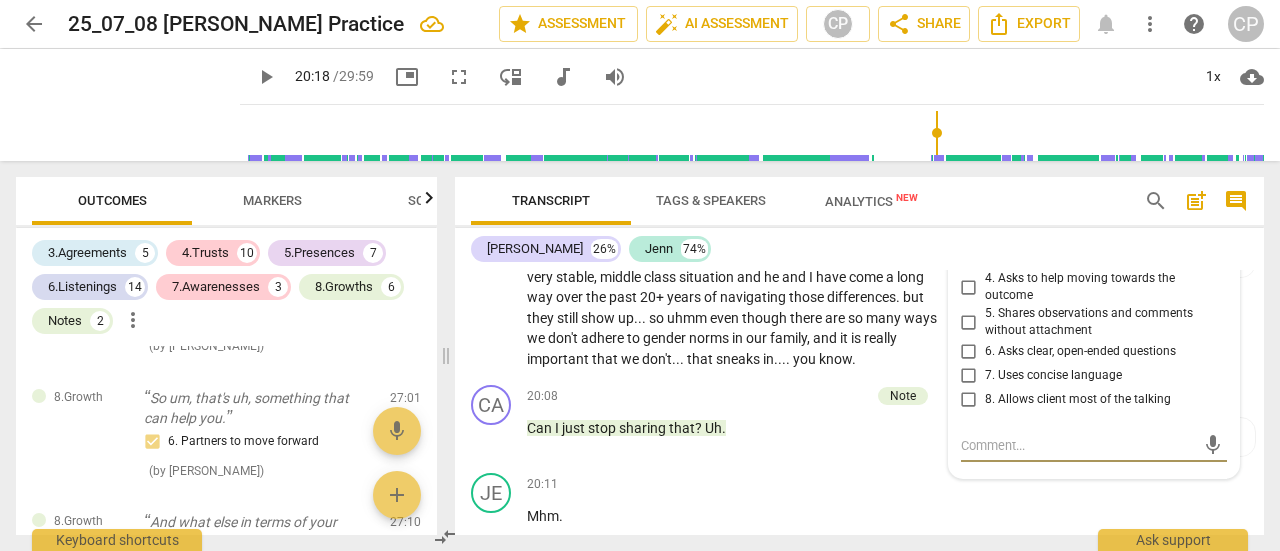 click at bounding box center (1078, 445) 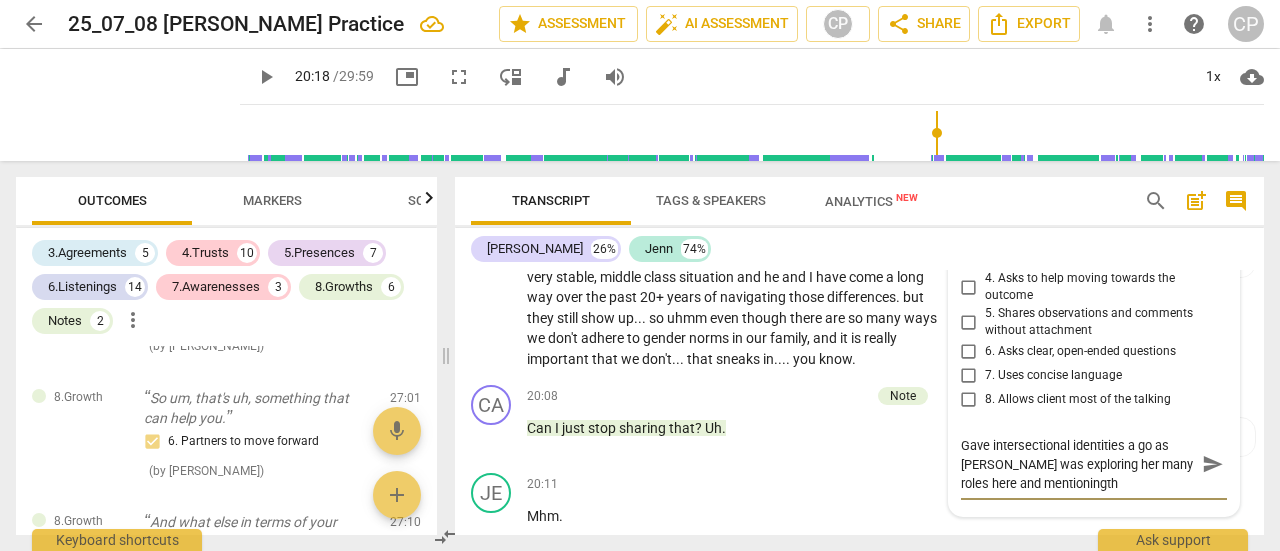 scroll, scrollTop: 0, scrollLeft: 0, axis: both 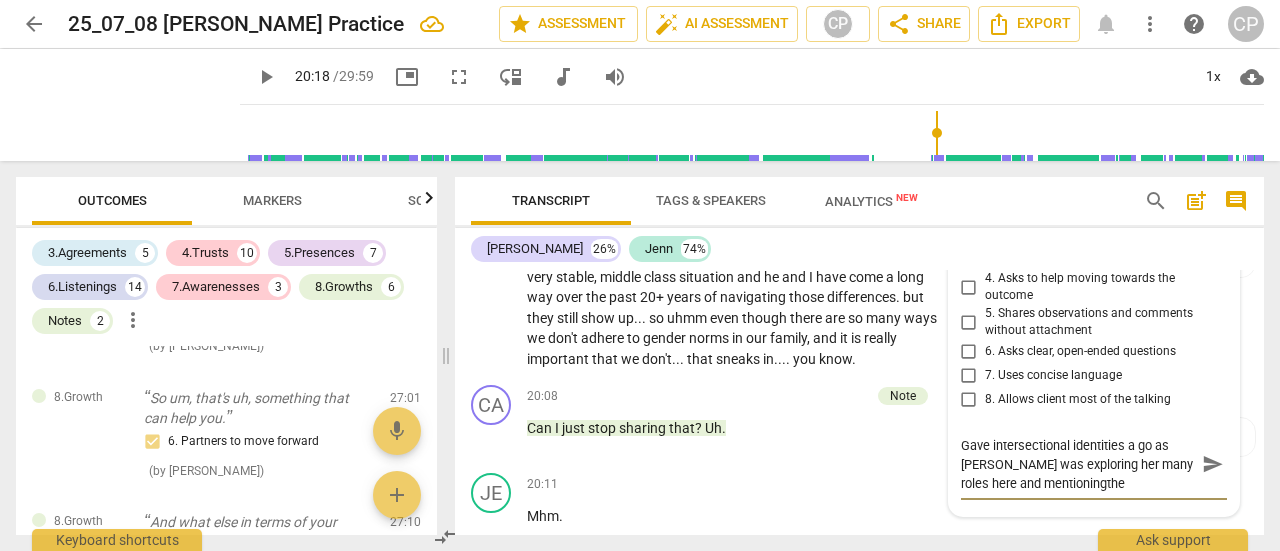 click on "Gave intersectional identities a go as [PERSON_NAME] was exploring her many roles here and mentioningthe" at bounding box center [1078, 464] 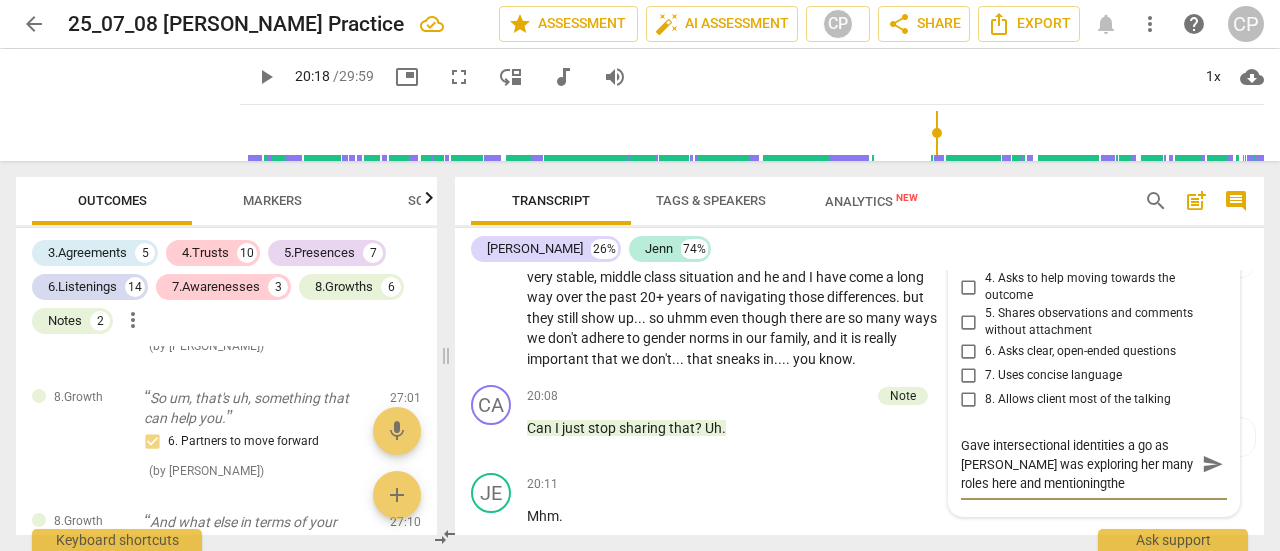 click on "Gave intersectional identities a go as [PERSON_NAME] was exploring her many roles here and mentioningthe" at bounding box center (1078, 464) 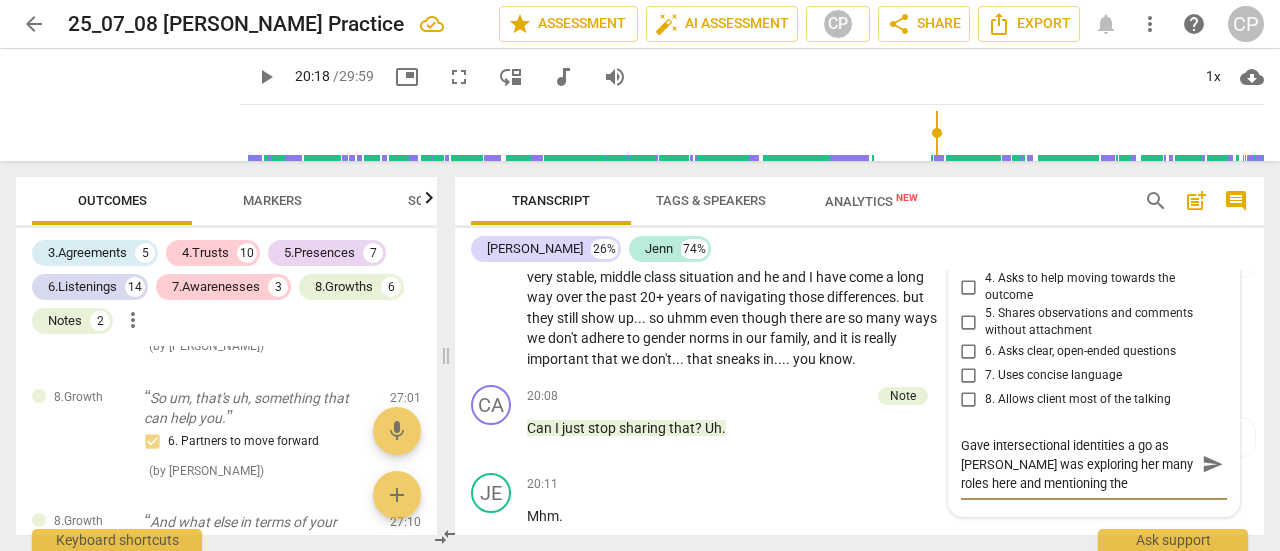 click on "Gave intersectional identities a go as [PERSON_NAME] was exploring her many roles here and mentioning the" at bounding box center (1078, 464) 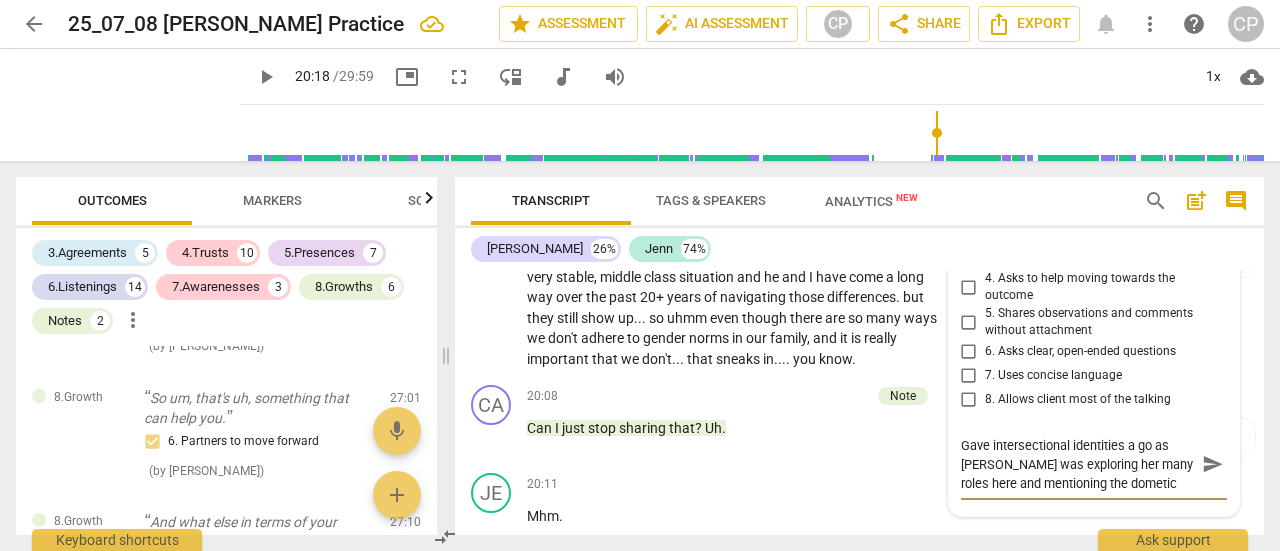 scroll, scrollTop: 17, scrollLeft: 0, axis: vertical 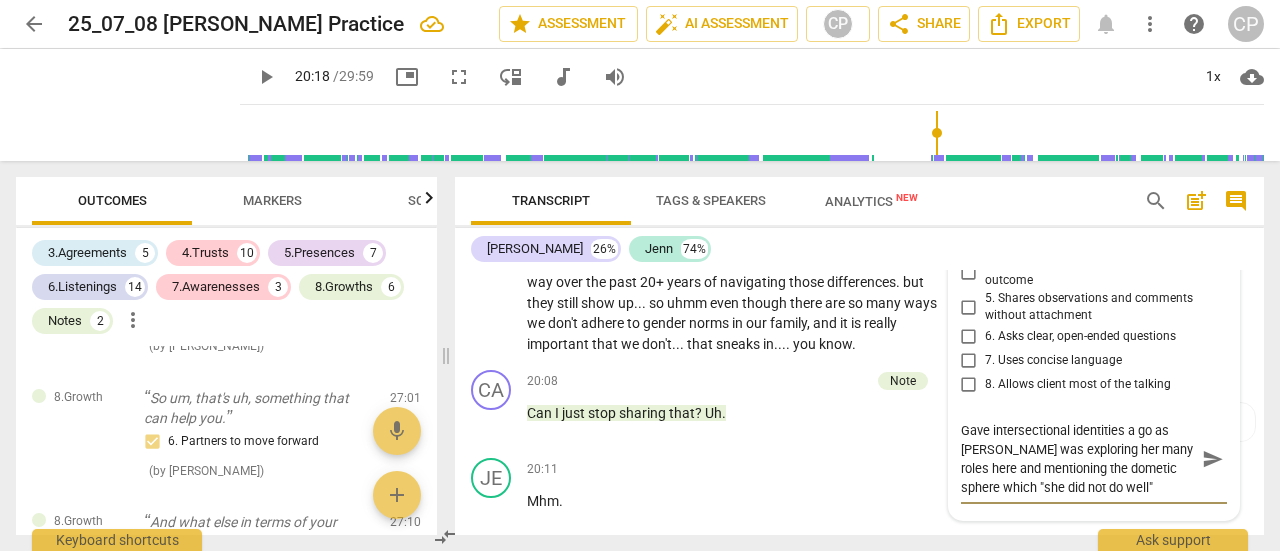 click on "Gave intersectional identities a go as [PERSON_NAME] was exploring her many roles here and mentioning the dometic sphere which "she did not do well"" at bounding box center (1078, 459) 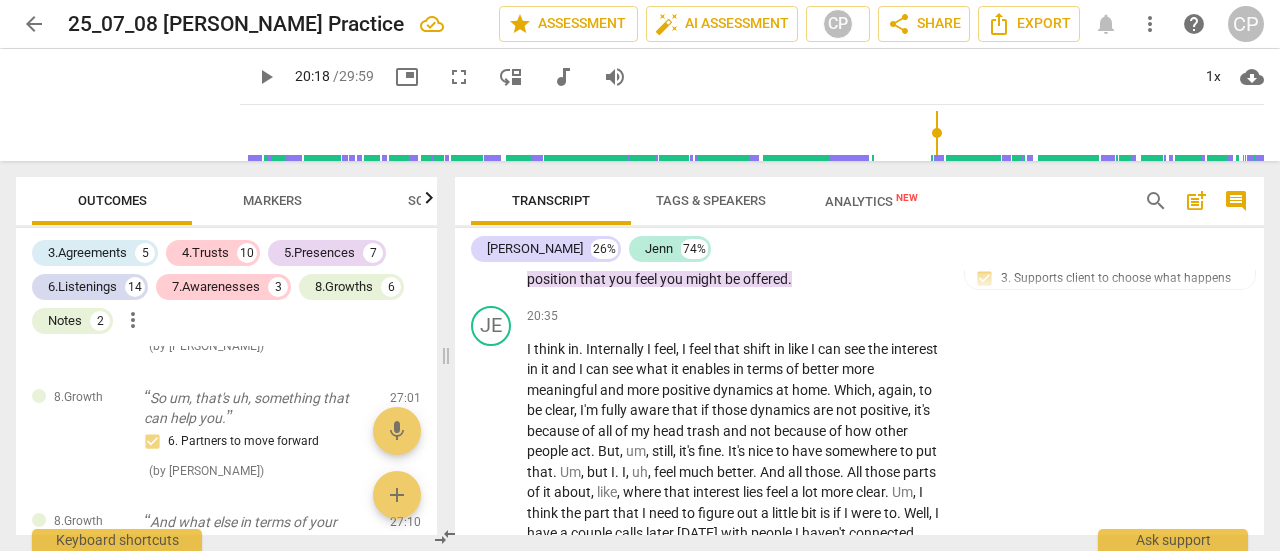 scroll, scrollTop: 6429, scrollLeft: 0, axis: vertical 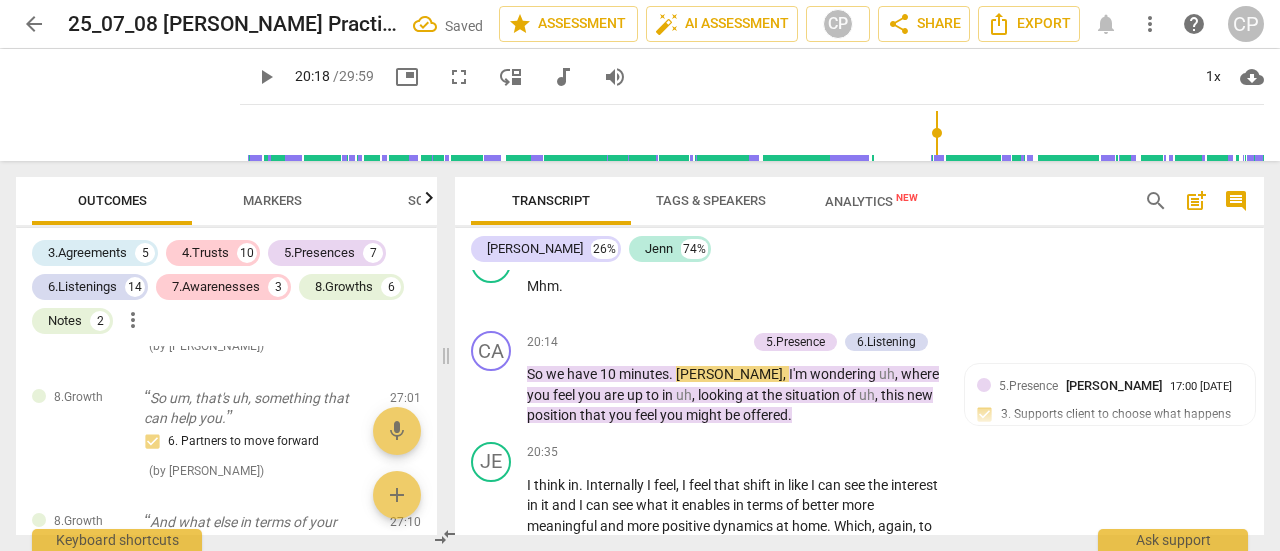 drag, startPoint x: 1263, startPoint y: 436, endPoint x: 1261, endPoint y: 448, distance: 12.165525 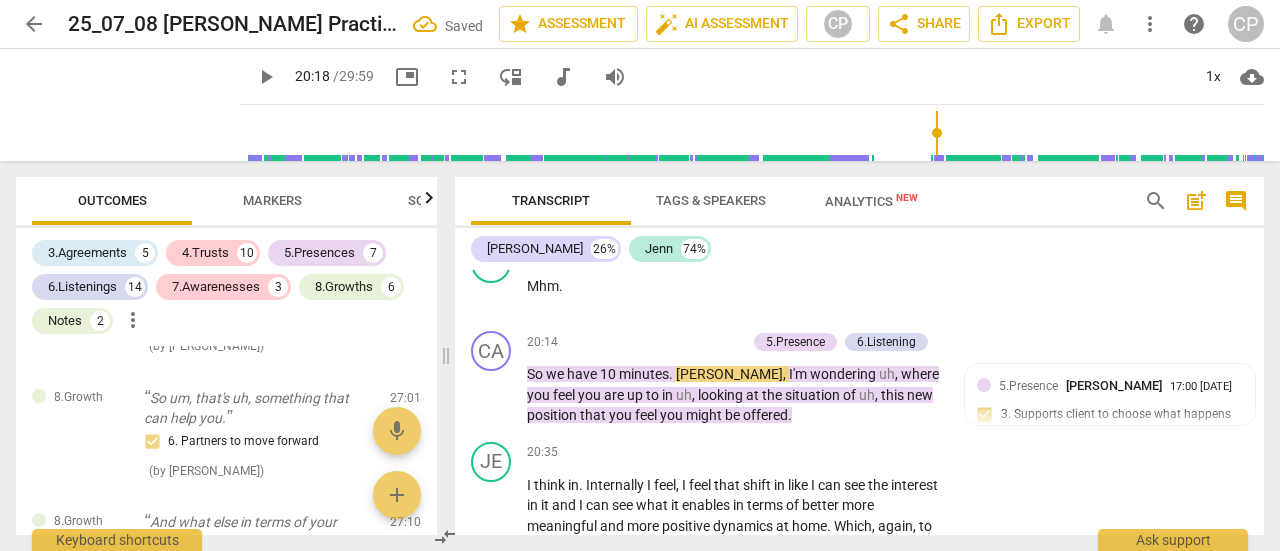 click on "CA play_arrow pause 00:00 + Add competency keyboard_arrow_right Hey . JE play_arrow pause 00:02 + Add competency keyboard_arrow_right Hello . CA play_arrow pause 00:03 + Add competency [DOMAIN_NAME] keyboard_arrow_right Hi   [PERSON_NAME] .   Lovely   to   see   you .   Okay ,   so   maybe   before   we   get   started ,   um ,   [PERSON_NAME] ,   I   was   just   wondering   what   um ,   what   is   a   win   for   you   in   the   past   week   or   something   good   that   you   can   think   of   in   the   past   few   days   or   a   win ? [DOMAIN_NAME] [PERSON_NAME] 16:20 [DATE] 2. Shows support and empathy JE play_arrow pause 00:28 + Add competency keyboard_arrow_right Um ,   uh ,   let's   see . CA play_arrow pause 00:35 + Add competency keyboard_arrow_right I ,   um . JE play_arrow pause 00:41 + Add competency keyboard_arrow_right I   don't   know .   Ah ,   um ,   I   have ,   um ,   caught   up   on .   No ,   I'll   pick   a   different   thing .   I   actually   made   progress   on   reading   this   book   that" at bounding box center [859, 402] 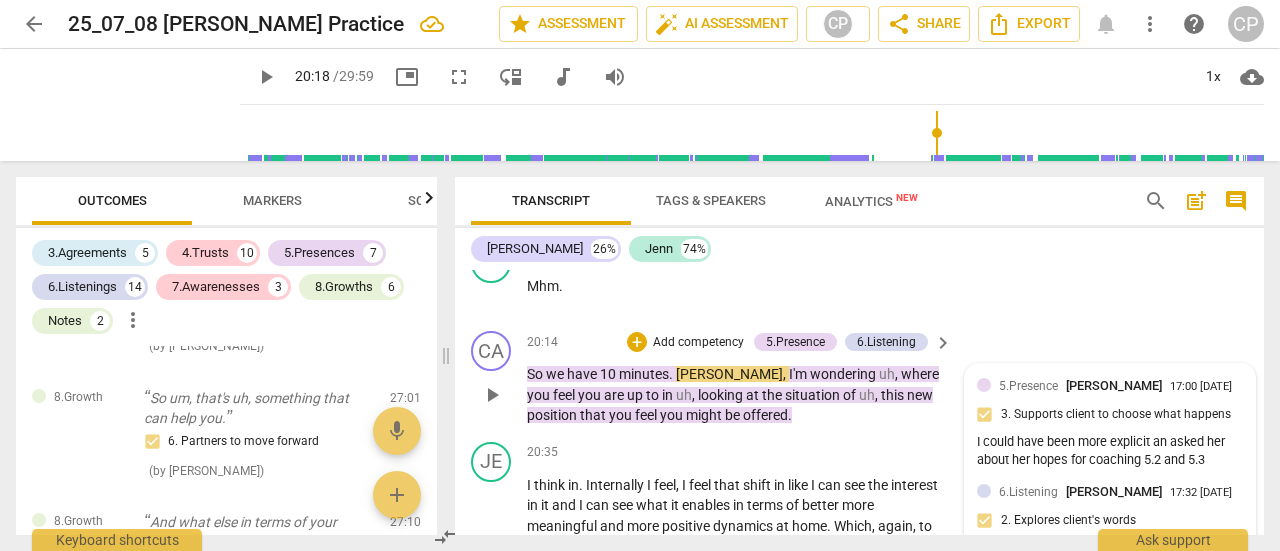 click on "I could have been more explicit an asked her about her hopes for coaching  5.2 and 5.3" at bounding box center [1110, 452] 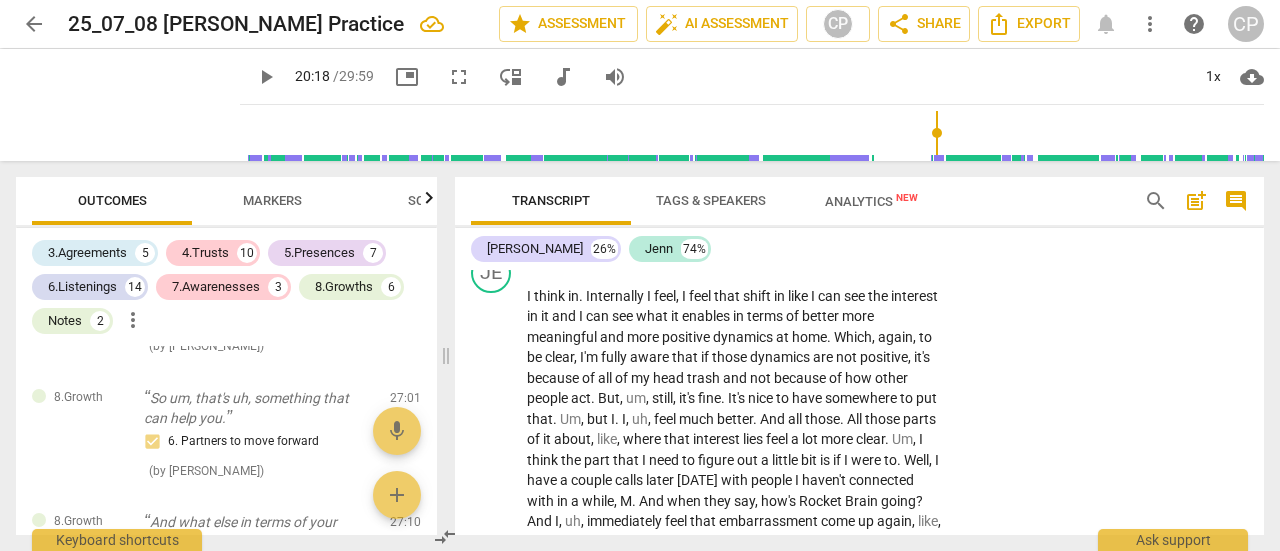 scroll, scrollTop: 6508, scrollLeft: 0, axis: vertical 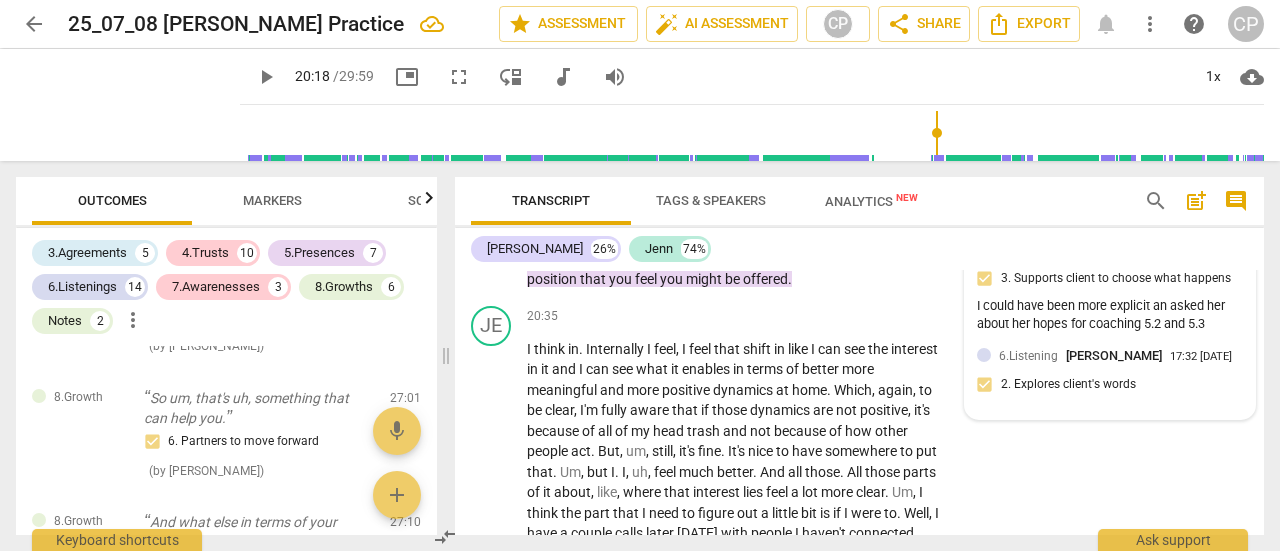 click on "I could have been more explicit an asked her about her hopes for coaching  5.2 and 5.3" at bounding box center [1110, 316] 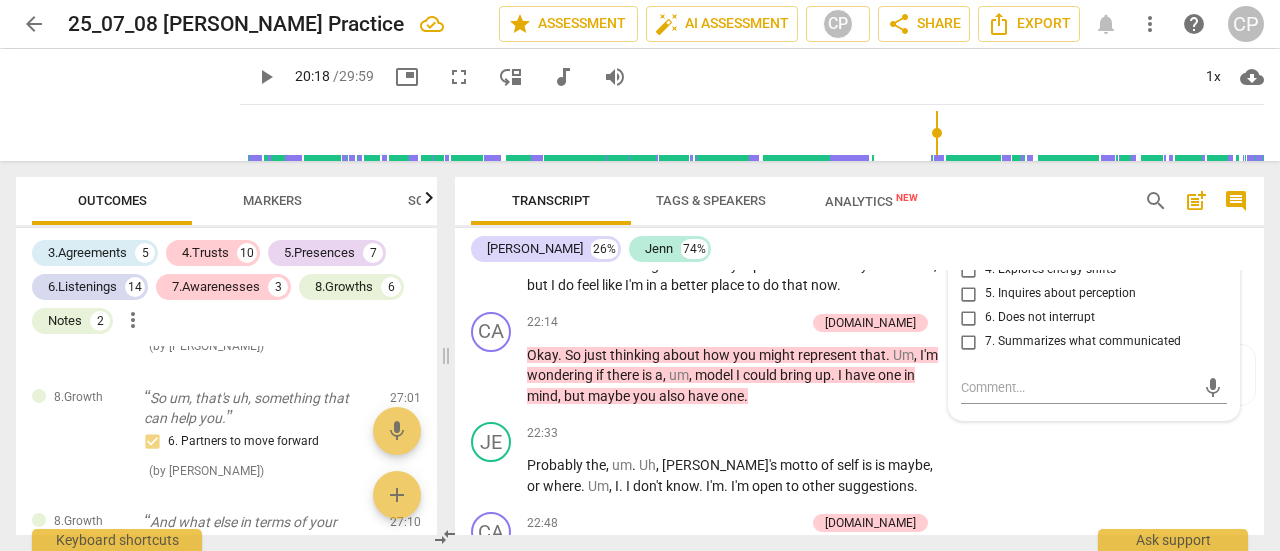 scroll, scrollTop: 6958, scrollLeft: 0, axis: vertical 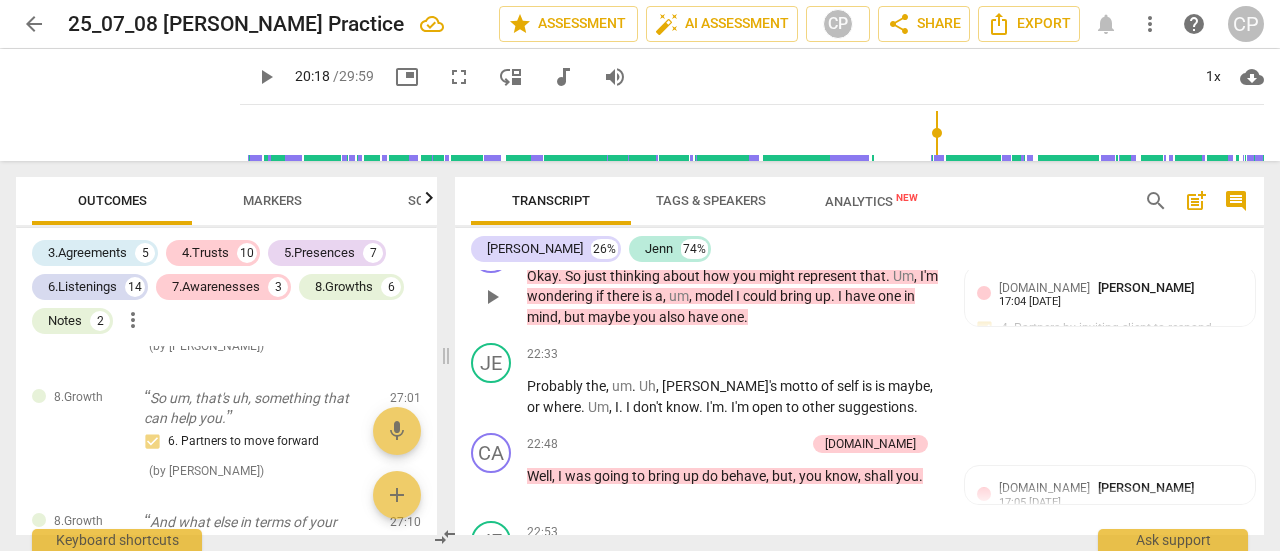 click on "Add competency" at bounding box center (757, 244) 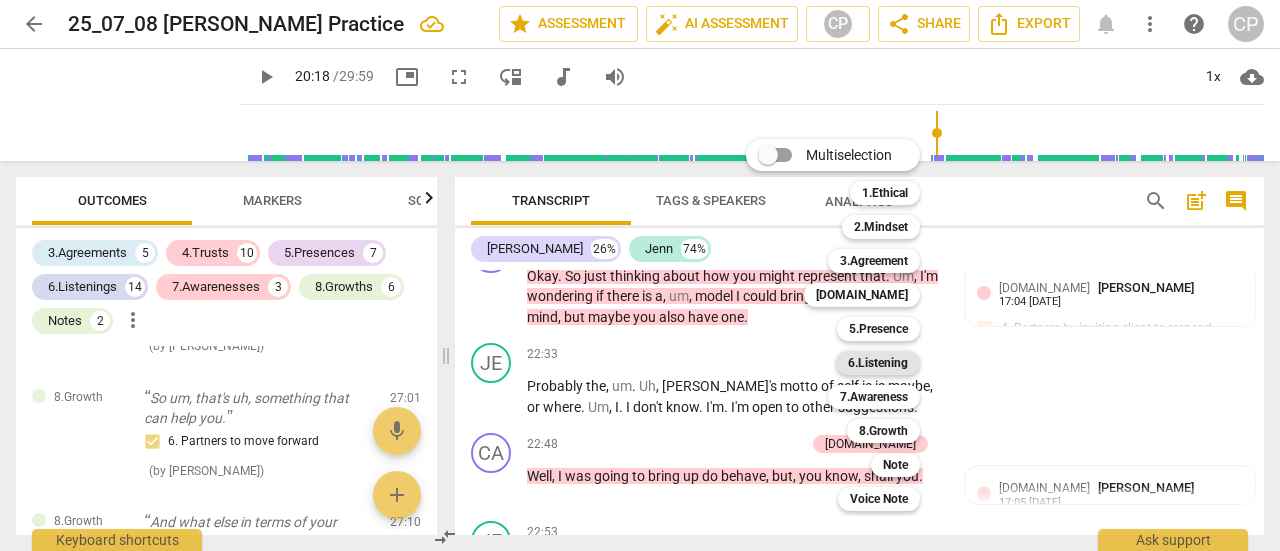 click on "6.Listening" at bounding box center (878, 363) 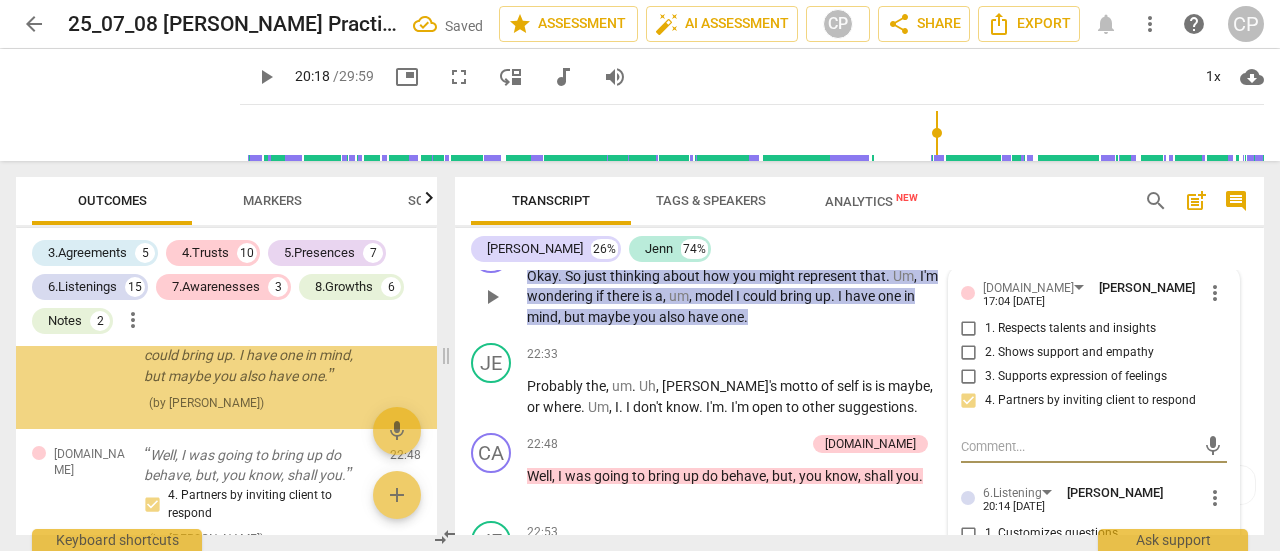 scroll, scrollTop: 7547, scrollLeft: 0, axis: vertical 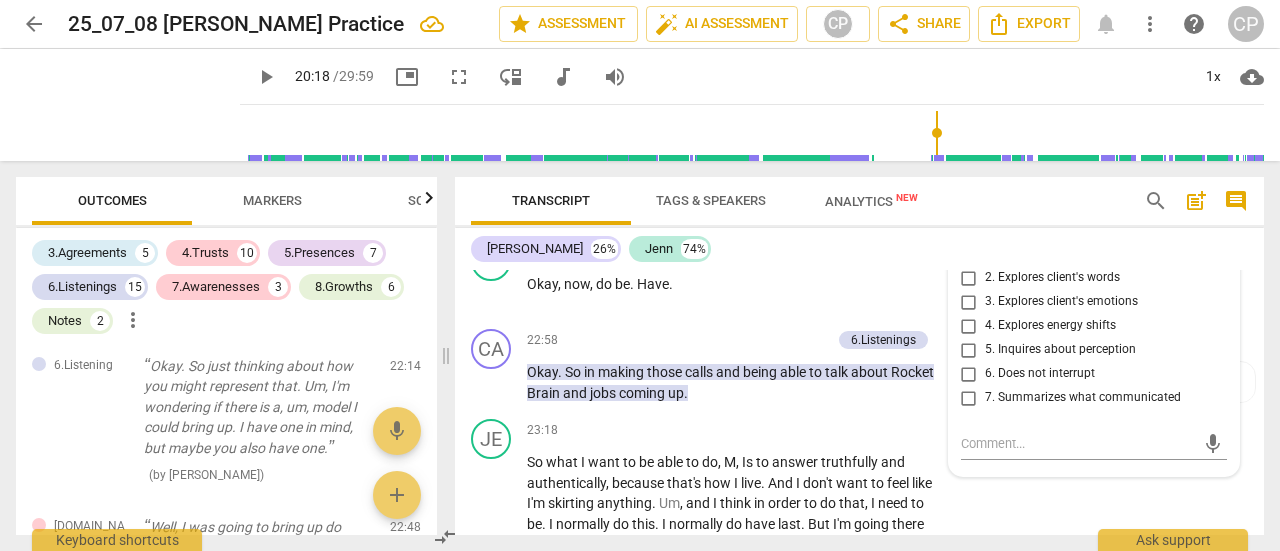 drag, startPoint x: 1070, startPoint y: 407, endPoint x: 960, endPoint y: 357, distance: 120.83046 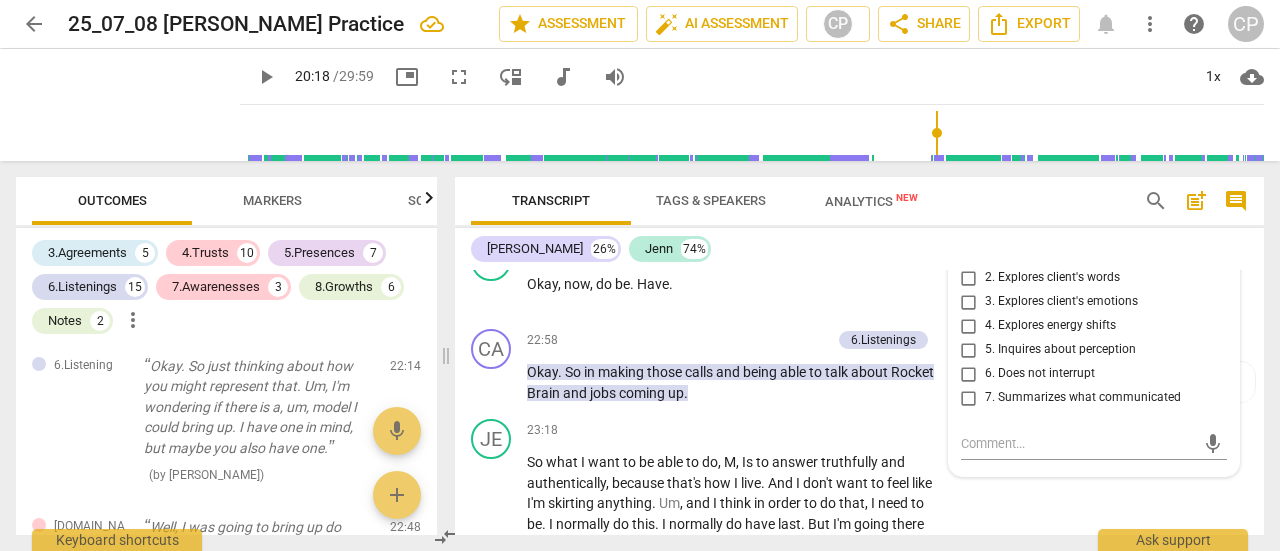 click on "[DOMAIN_NAME] [PERSON_NAME] 17:04 [DATE] more_vert 1. Respects talents and insights 2. Shows support and empathy 3. Supports expression of feelings 4. Partners by inviting client to respond mic 6.Listening [PERSON_NAME] 20:14 [DATE] more_vert 1. Customizes questions 2. Explores client's words 3. Explores client's emotions 4. Explores energy shifts 5. Inquires about perception 6. Does not interrupt 7. Summarizes what communicated mic" at bounding box center (1094, 231) 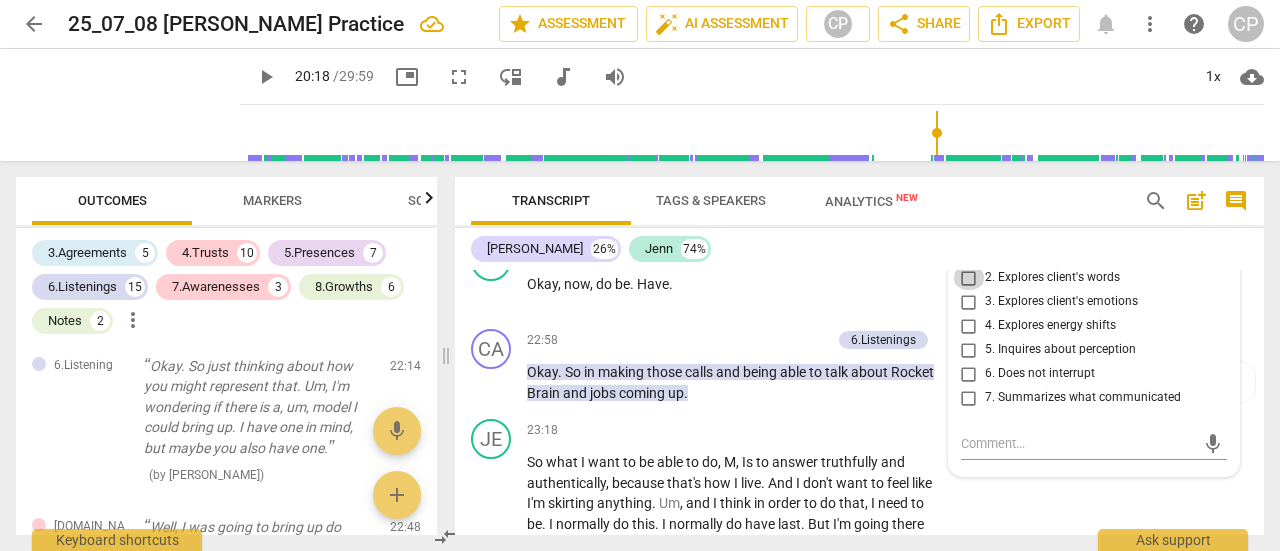 click on "2. Explores client's words" at bounding box center (969, 278) 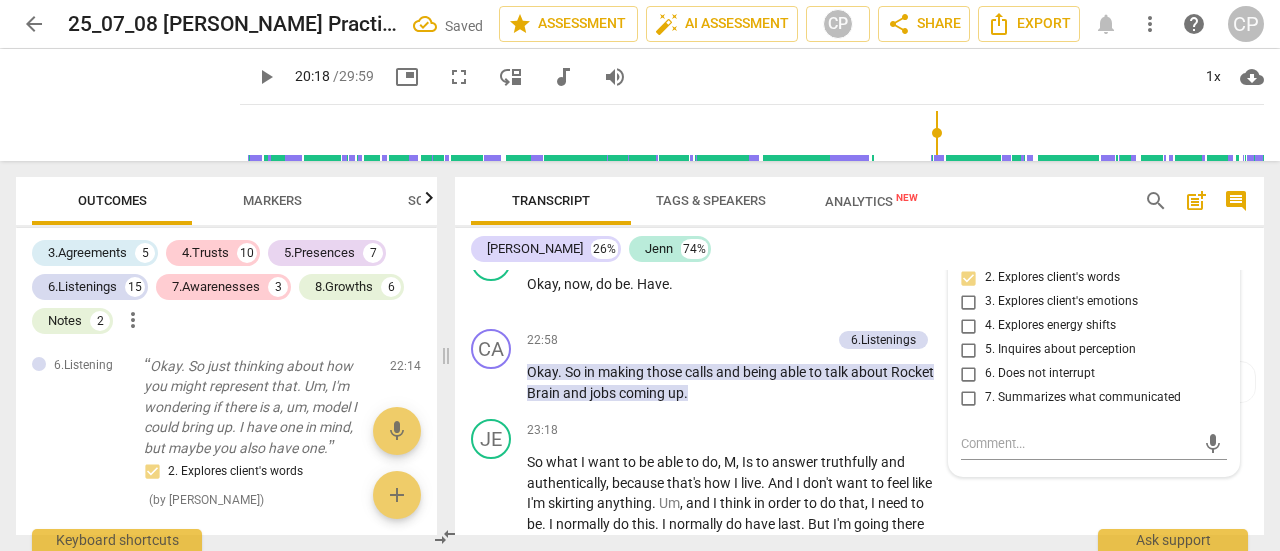 click on "[PERSON_NAME] 26% Jenn 74%" at bounding box center [859, 249] 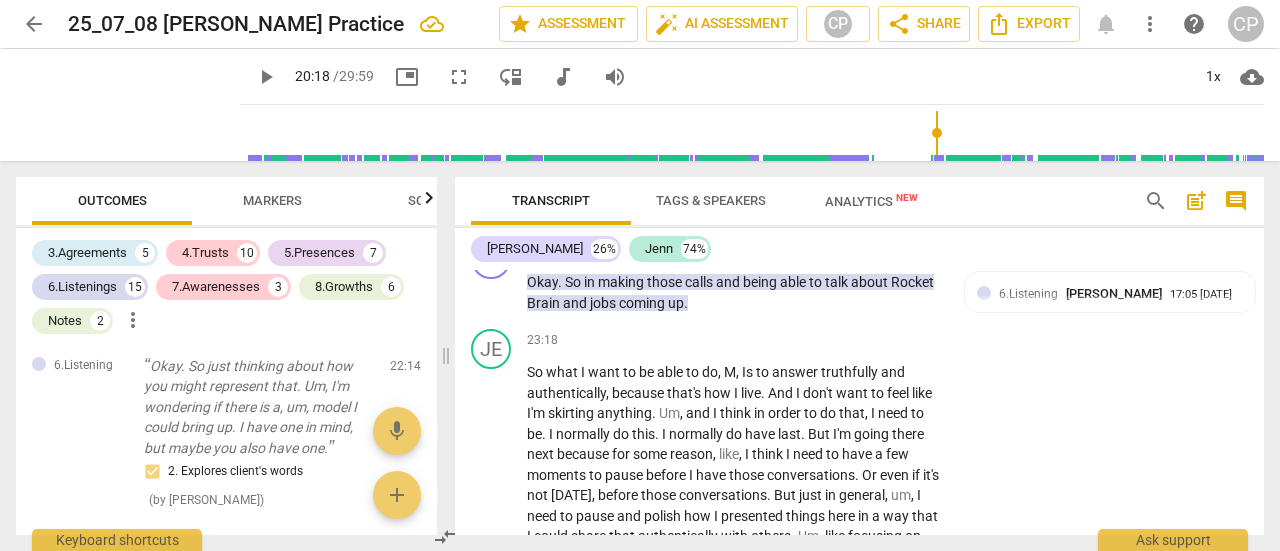 scroll, scrollTop: 7276, scrollLeft: 0, axis: vertical 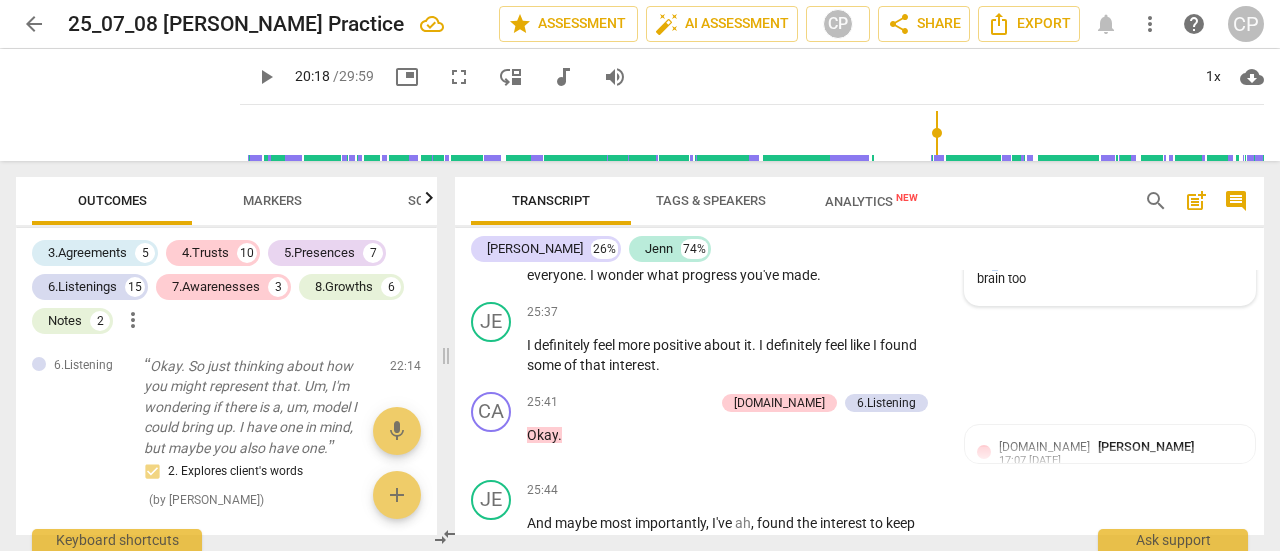 click on "Buy I should have added talking about Rocket brain too" at bounding box center [1110, 271] 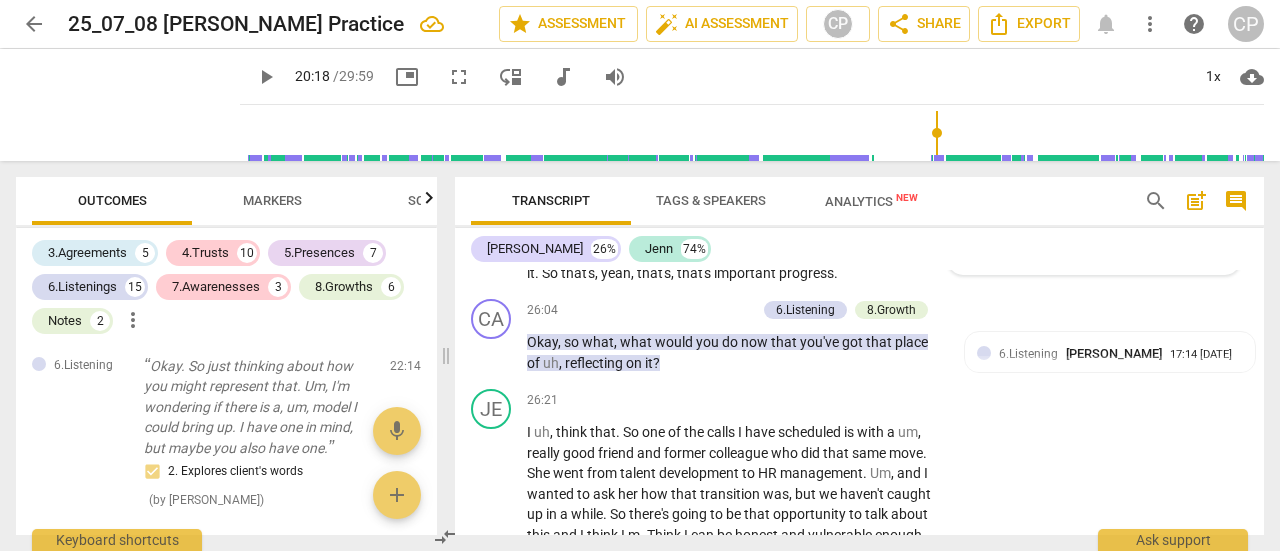 scroll, scrollTop: 8122, scrollLeft: 0, axis: vertical 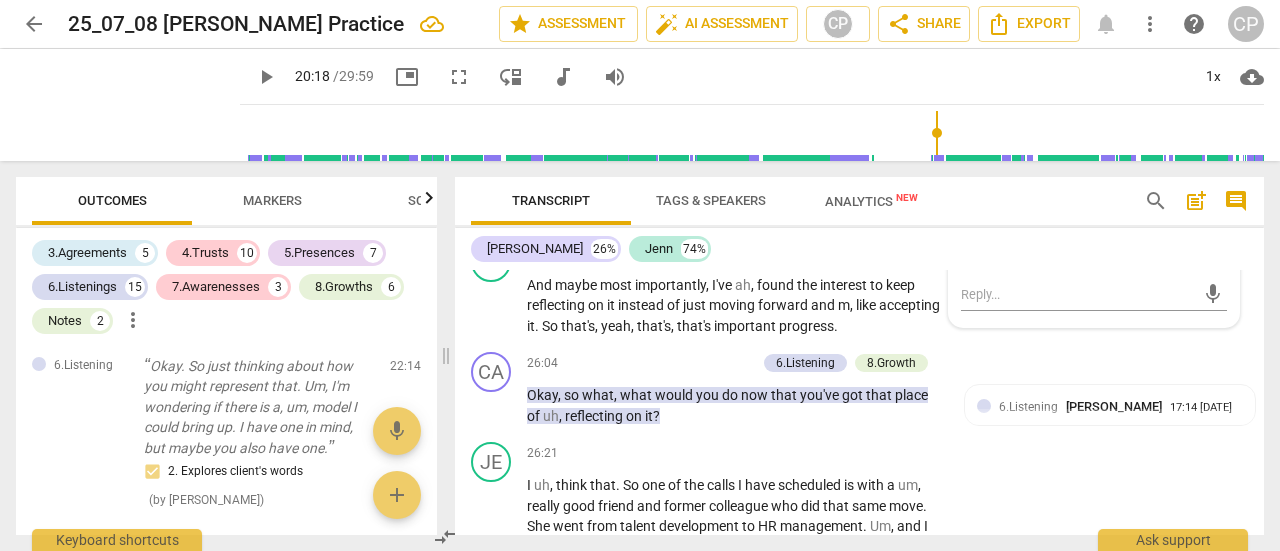 drag, startPoint x: 1266, startPoint y: 483, endPoint x: 1267, endPoint y: 495, distance: 12.0415945 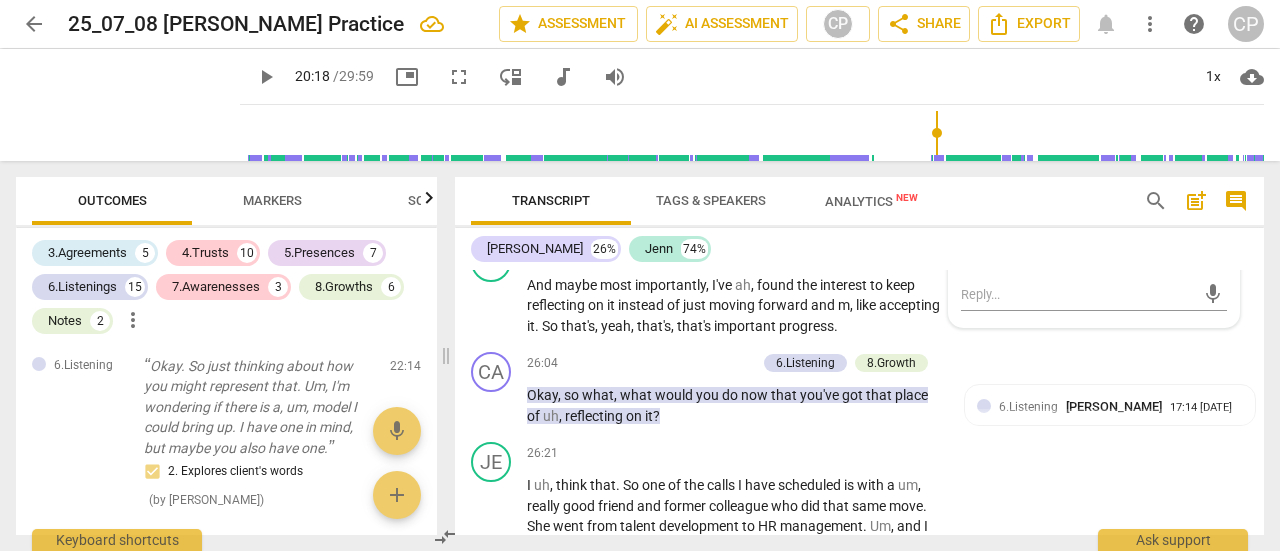 click on "Transcript Tags & Speakers Analytics   New search post_add comment [PERSON_NAME] 26% [PERSON_NAME] 74% CA play_arrow pause 00:00 + Add competency keyboard_arrow_right Hey . JE play_arrow pause 00:02 + Add competency keyboard_arrow_right Hello . CA play_arrow pause 00:03 + Add competency [DOMAIN_NAME] keyboard_arrow_right Hi   [PERSON_NAME] .   Lovely   to   see   you .   Okay ,   so   maybe   before   we   get   started ,   um ,   [PERSON_NAME] ,   I   was   just   wondering   what   um ,   what   is   a   win   for   you   in   the   past   week   or   something   good   that   you   can   think   of   in   the   past   few   days   or   a   win ? [DOMAIN_NAME] [PERSON_NAME] 16:20 [DATE] 2. Shows support and empathy JE play_arrow pause 00:28 + Add competency keyboard_arrow_right Um ,   uh ,   let's   see . CA play_arrow pause 00:35 + Add competency keyboard_arrow_right I ,   um . JE play_arrow pause 00:41 + Add competency keyboard_arrow_right I   don't   know .   Ah ,   um ,   I   have ,   um ,   caught   up   on .   No ,   I'll   pick   a" at bounding box center (863, 356) 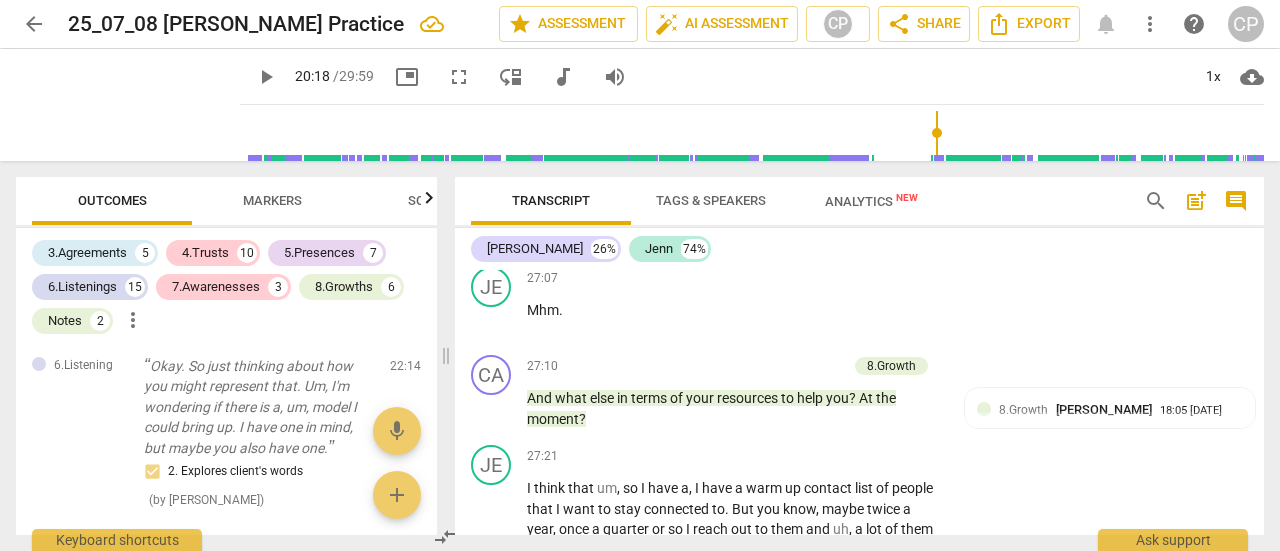 scroll, scrollTop: 8546, scrollLeft: 0, axis: vertical 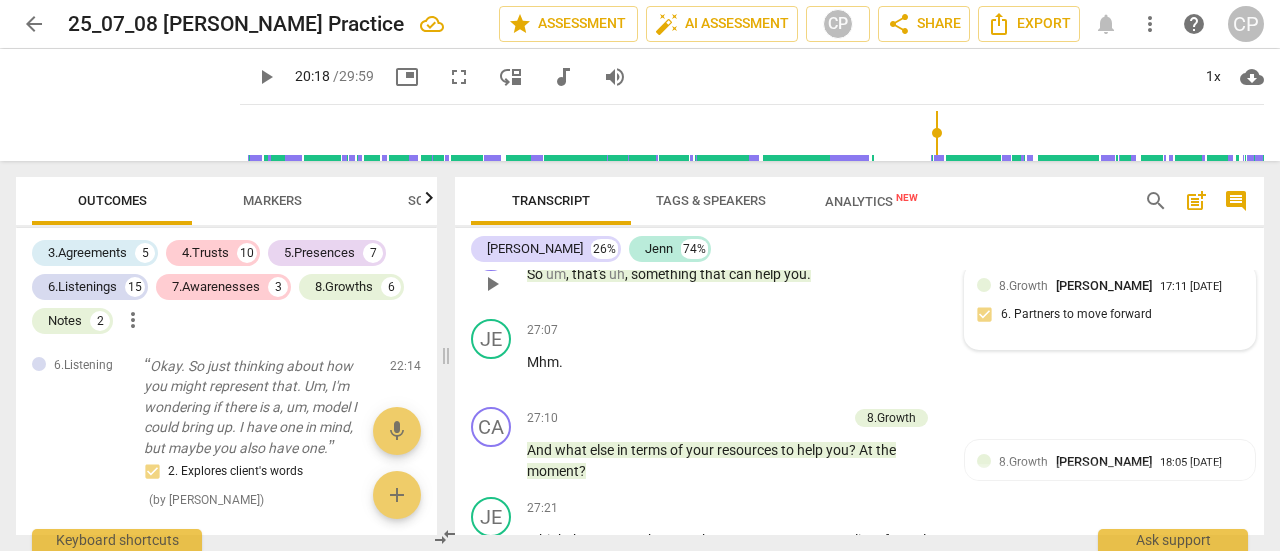click on "8.Growth [PERSON_NAME] 17:11 [DATE] 6. Partners to move forward" at bounding box center (1110, 306) 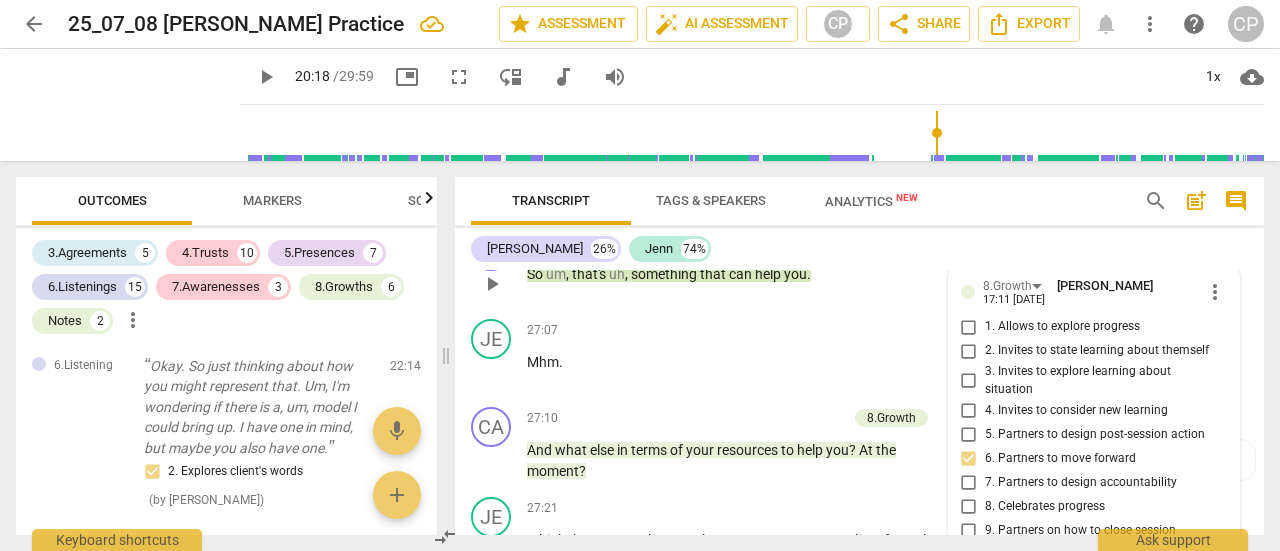 scroll, scrollTop: 8800, scrollLeft: 0, axis: vertical 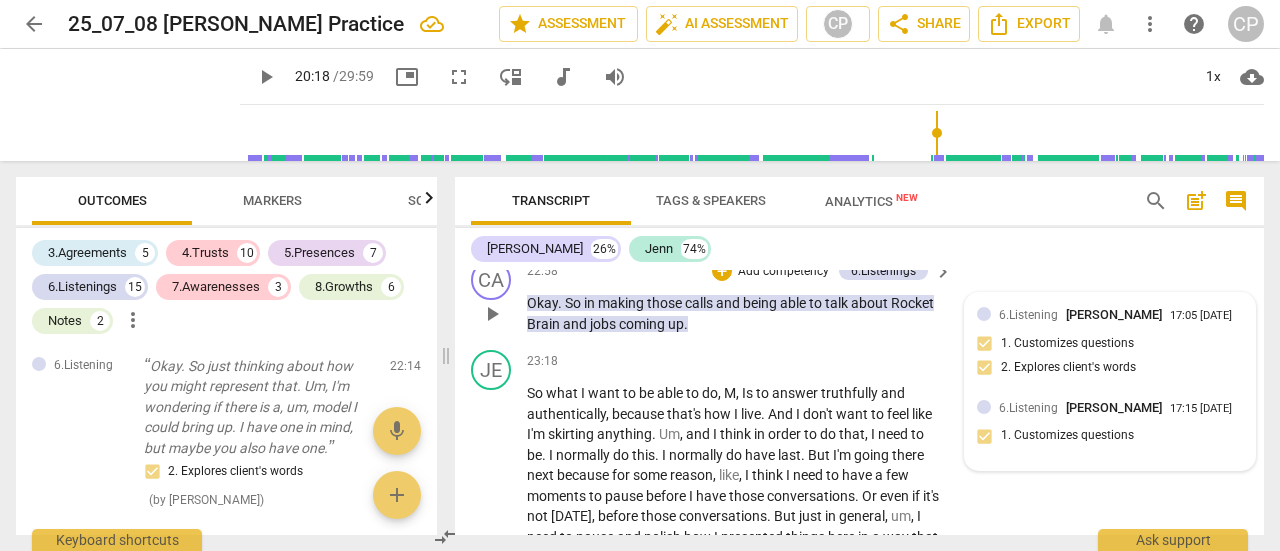 click on "6.Listening" at bounding box center [1028, 408] 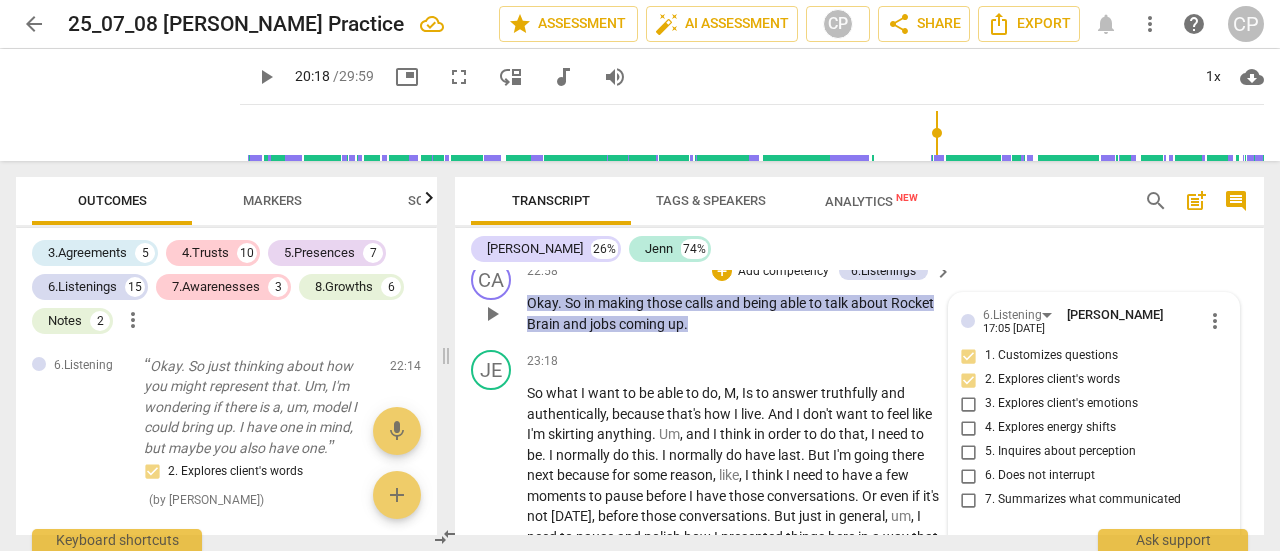 scroll, scrollTop: 7532, scrollLeft: 0, axis: vertical 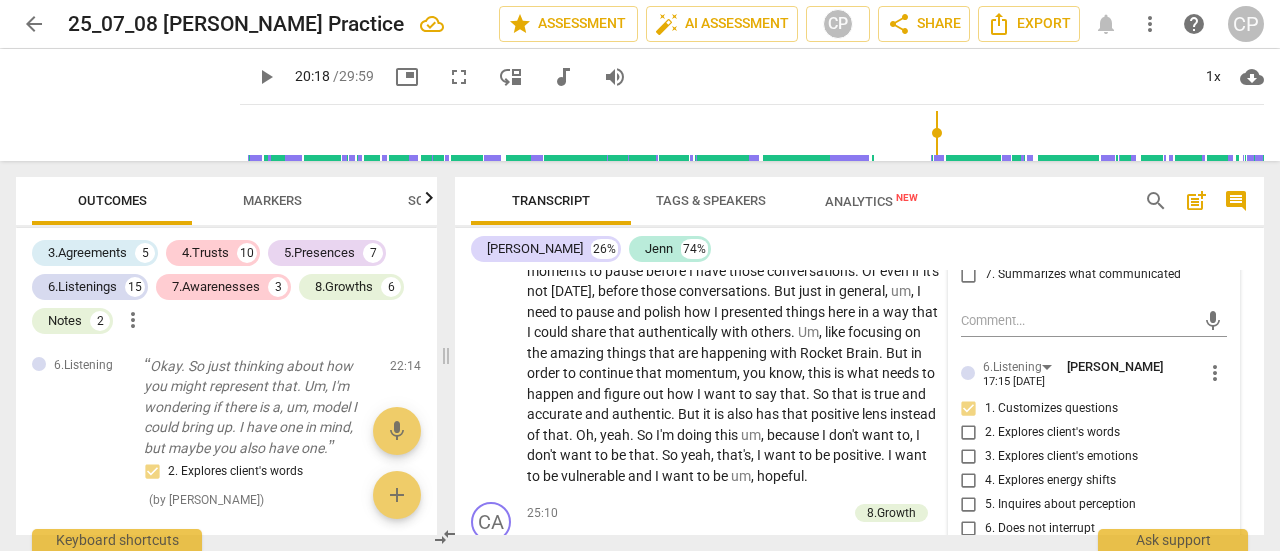 drag, startPoint x: 1220, startPoint y: 453, endPoint x: 1216, endPoint y: 439, distance: 14.56022 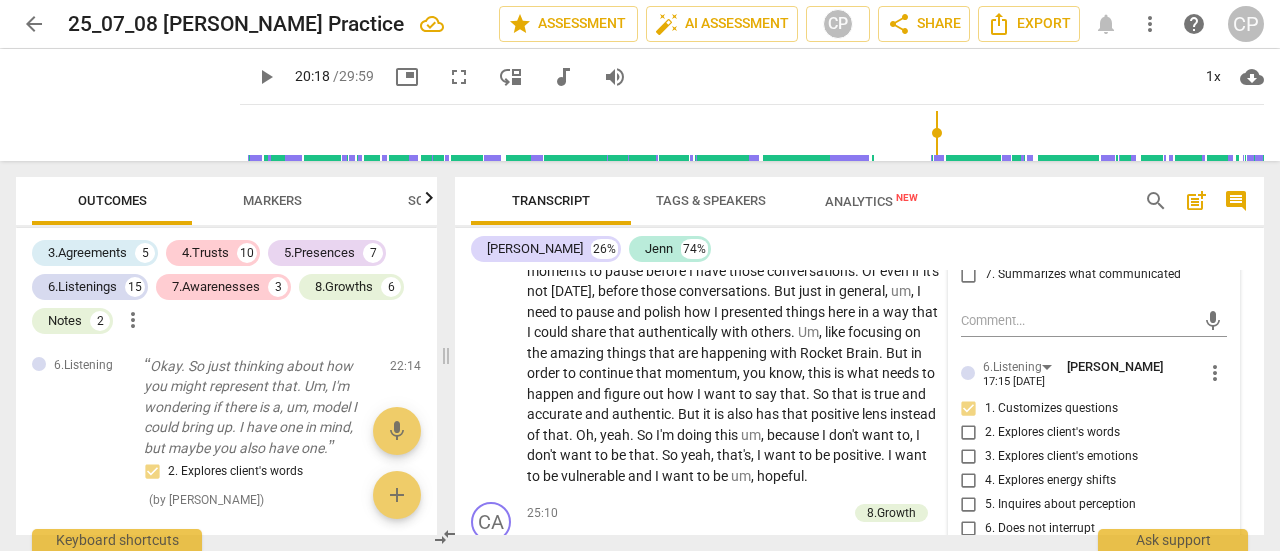 click on "6.Listening [PERSON_NAME] 17:15 [DATE] more_vert" at bounding box center (1094, 372) 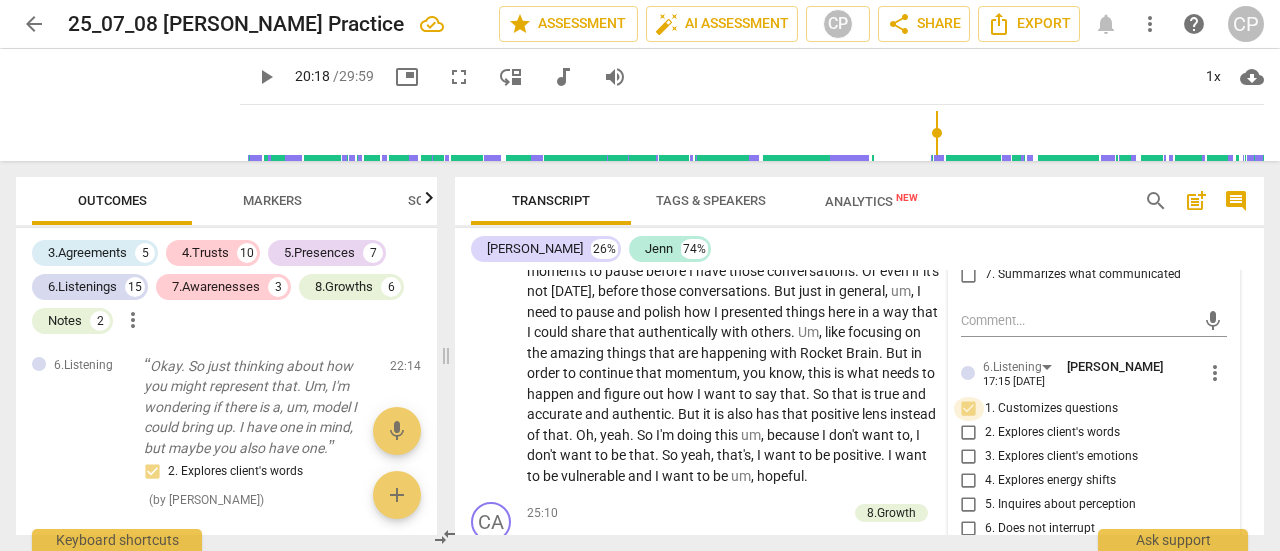 click on "1. Customizes questions" at bounding box center (969, 409) 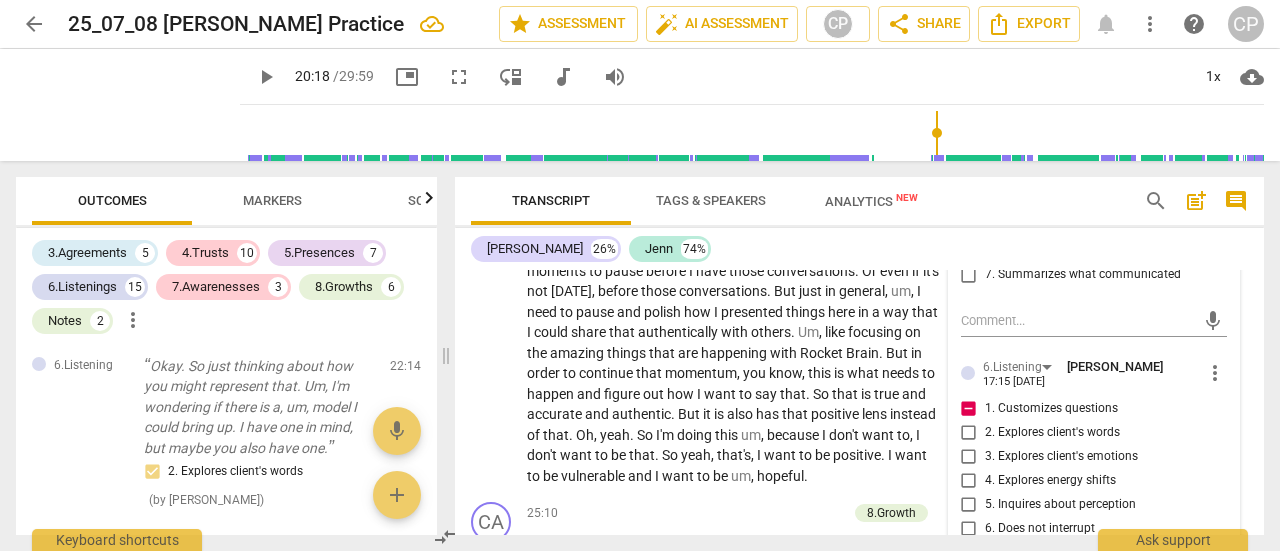 click on "1. Customizes questions" at bounding box center [969, 409] 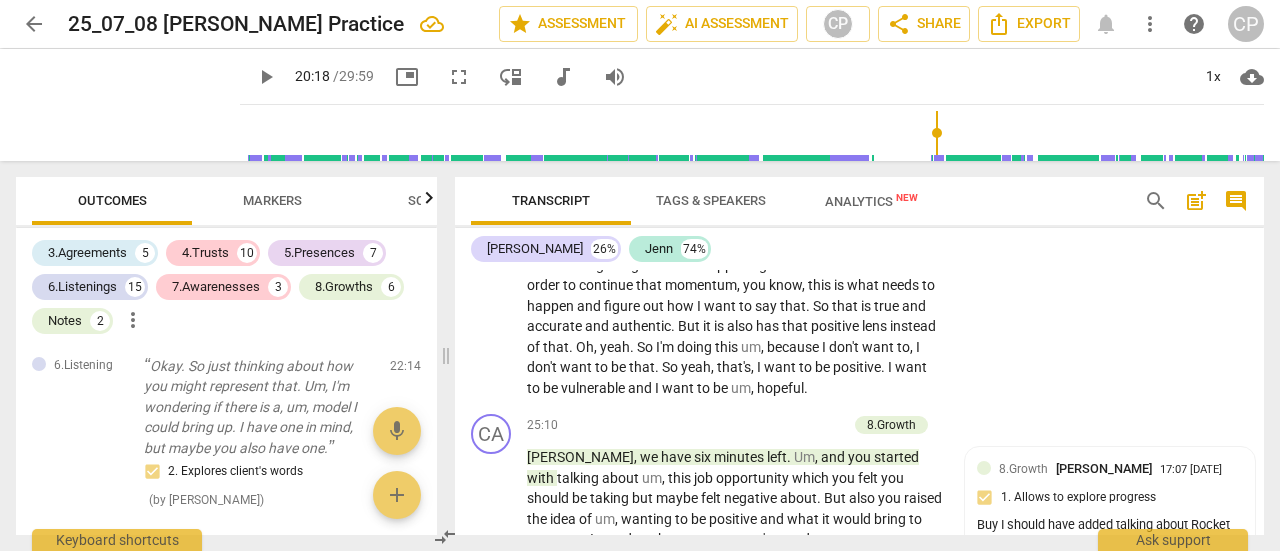 scroll, scrollTop: 7593, scrollLeft: 0, axis: vertical 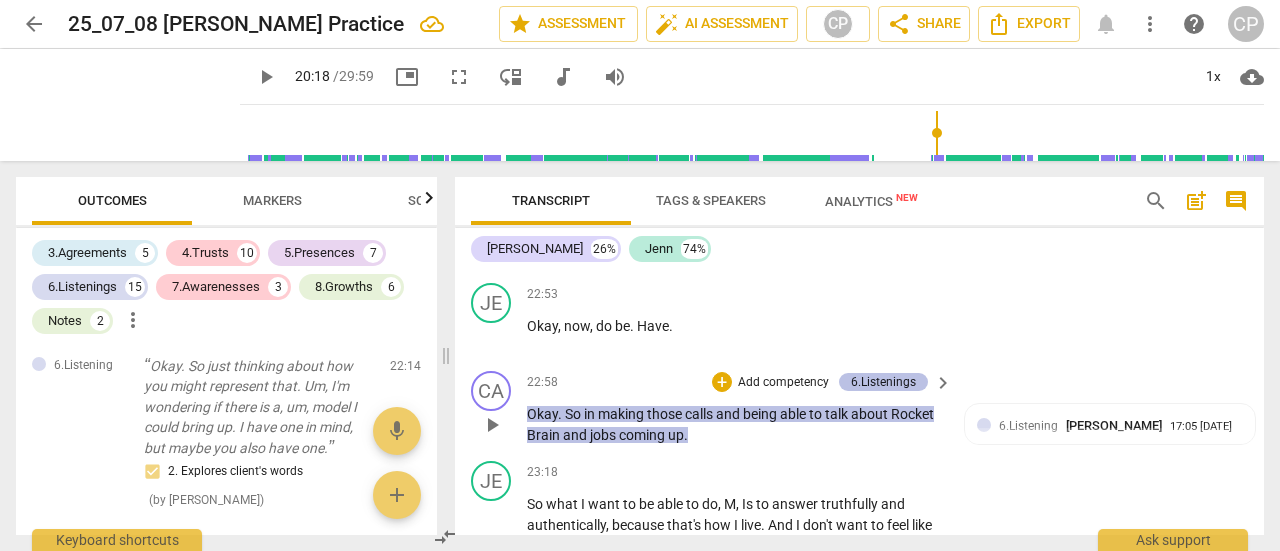 click on "6.Listenings" at bounding box center [883, 382] 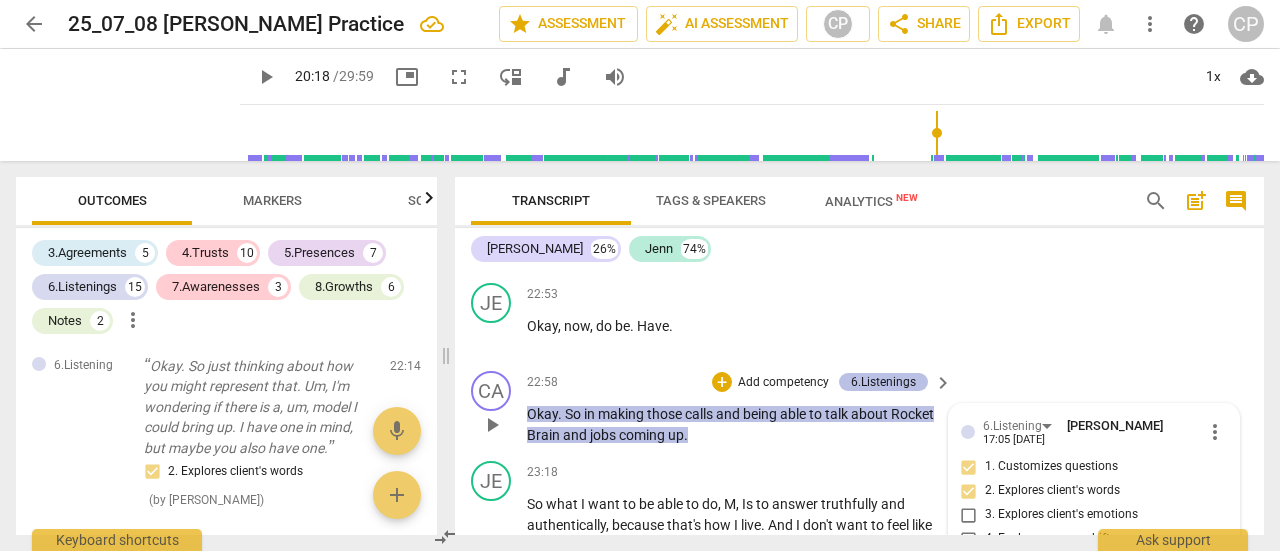 scroll, scrollTop: 7532, scrollLeft: 0, axis: vertical 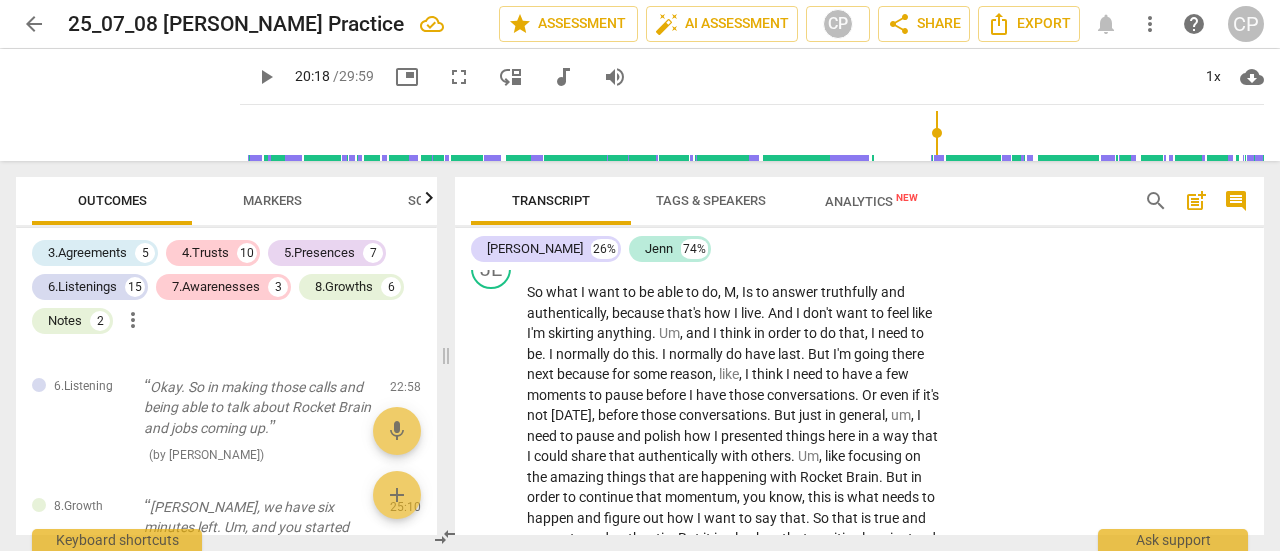 drag, startPoint x: 1110, startPoint y: 409, endPoint x: 982, endPoint y: 409, distance: 128 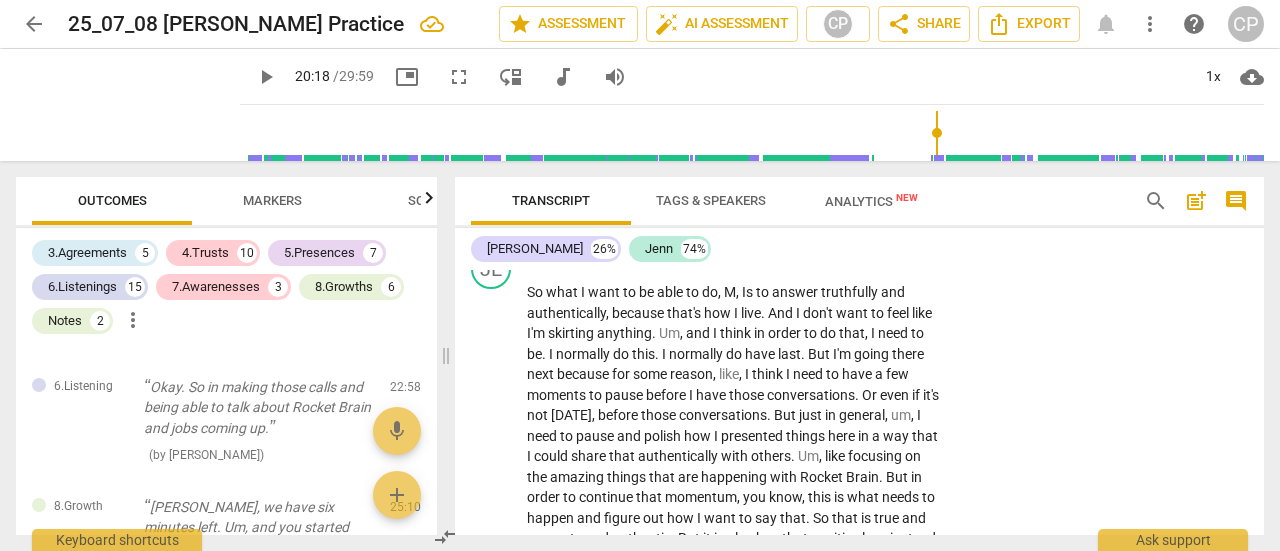 click on "6.Listening [PERSON_NAME] 17:15 [DATE]" at bounding box center (1110, 306) 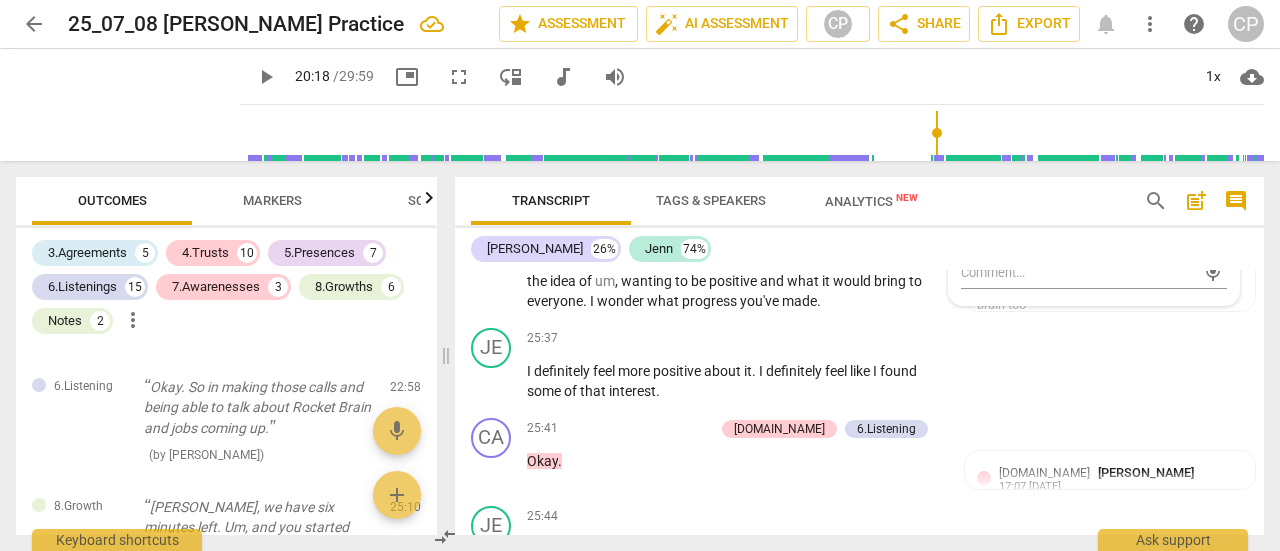 scroll, scrollTop: 7646, scrollLeft: 0, axis: vertical 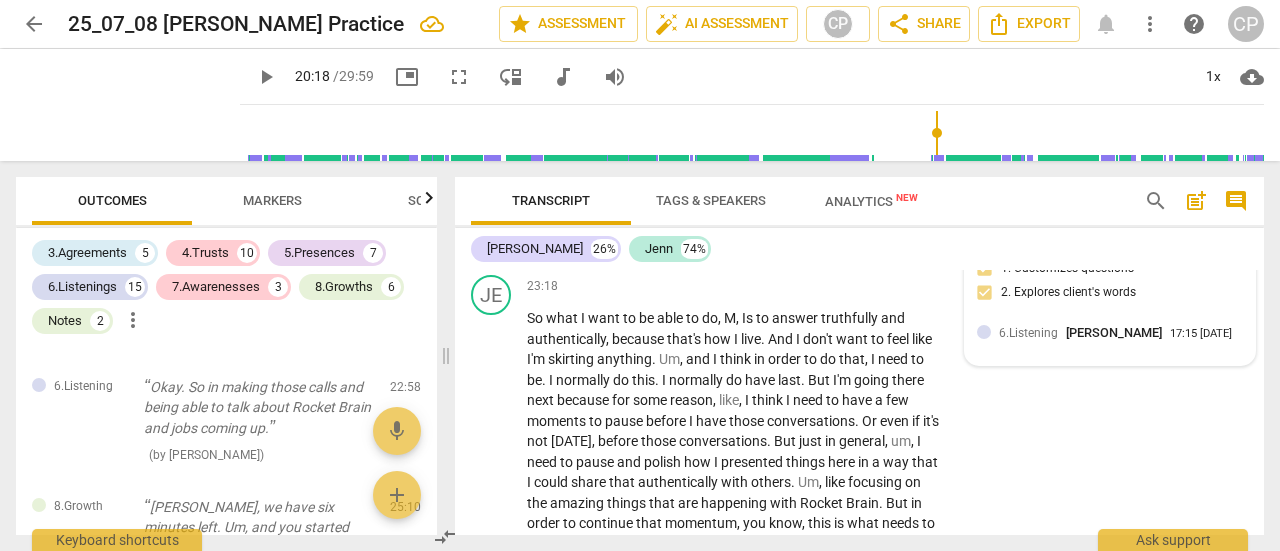 click on "17:15 [DATE]" at bounding box center [1201, 334] 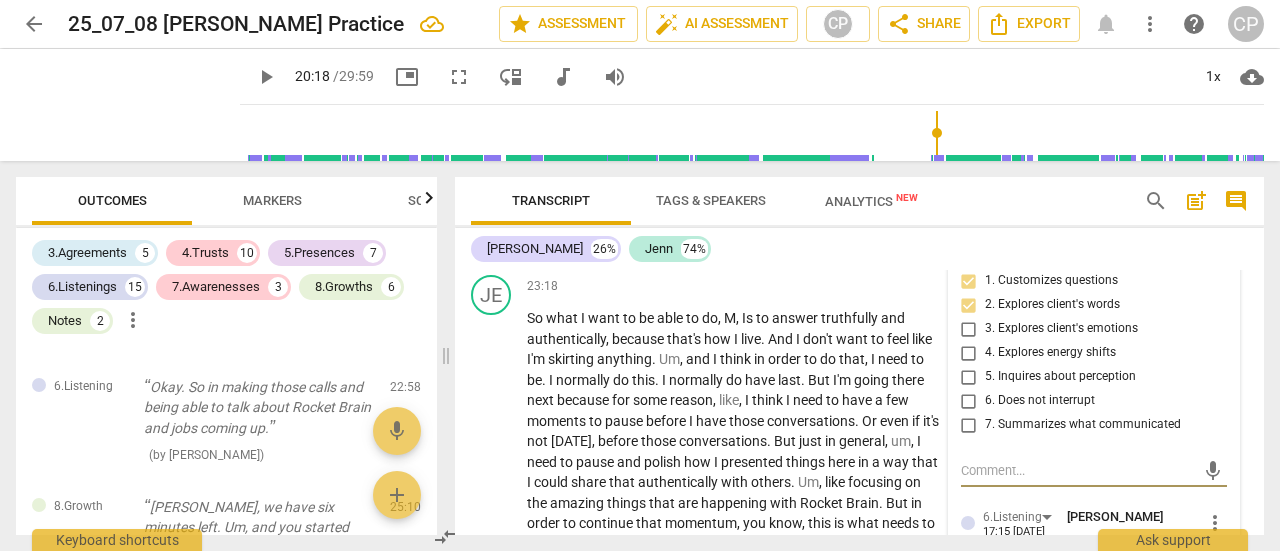 scroll, scrollTop: 7532, scrollLeft: 0, axis: vertical 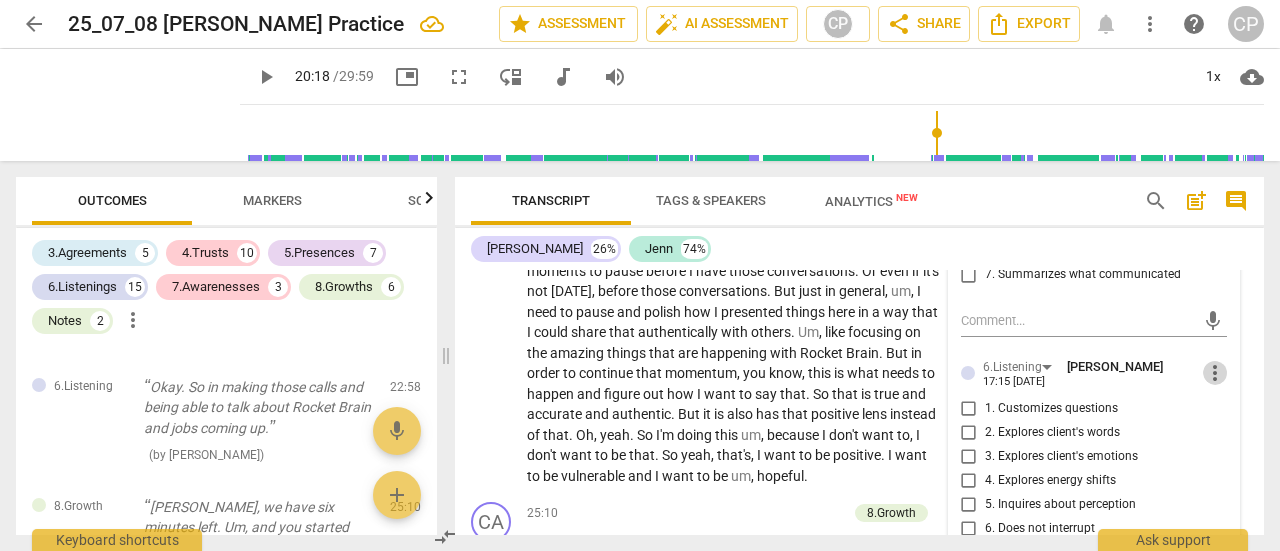 click on "more_vert" at bounding box center (1215, 373) 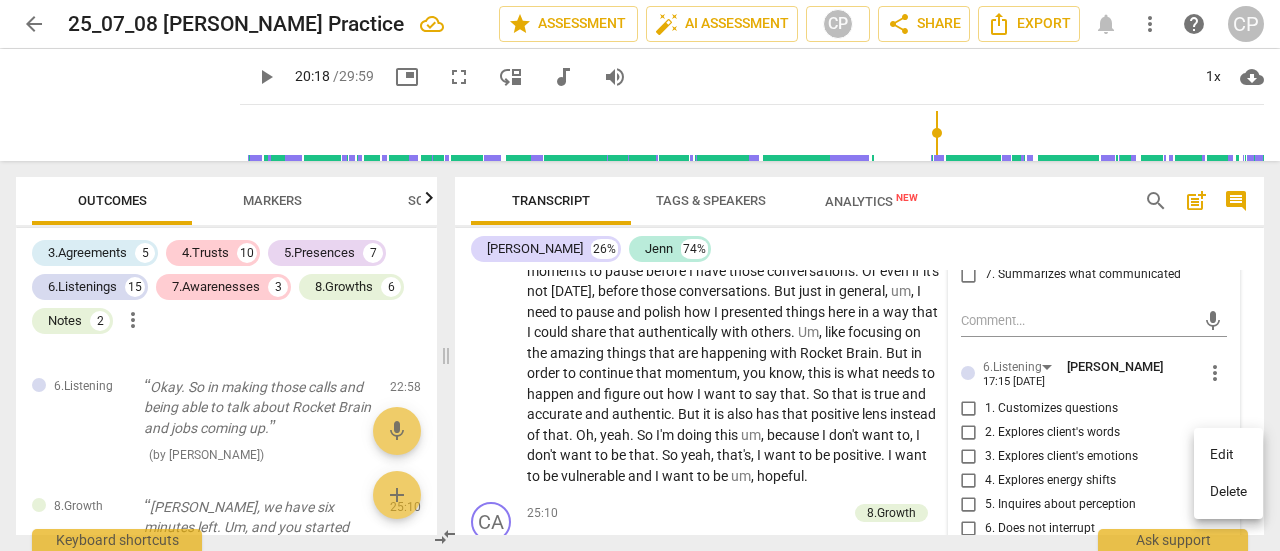 click on "Delete" at bounding box center (1228, 492) 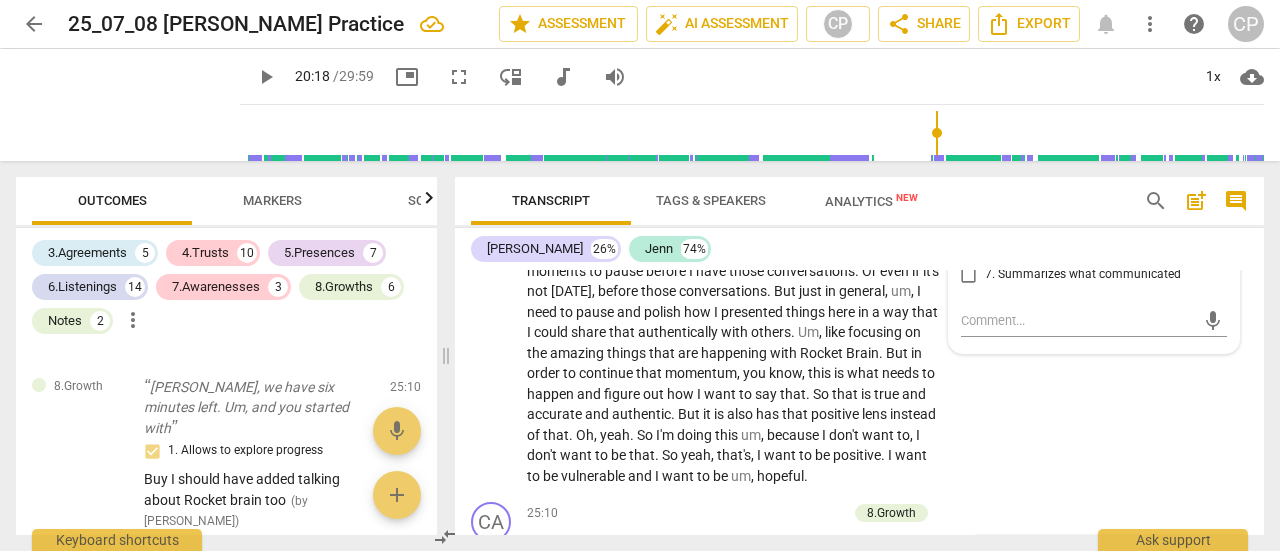 click on "Transcript Tags & Speakers Analytics   New search post_add comment [PERSON_NAME] 26% [PERSON_NAME] 74% CA play_arrow pause 00:00 + Add competency keyboard_arrow_right Hey . JE play_arrow pause 00:02 + Add competency keyboard_arrow_right Hello . CA play_arrow pause 00:03 + Add competency [DOMAIN_NAME] keyboard_arrow_right Hi   [PERSON_NAME] .   Lovely   to   see   you .   Okay ,   so   maybe   before   we   get   started ,   um ,   [PERSON_NAME] ,   I   was   just   wondering   what   um ,   what   is   a   win   for   you   in   the   past   week   or   something   good   that   you   can   think   of   in   the   past   few   days   or   a   win ? [DOMAIN_NAME] [PERSON_NAME] 16:20 [DATE] 2. Shows support and empathy JE play_arrow pause 00:28 + Add competency keyboard_arrow_right Um ,   uh ,   let's   see . CA play_arrow pause 00:35 + Add competency keyboard_arrow_right I ,   um . JE play_arrow pause 00:41 + Add competency keyboard_arrow_right I   don't   know .   Ah ,   um ,   I   have ,   um ,   caught   up   on .   No ,   I'll   pick   a" at bounding box center [863, 356] 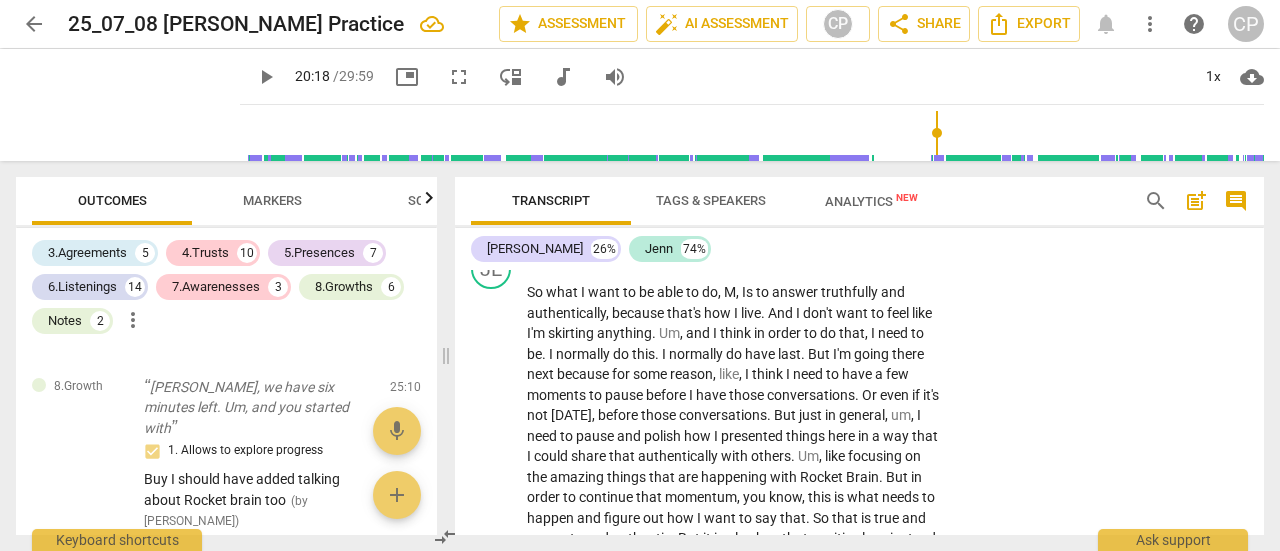 scroll, scrollTop: 7328, scrollLeft: 0, axis: vertical 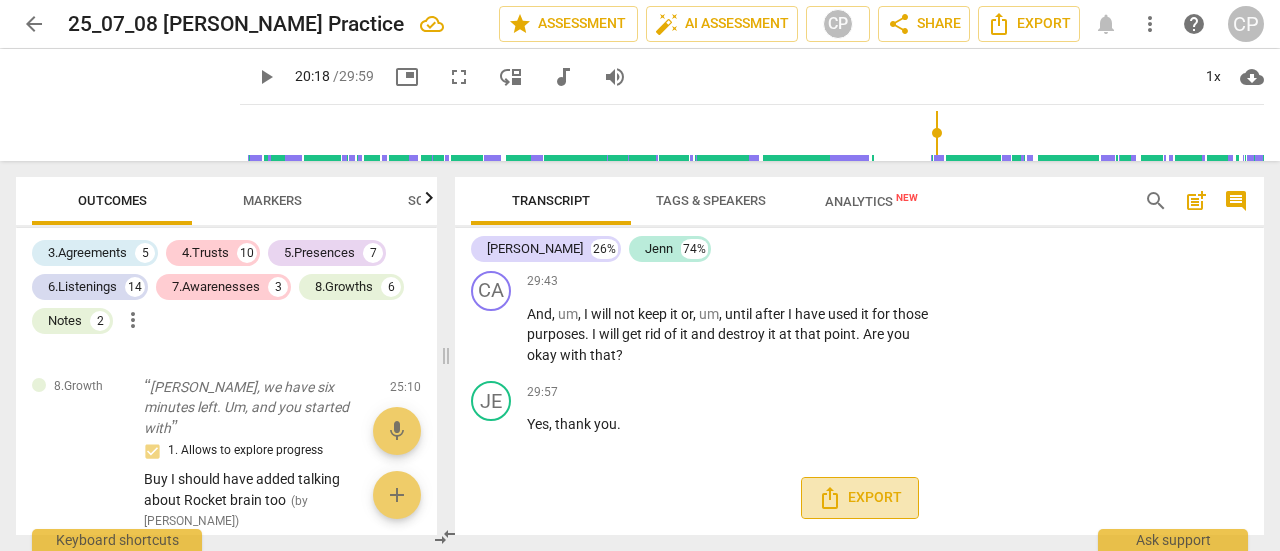 click on "Export" at bounding box center (860, 498) 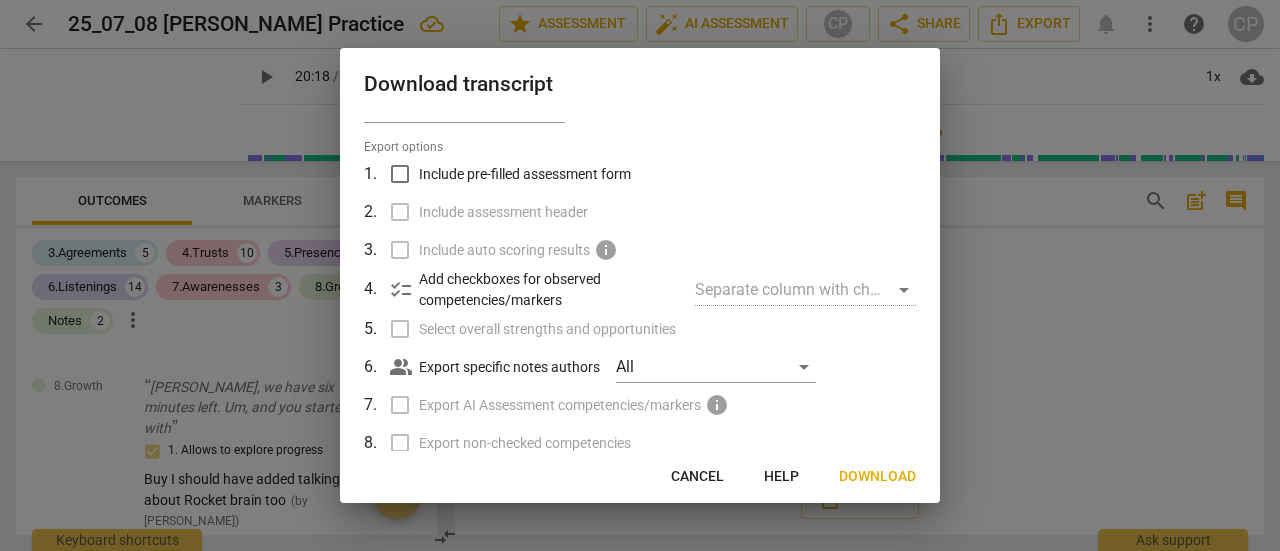 scroll, scrollTop: 0, scrollLeft: 0, axis: both 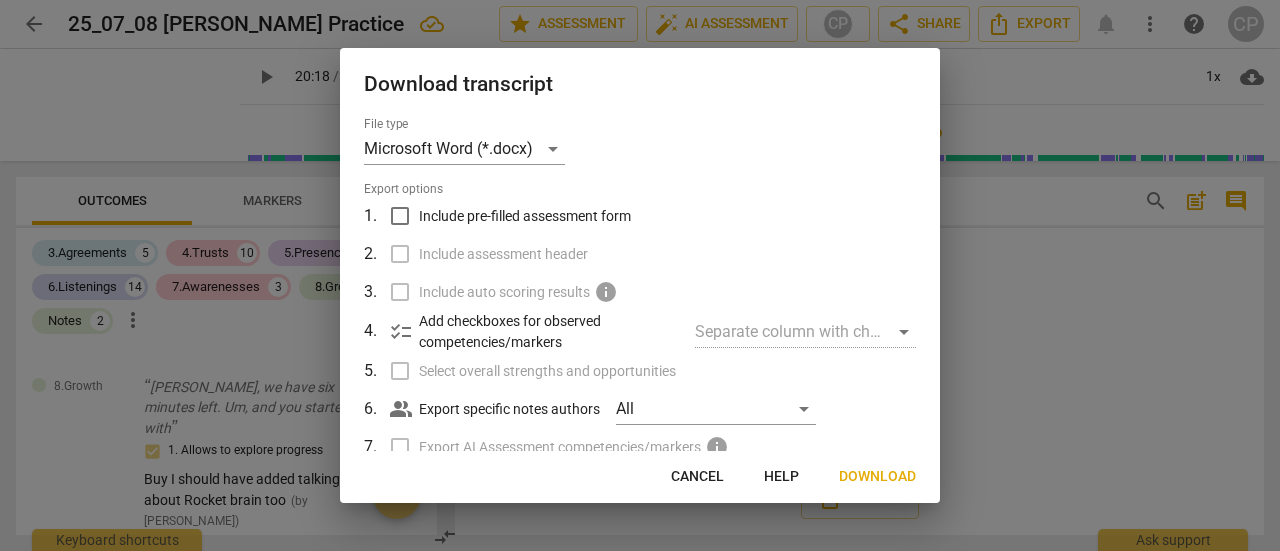 click on "Include pre-filled assessment form" at bounding box center [400, 216] 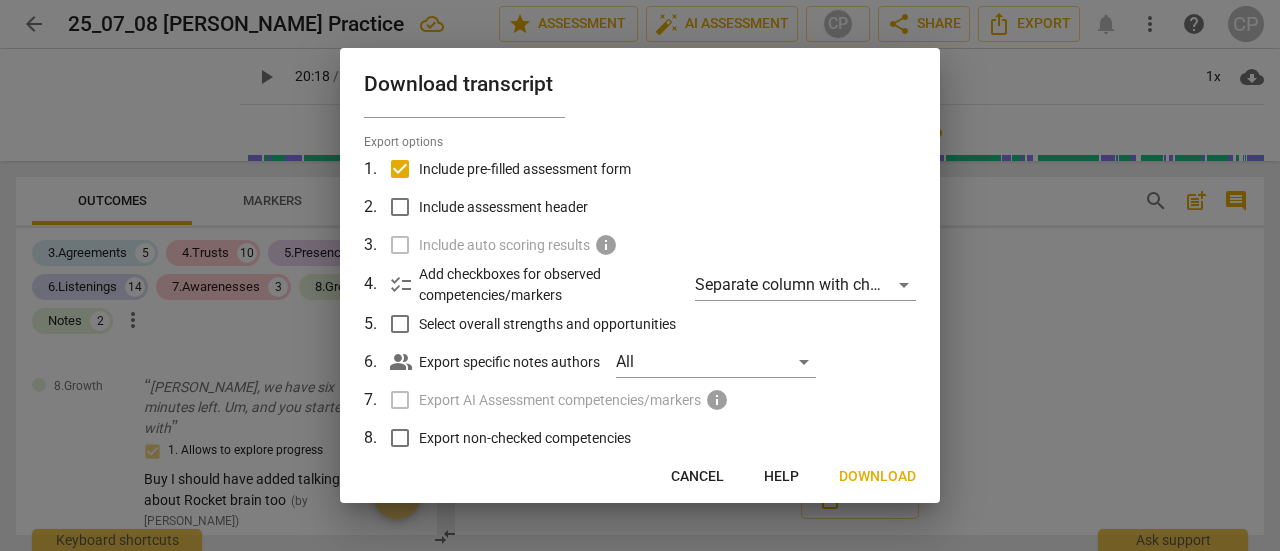 scroll, scrollTop: 0, scrollLeft: 0, axis: both 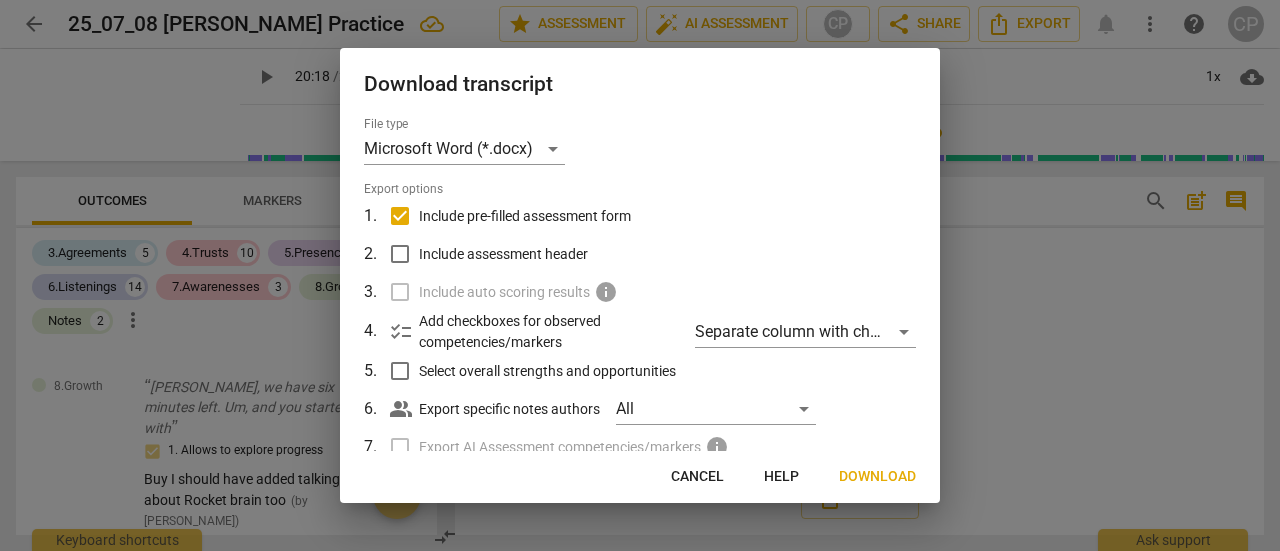 click on "Download" at bounding box center (877, 477) 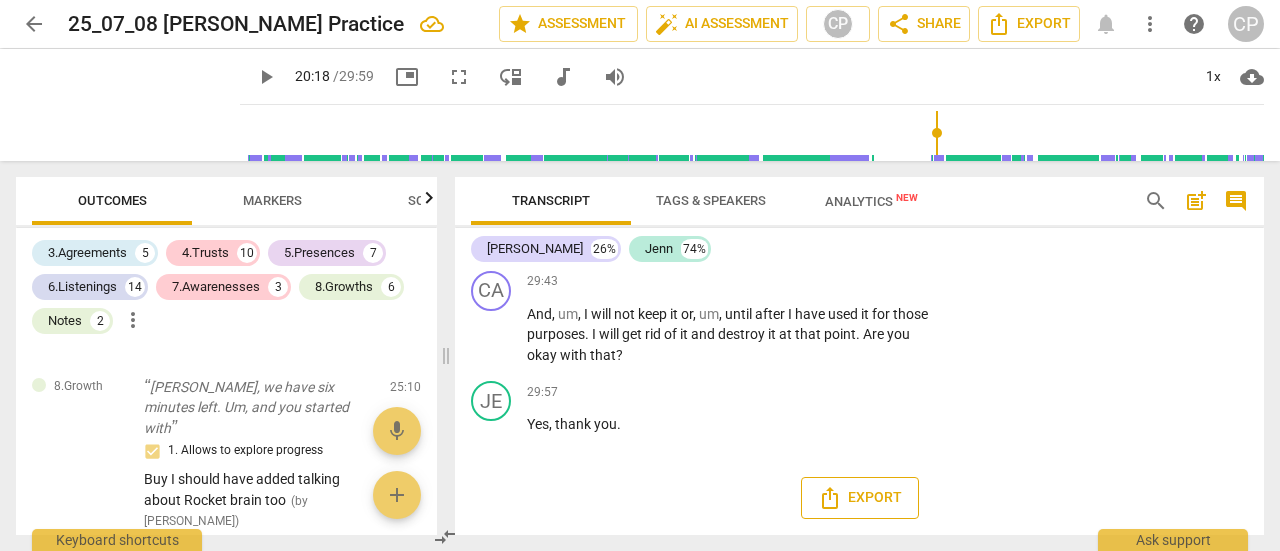 scroll, scrollTop: 9922, scrollLeft: 0, axis: vertical 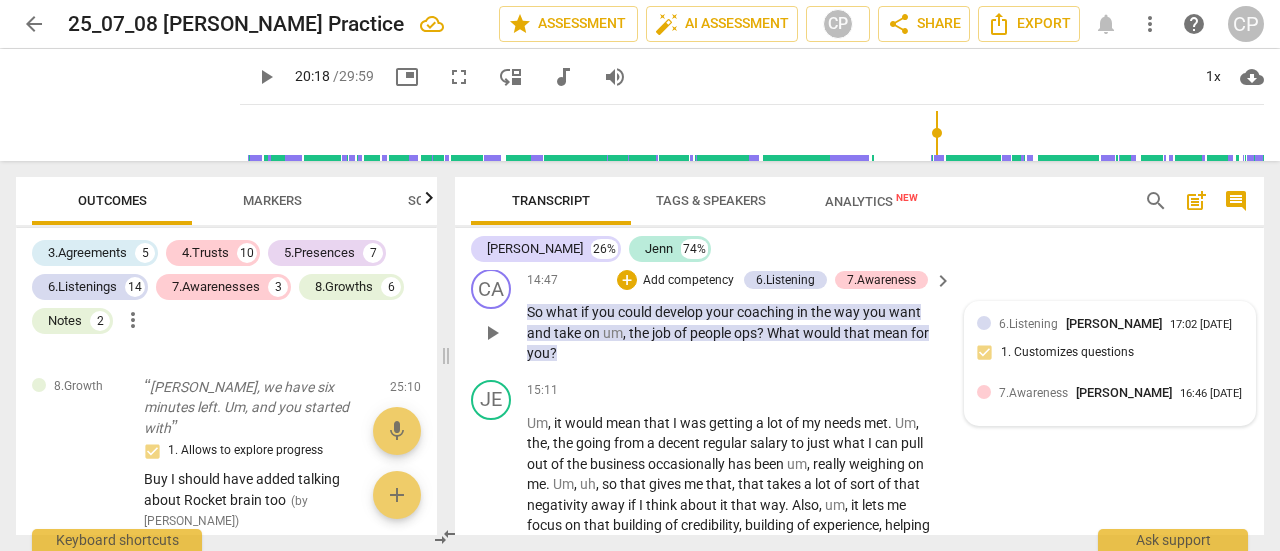 click on "7.Awareness" at bounding box center [1033, 393] 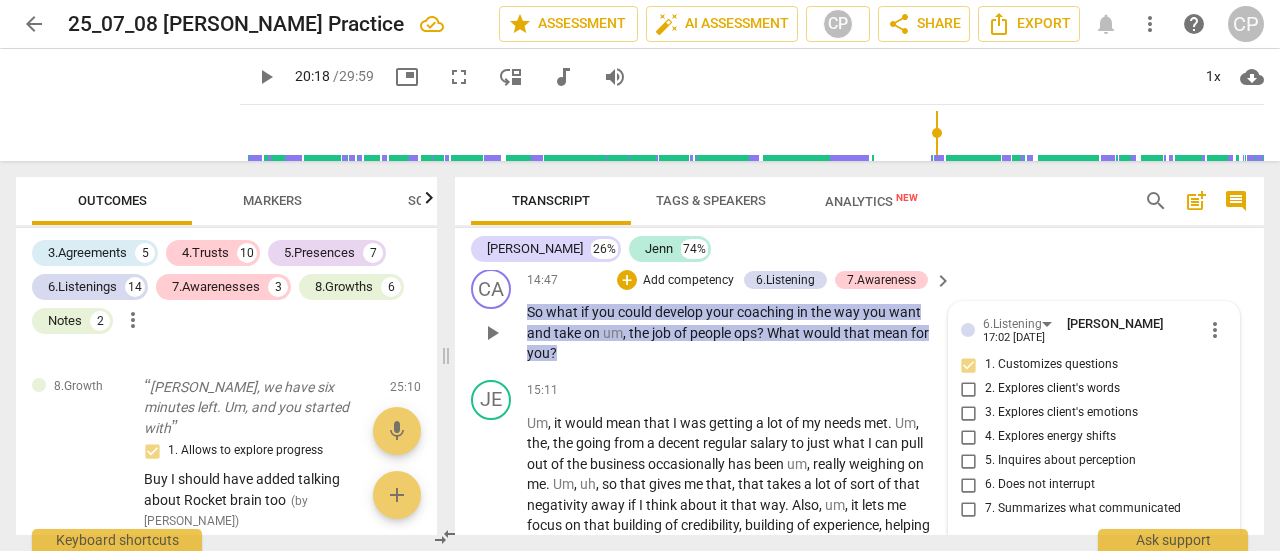 scroll, scrollTop: 5332, scrollLeft: 0, axis: vertical 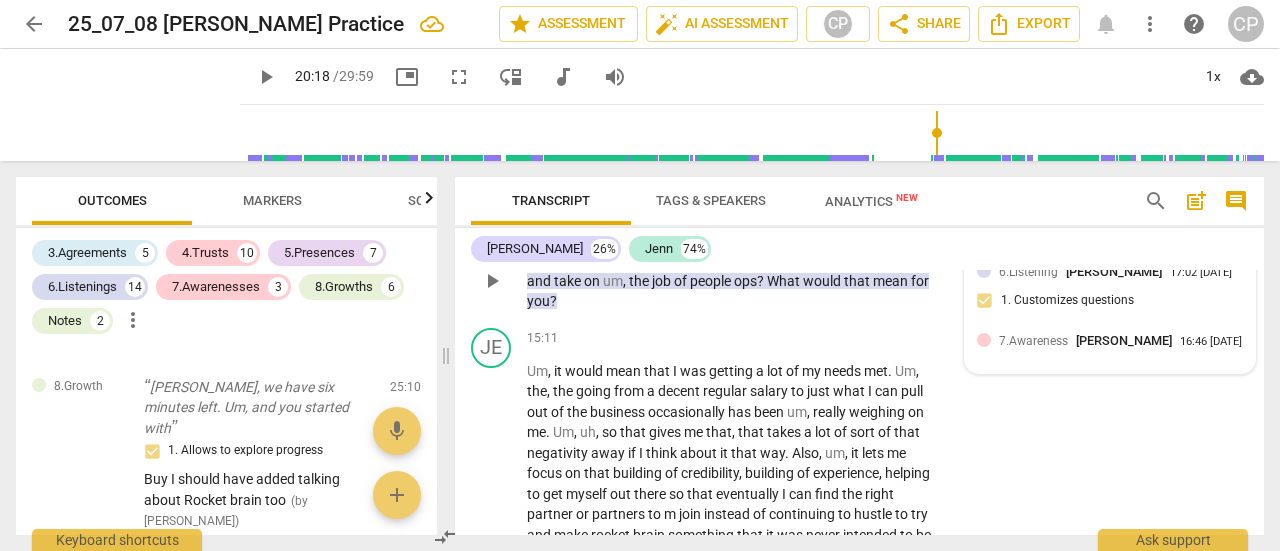 click on "7.Awareness" at bounding box center (1033, 341) 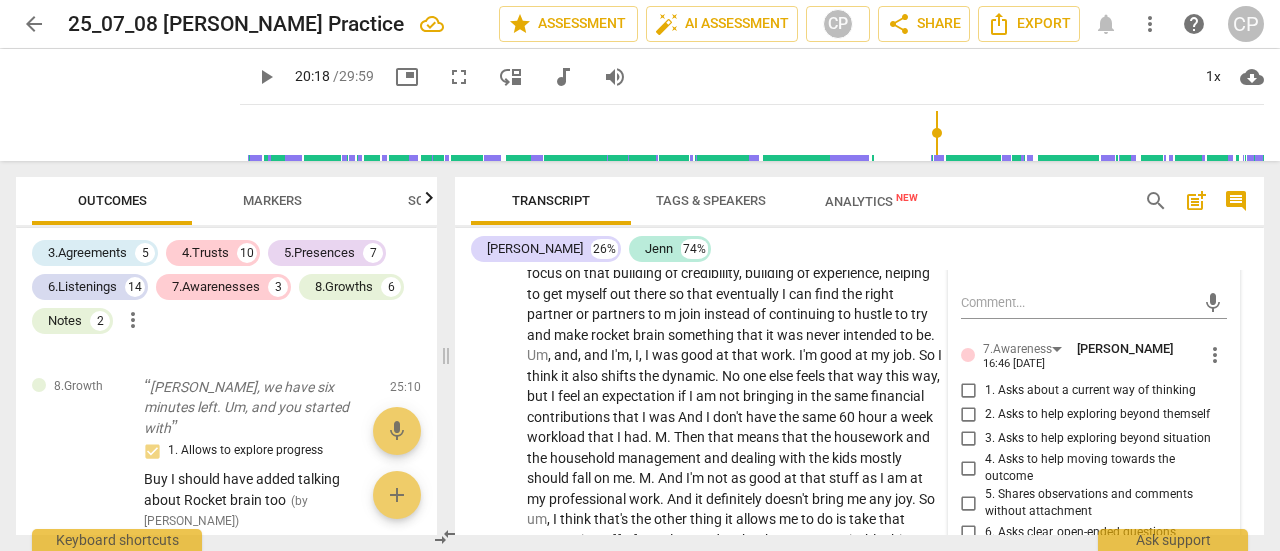 scroll, scrollTop: 5452, scrollLeft: 0, axis: vertical 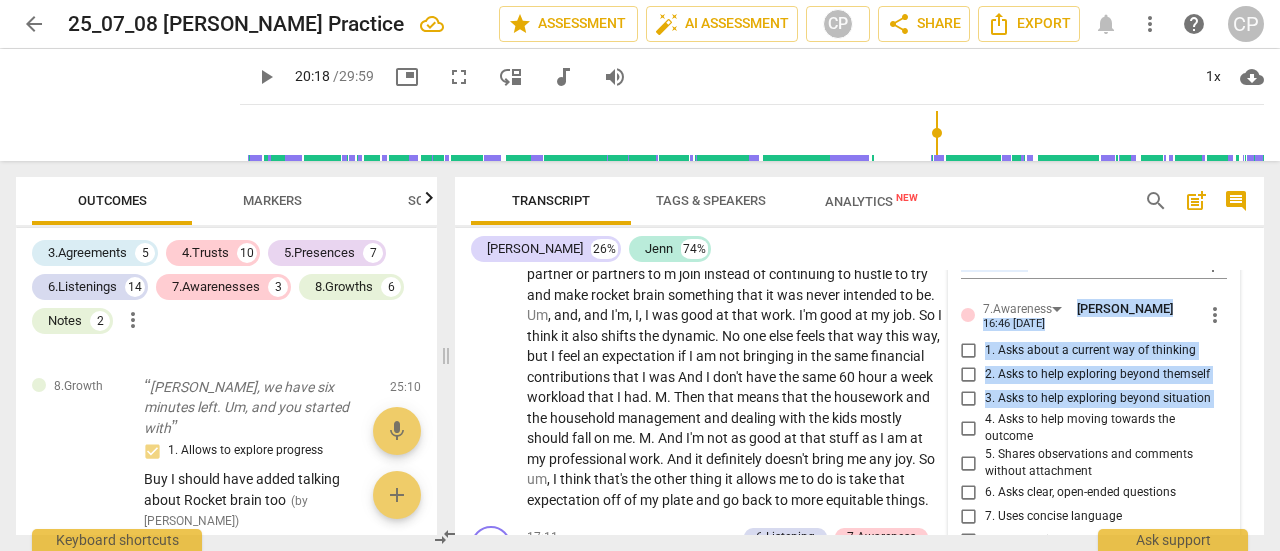 drag, startPoint x: 1027, startPoint y: 434, endPoint x: 963, endPoint y: 445, distance: 64.93843 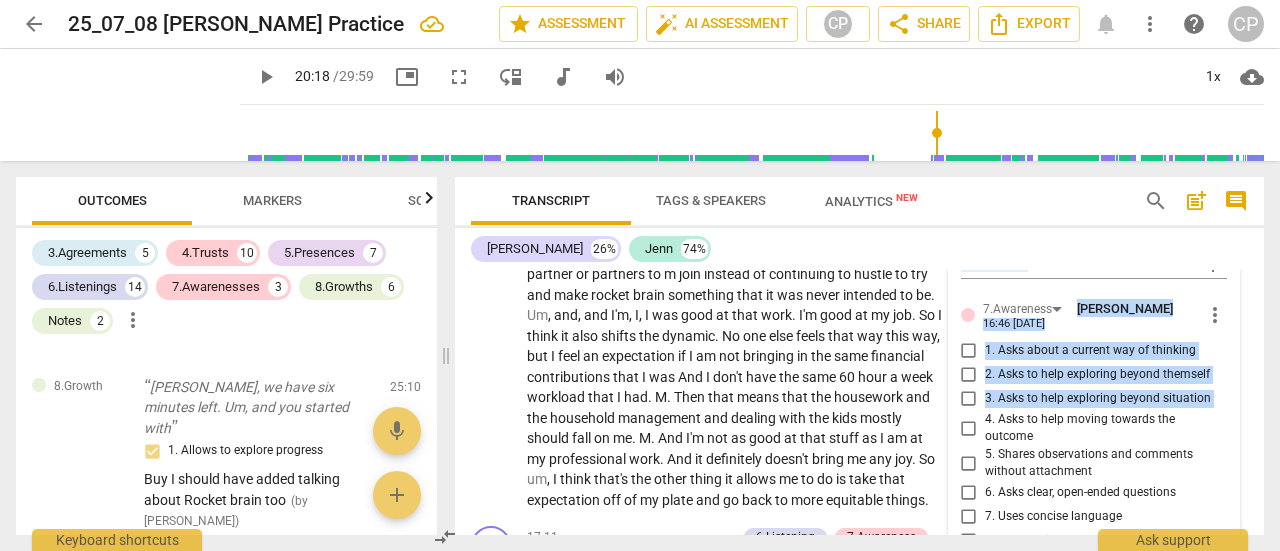 click on "6.Listening [PERSON_NAME] 17:02 [DATE] more_vert 1. Customizes questions 2. Explores client's words 3. Explores client's emotions 4. Explores energy shifts 5. Inquires about perception 6. Does not interrupt 7. Summarizes what communicated mic 7.Awareness [PERSON_NAME] 16:46 [DATE] more_vert 1. Asks about a current way of thinking 2. Asks to help exploring beyond themself 3. Asks to help exploring beyond situation 4. Asks to help moving towards the outcome 5. Shares observations and comments without attachment 6. Asks clear, open-ended questions 7. Uses concise language 8. Allows client most of the talking mic" at bounding box center (1094, 314) 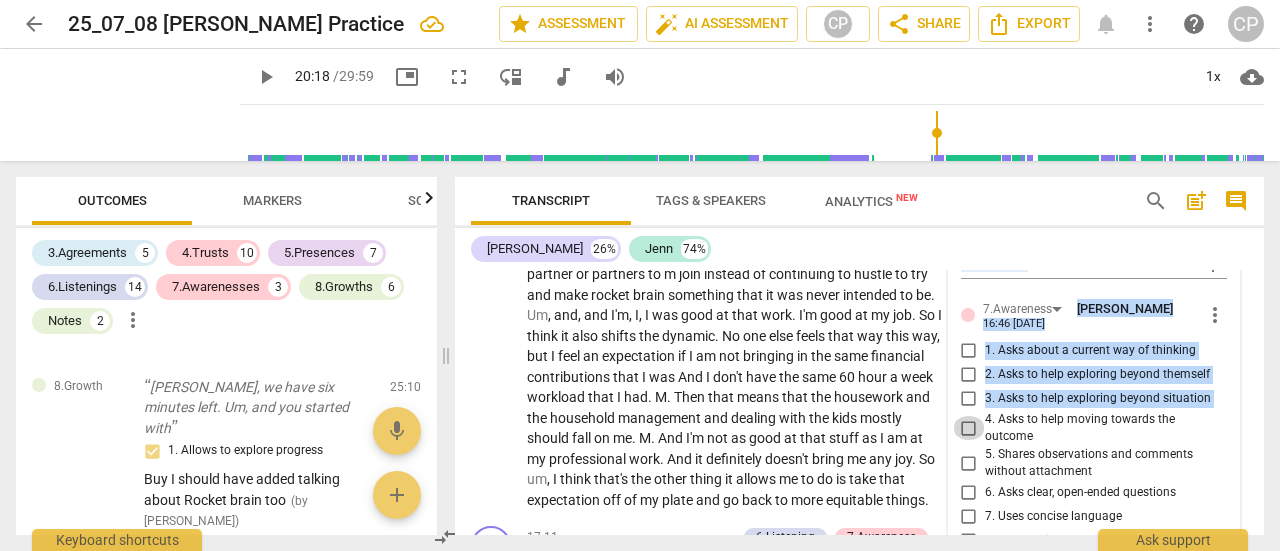 click on "4. Asks to help moving towards the outcome" at bounding box center [969, 428] 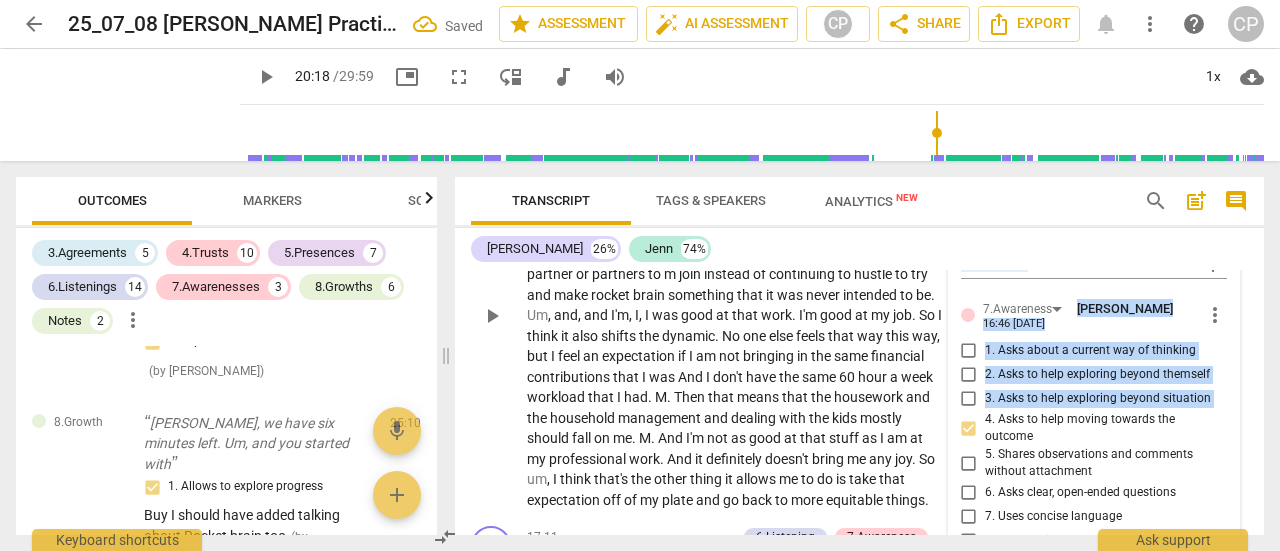 scroll, scrollTop: 8054, scrollLeft: 0, axis: vertical 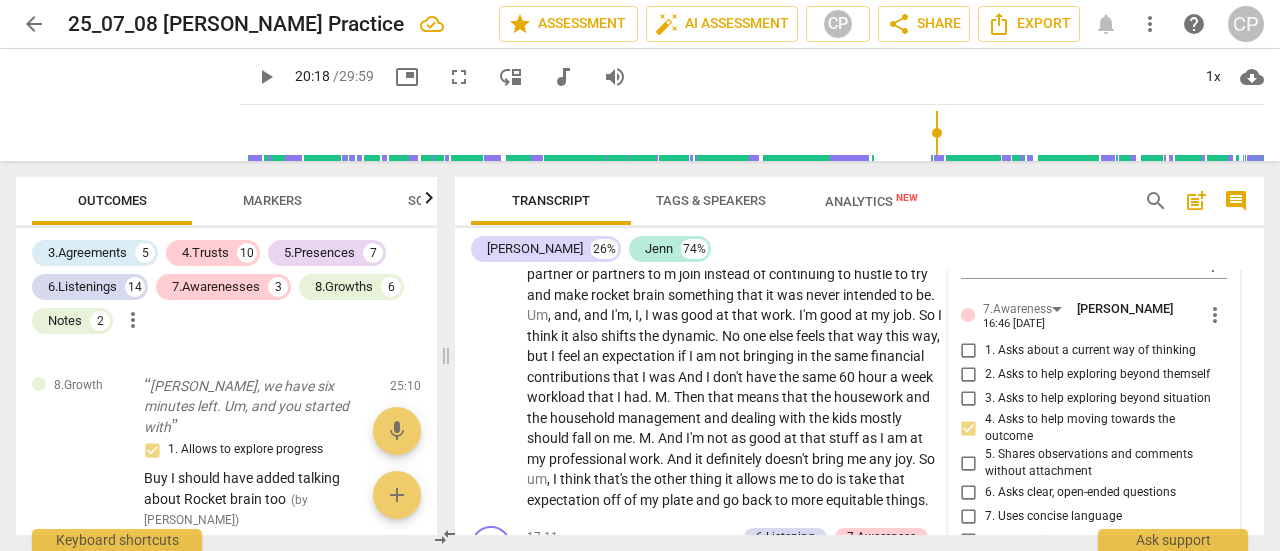 drag, startPoint x: 1263, startPoint y: 415, endPoint x: 1262, endPoint y: 438, distance: 23.021729 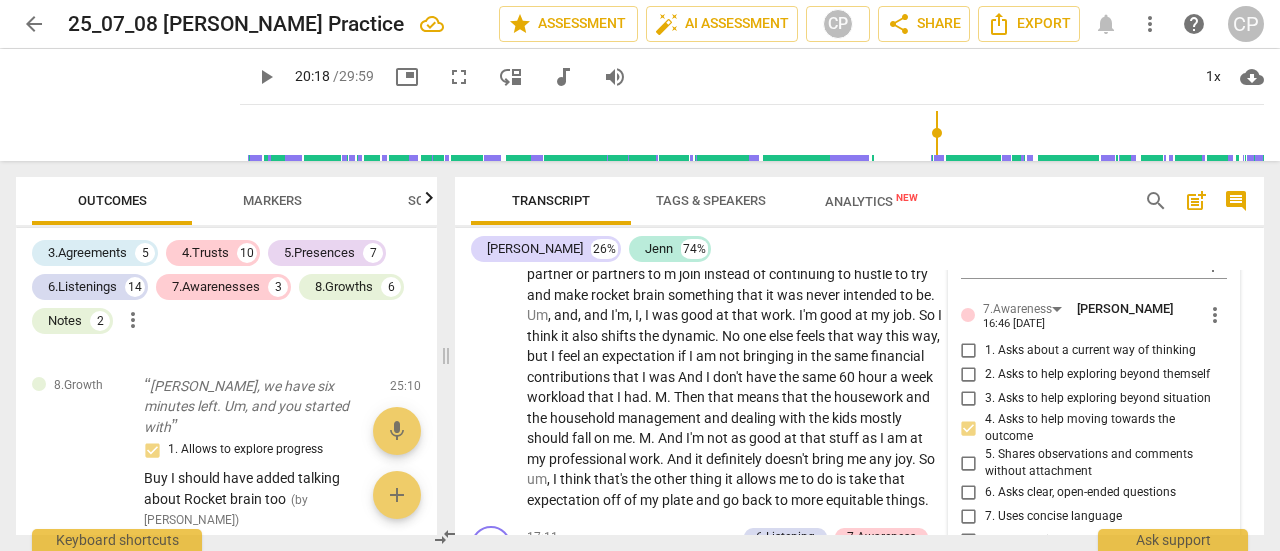 click on "CA play_arrow pause 00:00 + Add competency keyboard_arrow_right Hey . JE play_arrow pause 00:02 + Add competency keyboard_arrow_right Hello . CA play_arrow pause 00:03 + Add competency [DOMAIN_NAME] keyboard_arrow_right Hi   [PERSON_NAME] .   Lovely   to   see   you .   Okay ,   so   maybe   before   we   get   started ,   um ,   [PERSON_NAME] ,   I   was   just   wondering   what   um ,   what   is   a   win   for   you   in   the   past   week   or   something   good   that   you   can   think   of   in   the   past   few   days   or   a   win ? [DOMAIN_NAME] [PERSON_NAME] 16:20 [DATE] 2. Shows support and empathy JE play_arrow pause 00:28 + Add competency keyboard_arrow_right Um ,   uh ,   let's   see . CA play_arrow pause 00:35 + Add competency keyboard_arrow_right I ,   um . JE play_arrow pause 00:41 + Add competency keyboard_arrow_right I   don't   know .   Ah ,   um ,   I   have ,   um ,   caught   up   on .   No ,   I'll   pick   a   different   thing .   I   actually   made   progress   on   reading   this   book   that" at bounding box center [859, 402] 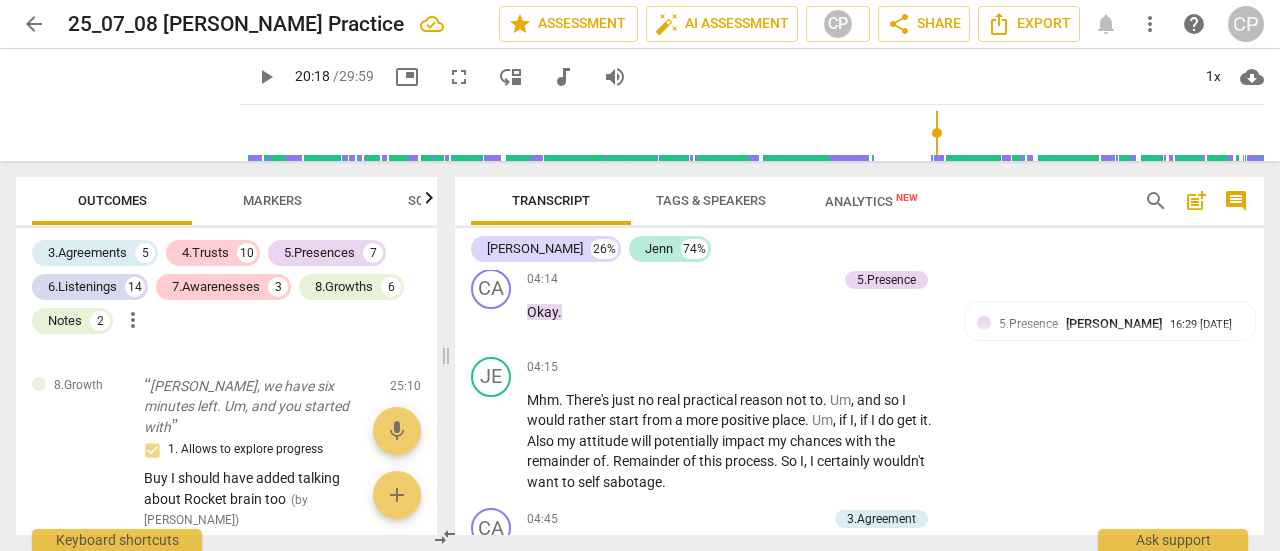 scroll, scrollTop: 0, scrollLeft: 0, axis: both 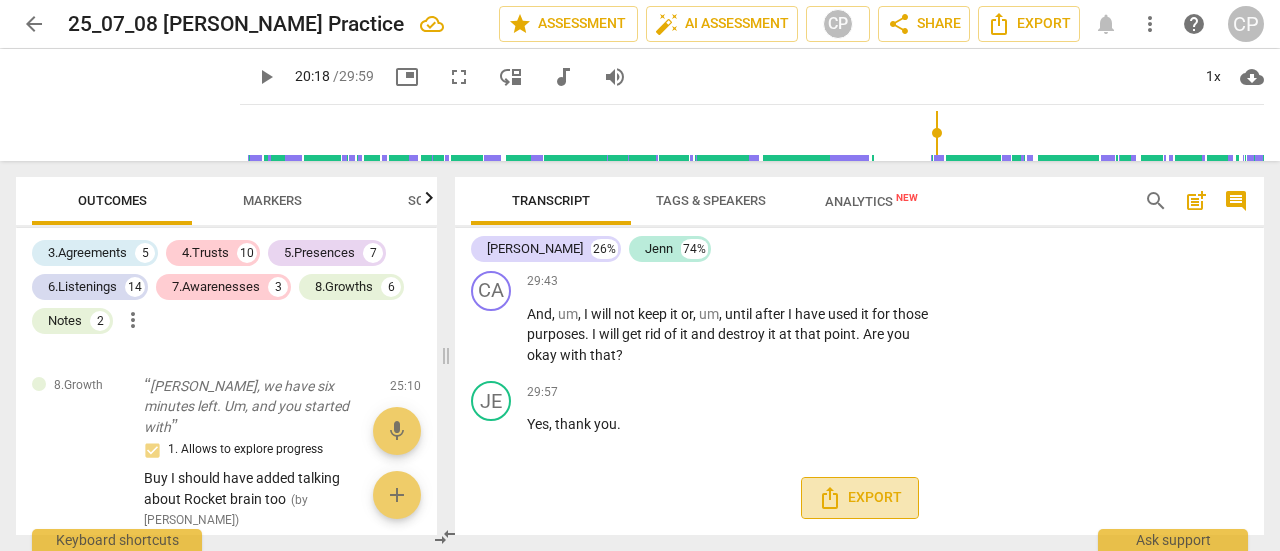 click on "Export" at bounding box center (860, 498) 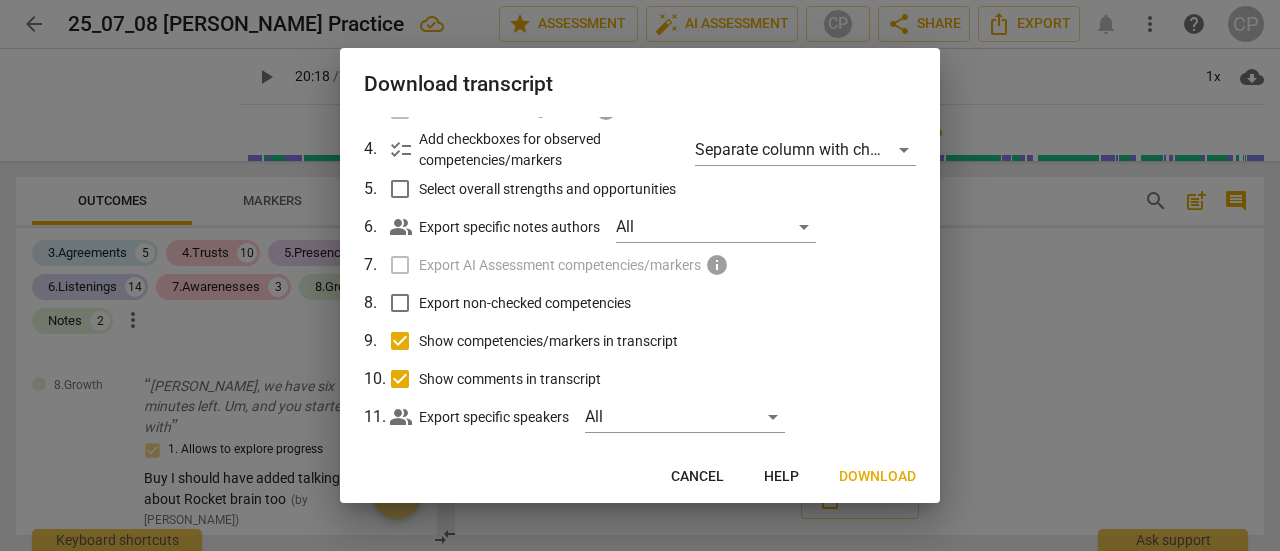 scroll, scrollTop: 206, scrollLeft: 0, axis: vertical 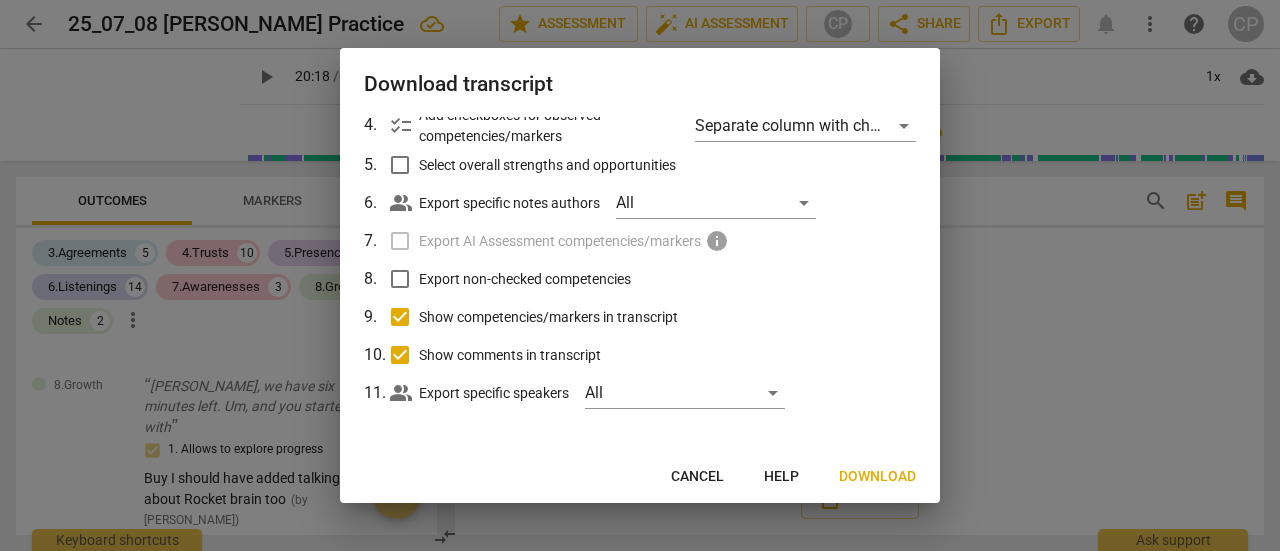 click on "Download" at bounding box center [877, 477] 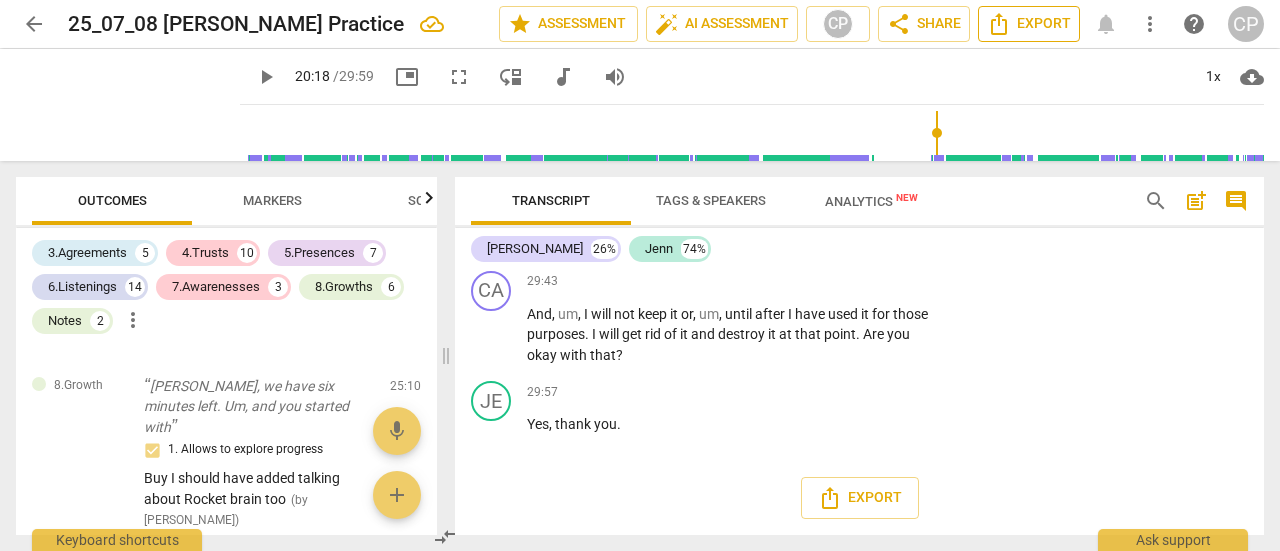 click on "Export" at bounding box center [1029, 24] 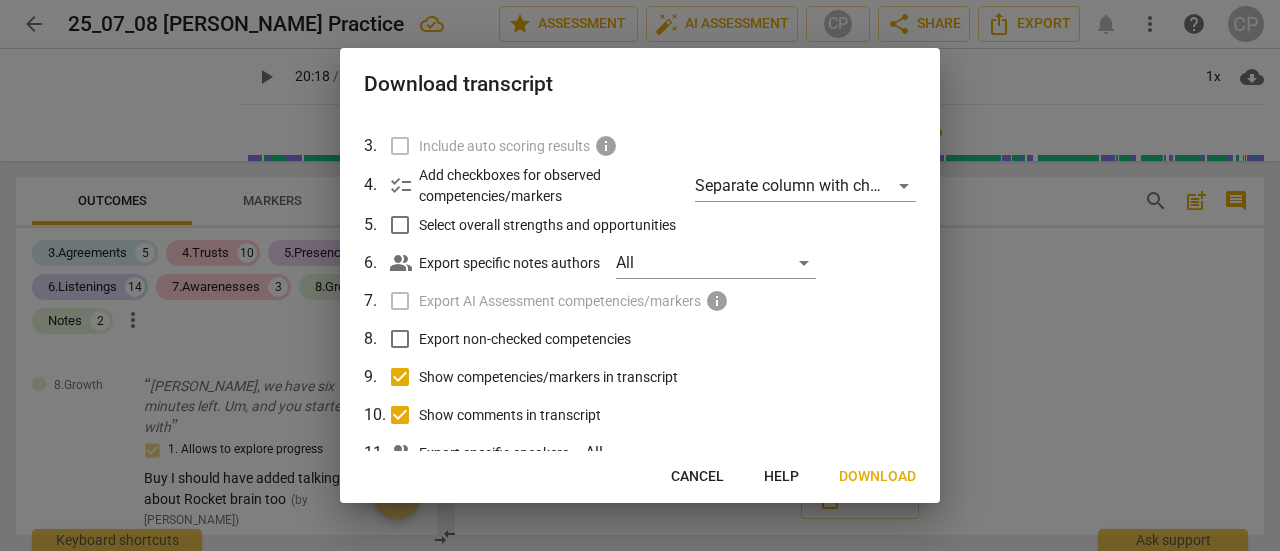 scroll, scrollTop: 206, scrollLeft: 0, axis: vertical 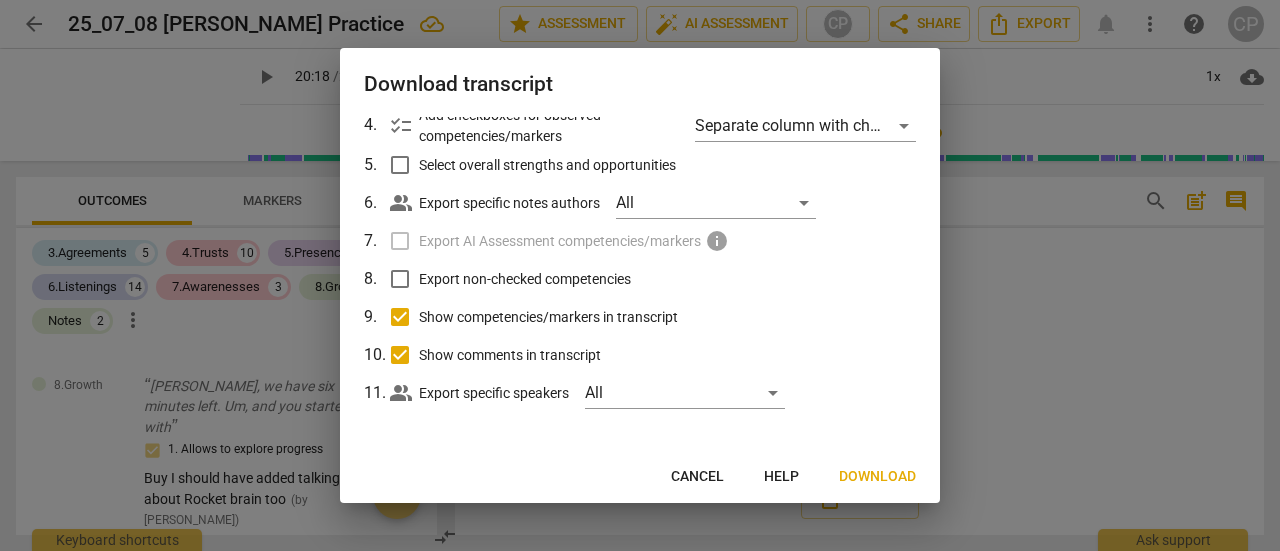 click on "Download" at bounding box center [877, 477] 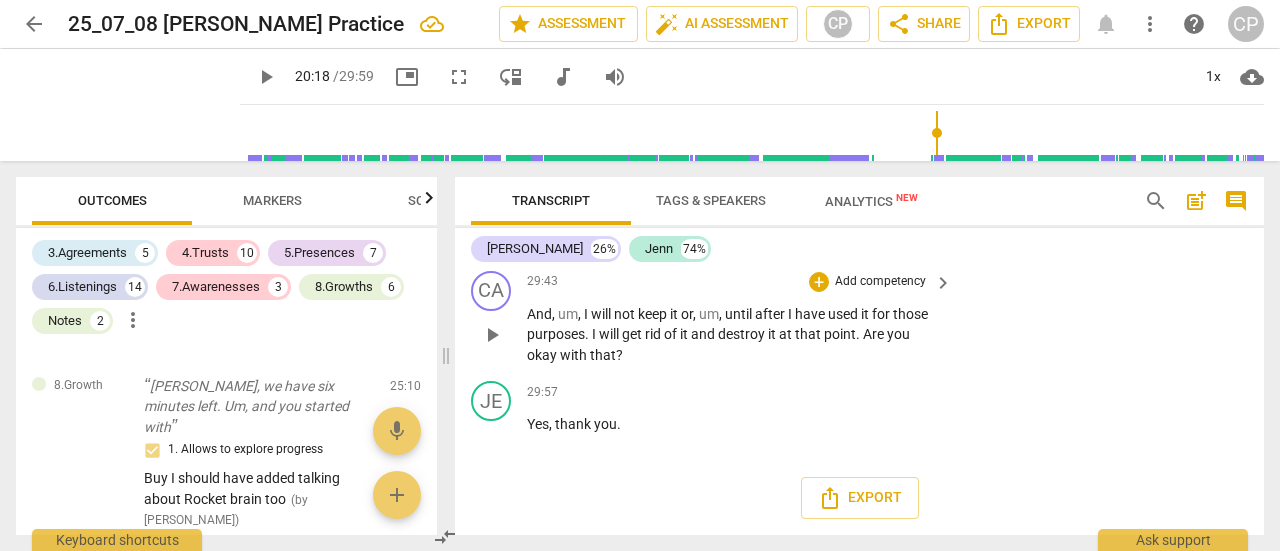 click on "CA play_arrow pause 29:43 + Add competency keyboard_arrow_right And ,   um ,   I   will   not   keep   it   or ,   um ,   until   after   I   have   used   it   for   those   purposes .   I   will   get   rid   of   it   and   destroy   it   at   that   point .   Are   you   okay   with   that ?" at bounding box center [859, 318] 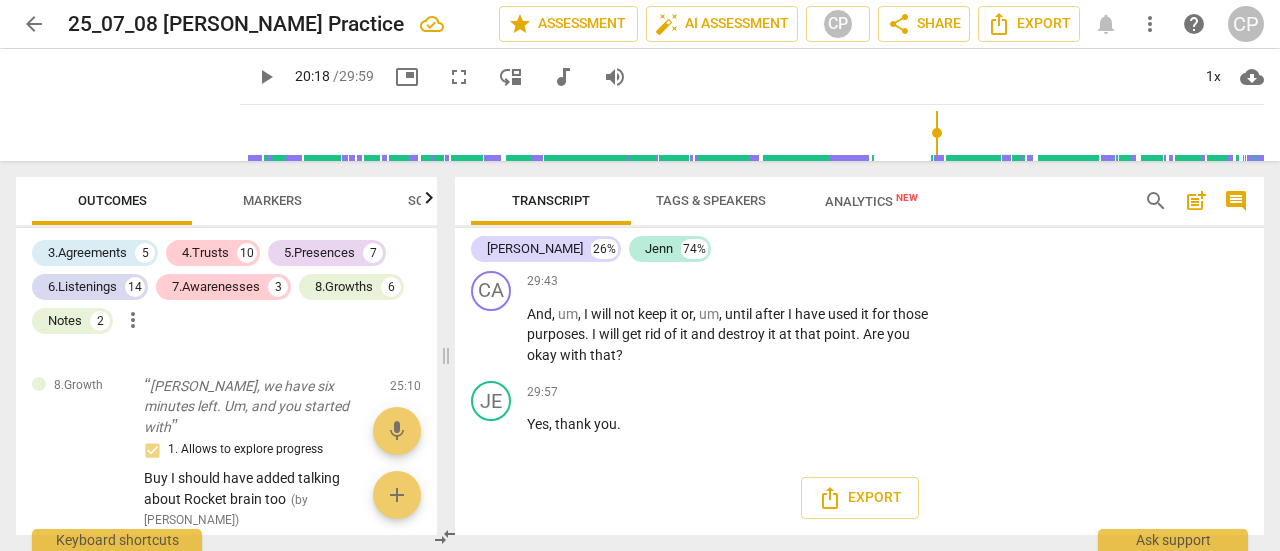 click on "play_arrow play_arrow 20:18   /  29:59 picture_in_picture fullscreen move_down audiotrack volume_up 1x cloud_download" at bounding box center [640, 105] 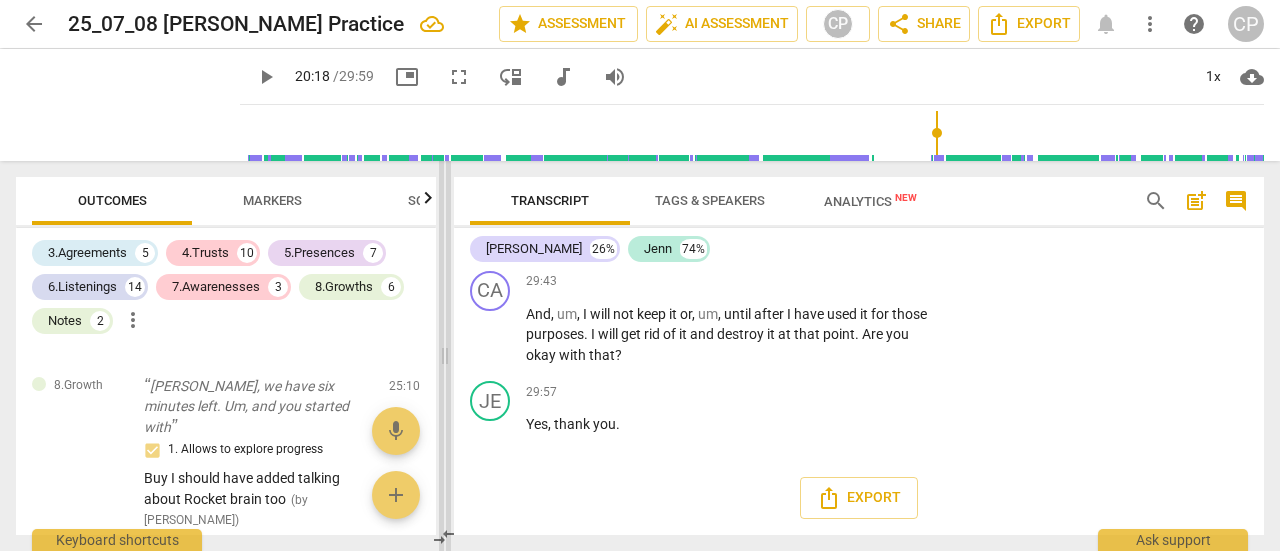 scroll, scrollTop: 8074, scrollLeft: 0, axis: vertical 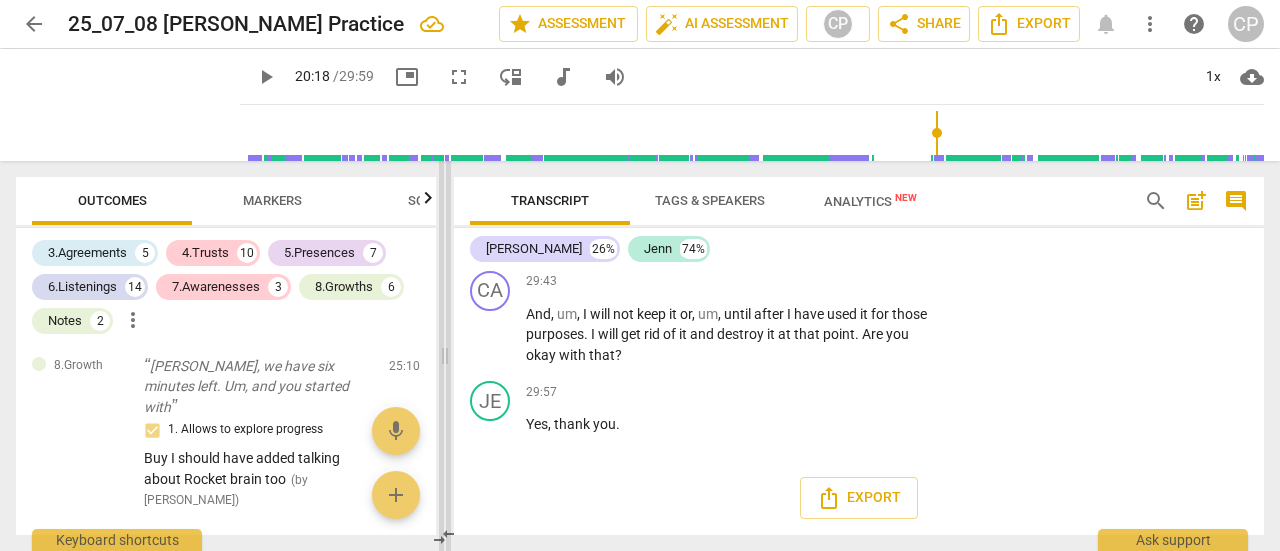 drag, startPoint x: 445, startPoint y: 359, endPoint x: 444, endPoint y: 346, distance: 13.038404 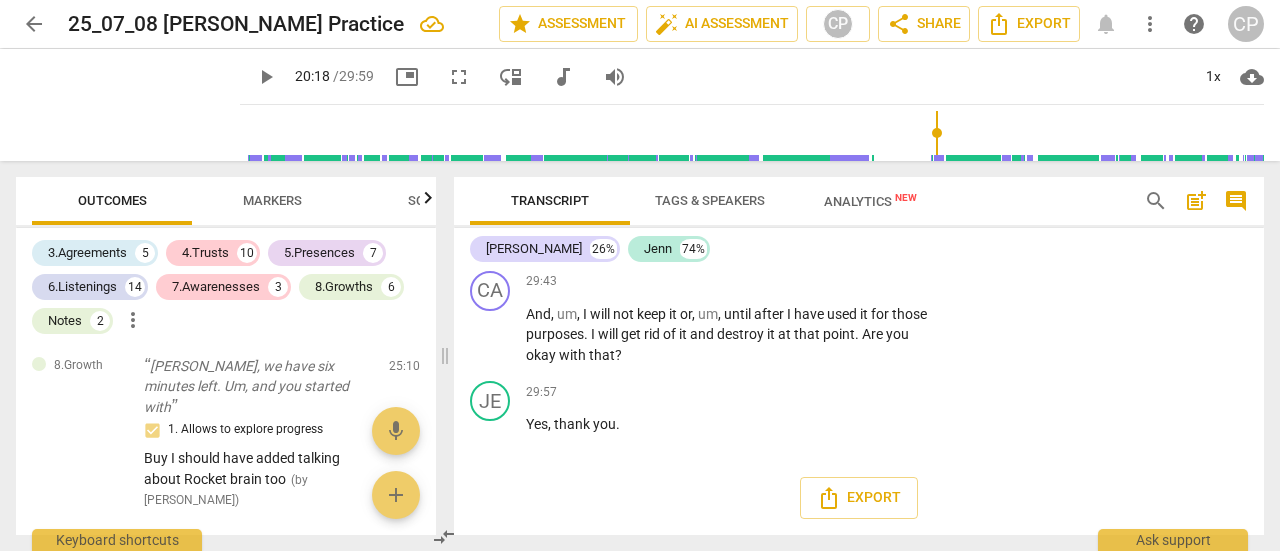 drag, startPoint x: 333, startPoint y: 356, endPoint x: 344, endPoint y: 337, distance: 21.954498 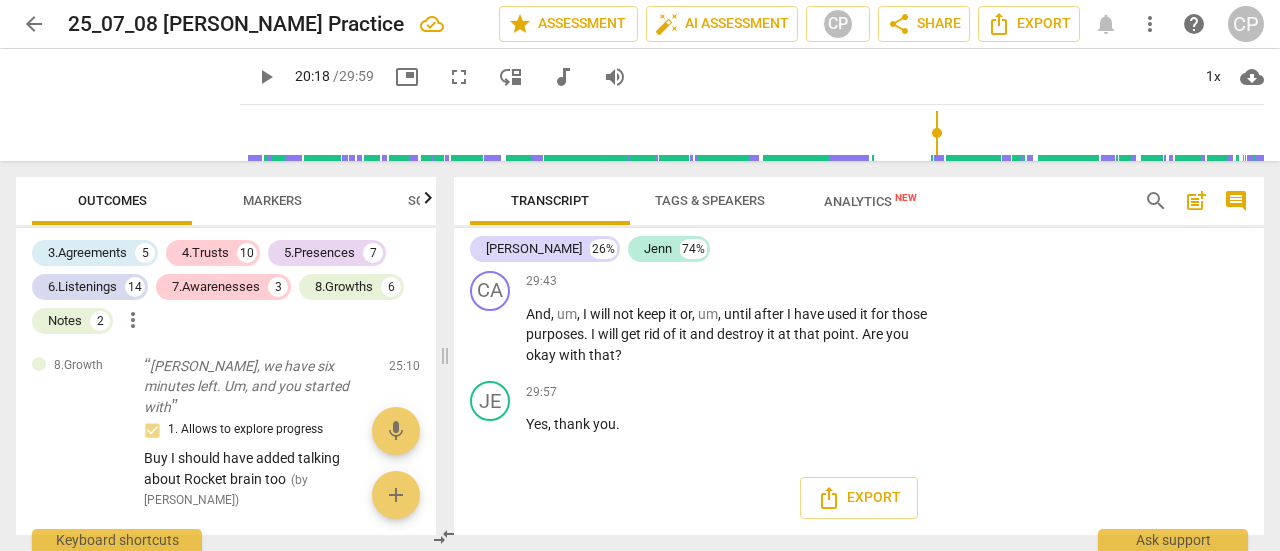 click on "3.Agreements 5 4.Trusts 10 5.Presences 7 6.Listenings 14 7.Awarenesses 3 8.Growths 6 Notes 2 more_vert [DOMAIN_NAME] Hi [PERSON_NAME]. Lovely to see you. Okay, so maybe before we get started, um, [PERSON_NAME], I was just wondering what um, what is a win for you in the past week or something good that you can think of in the past few days or a win? 2. Shows support and empathy ( by [PERSON_NAME] ) 00:03 edit delete [DOMAIN_NAME] Okay. And if we um, if we just take a look at the strength slide. Do you mind if I just kind of use this moment for uh, for you to just consider what strengths you were in drawing on, um, in finishing off. Uh, well, you didn't finish it. You've read a couple of chapters, um, of that book. 1. Respects talents and insights 2. Shows support and empathy ( by [PERSON_NAME] ) 01:06 edit delete 5.Presence So you've done something differently from leaving a book and leaving. Ah, it half read. 4. Demonstrates curiosity my very weak response. I could have asked  5.4 ( by [PERSON_NAME] ) 02:46 edit delete ( ) 02:46" at bounding box center [226, 381] 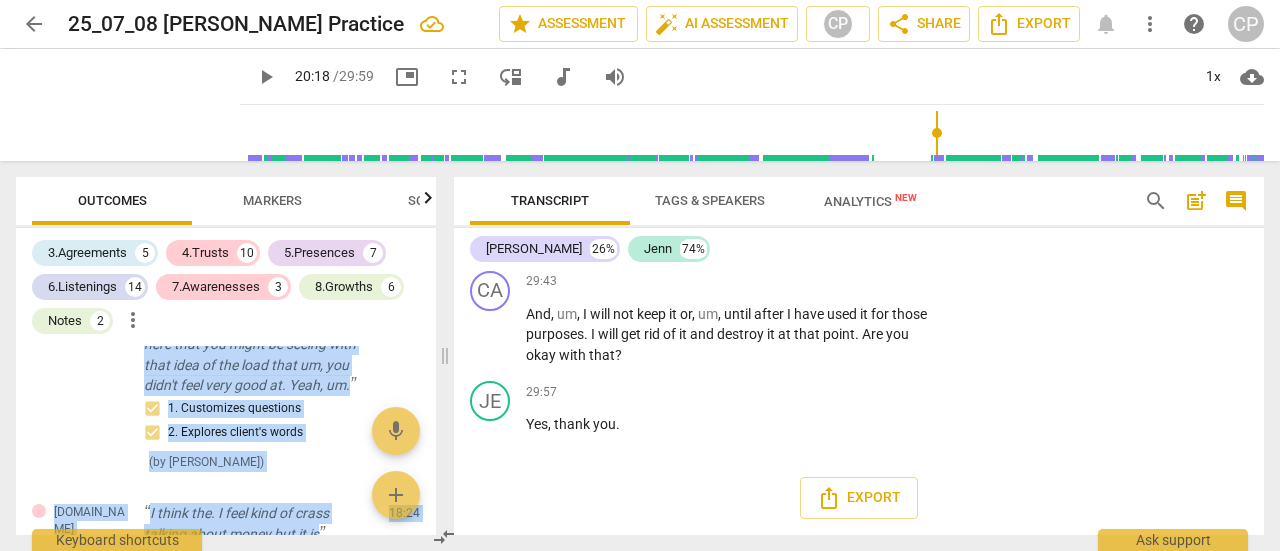 scroll, scrollTop: 6434, scrollLeft: 0, axis: vertical 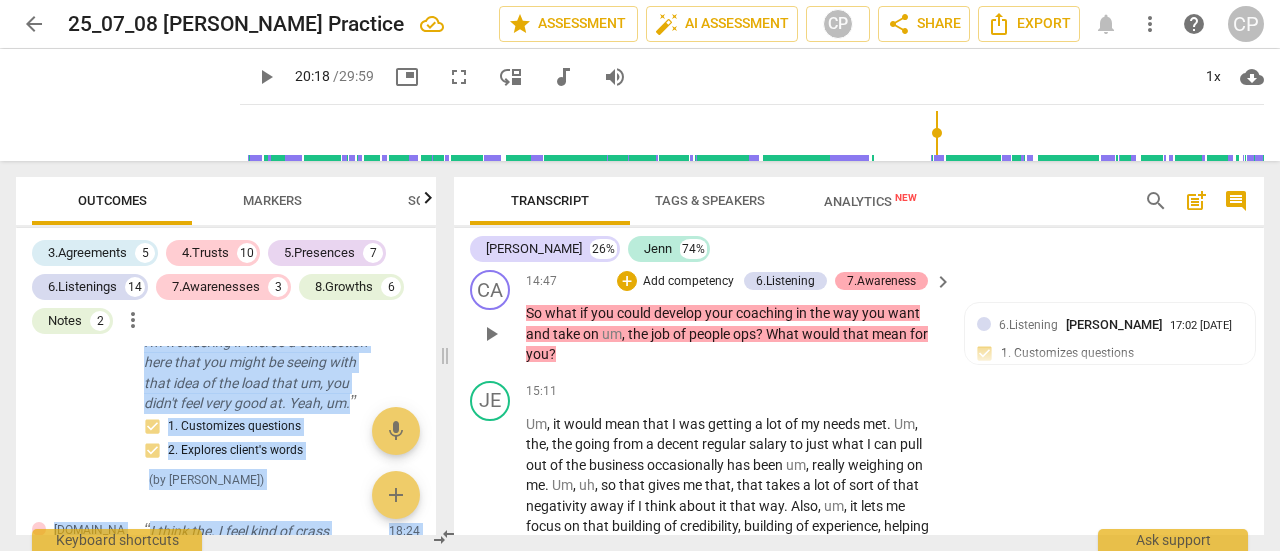 click on "7.Awareness" at bounding box center [881, 281] 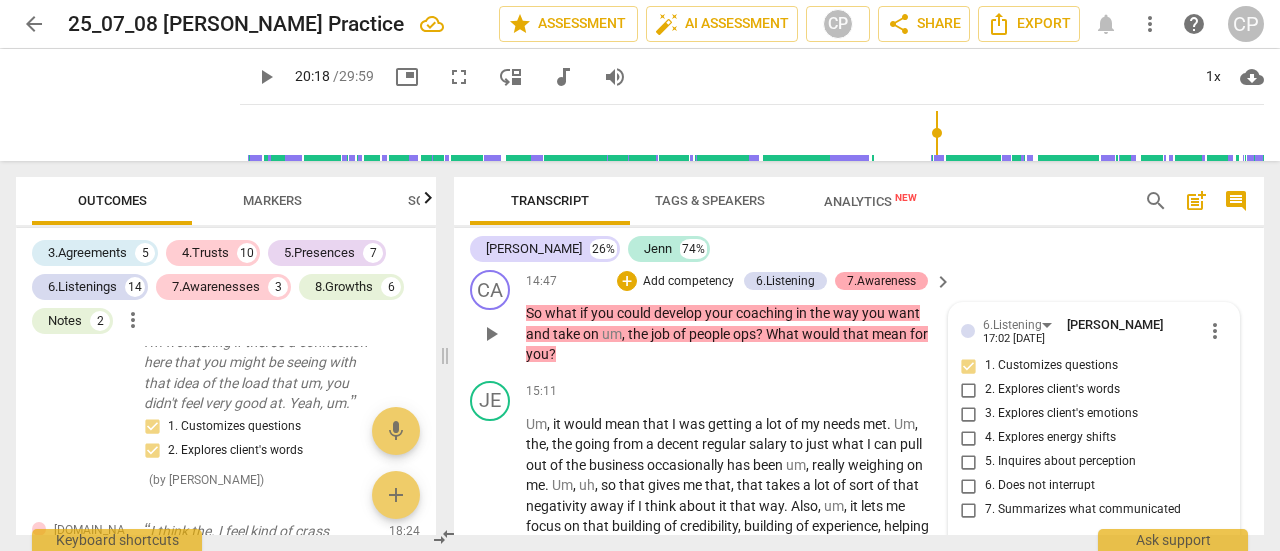 scroll, scrollTop: 5332, scrollLeft: 0, axis: vertical 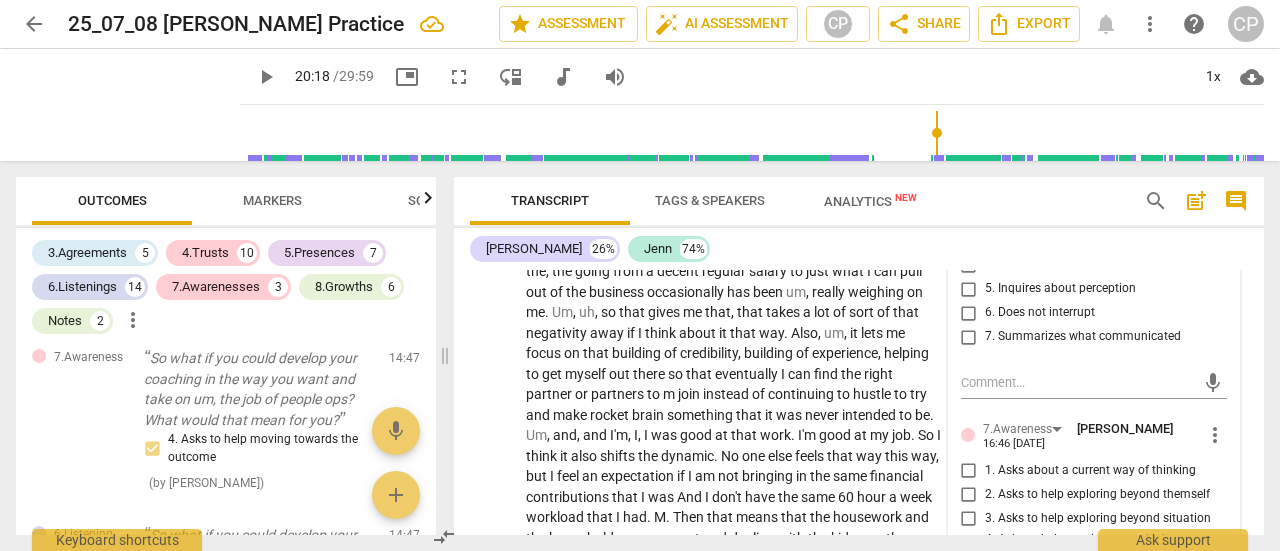 click on "[PERSON_NAME]" at bounding box center (1125, 428) 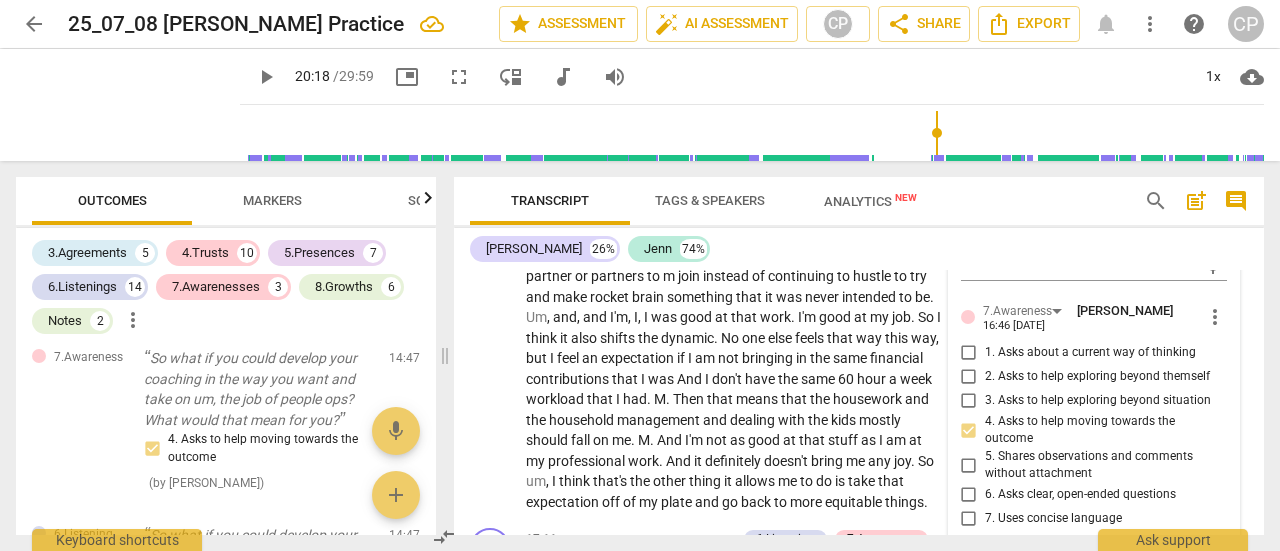 scroll, scrollTop: 5452, scrollLeft: 0, axis: vertical 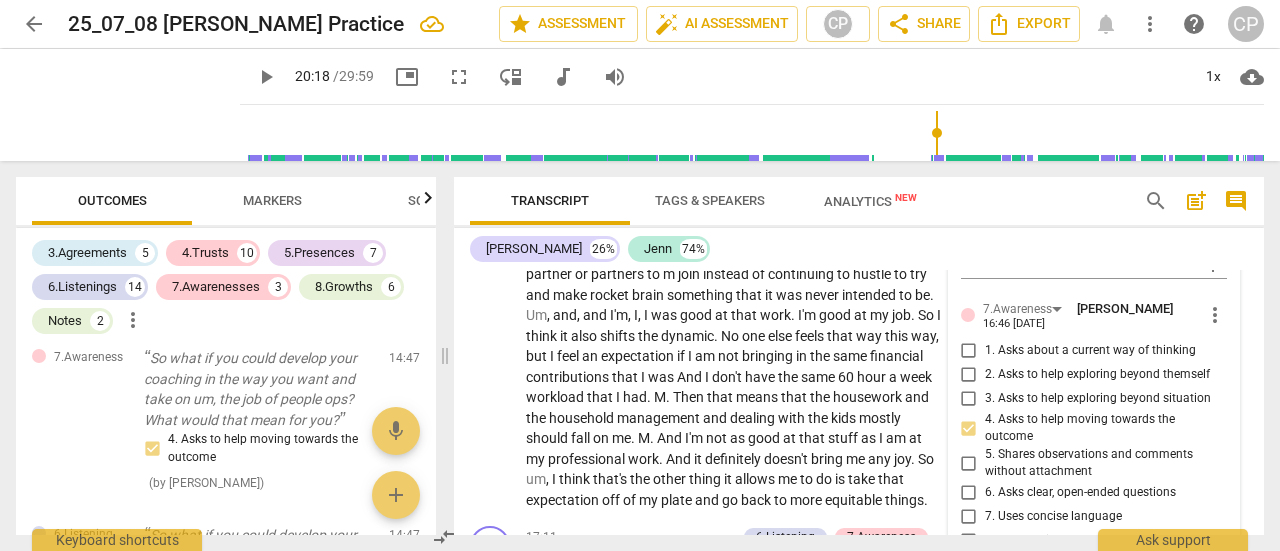 click on "7.Awareness [PERSON_NAME] 16:46 [DATE] more_vert 1. Asks about a current way of thinking 2. Asks to help exploring beyond themself 3. Asks to help exploring beyond situation 4. Asks to help moving towards the outcome 5. Shares observations and comments without attachment 6. Asks clear, open-ended questions 7. Uses concise language 8. Allows client most of the talking" at bounding box center (1094, 431) 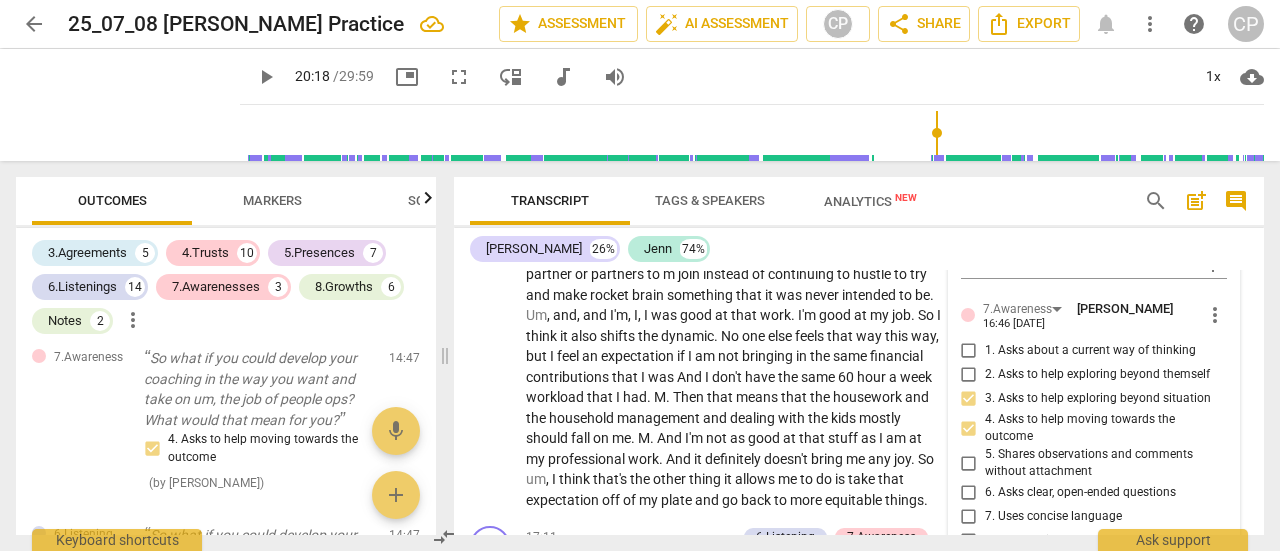 click on "4. Asks to help moving towards the outcome" at bounding box center [969, 428] 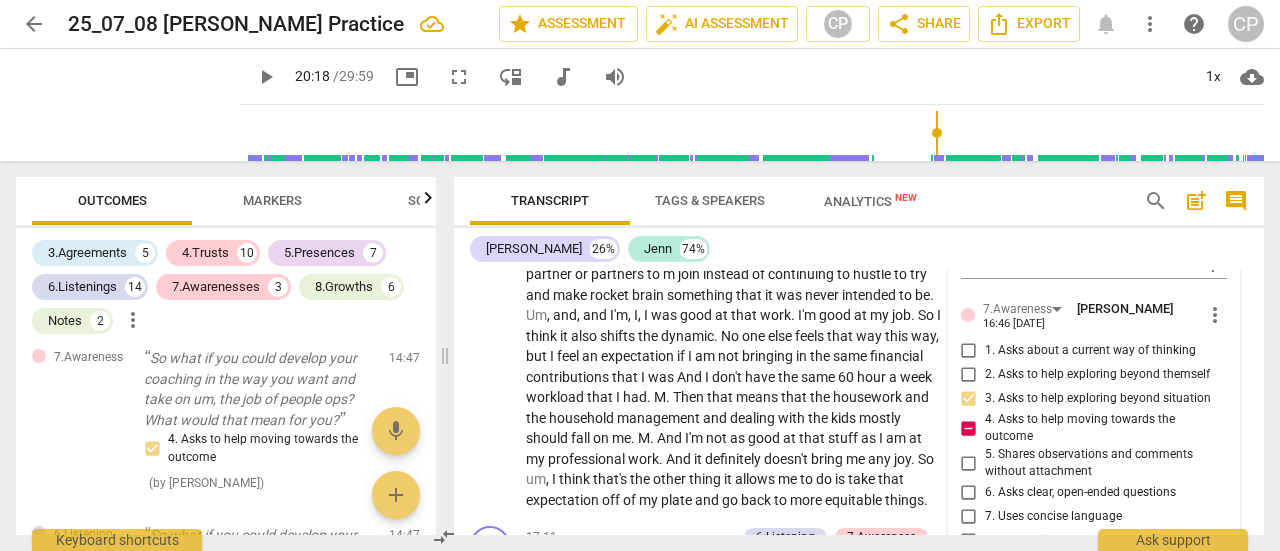 click on "4. Asks to help moving towards the outcome" at bounding box center (969, 428) 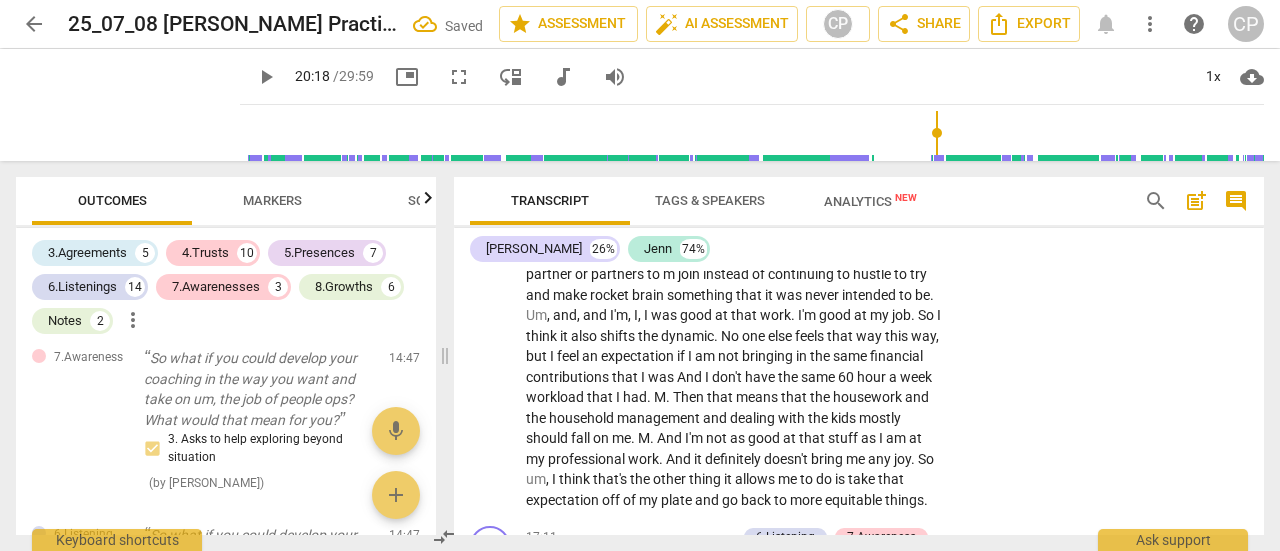 scroll, scrollTop: 6508, scrollLeft: 0, axis: vertical 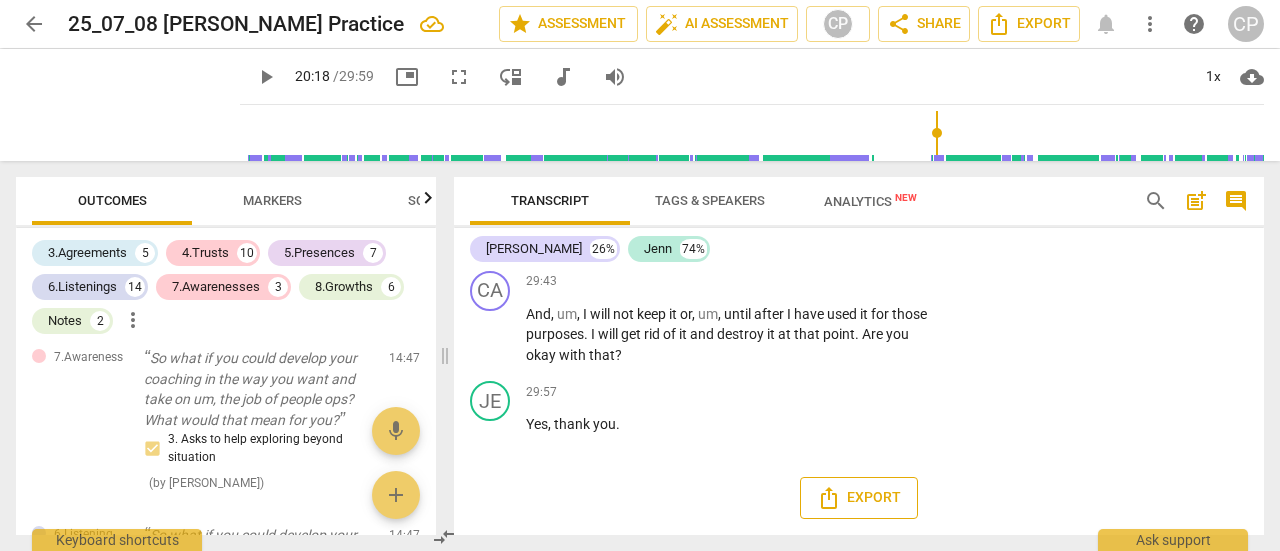 click on "Export" at bounding box center (859, 498) 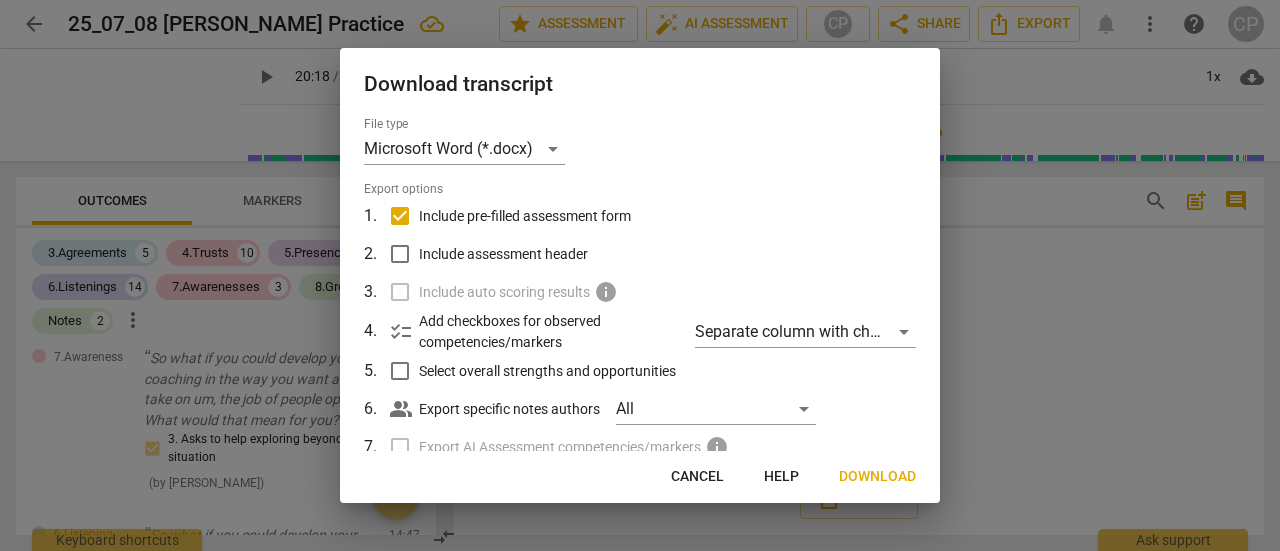 scroll, scrollTop: 206, scrollLeft: 0, axis: vertical 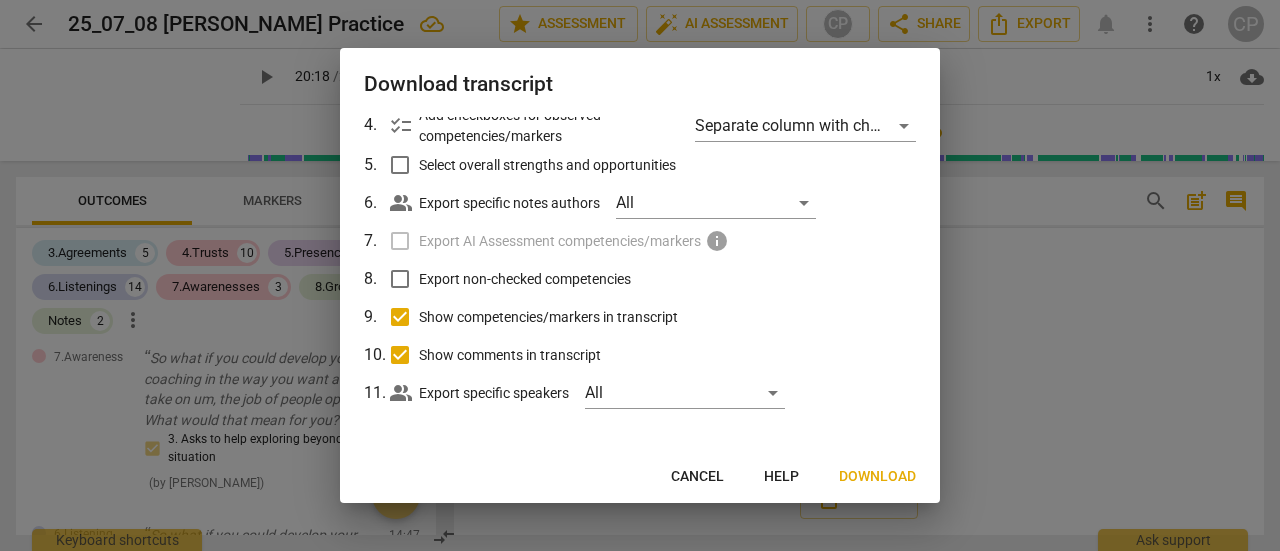 click on "Download" at bounding box center (877, 477) 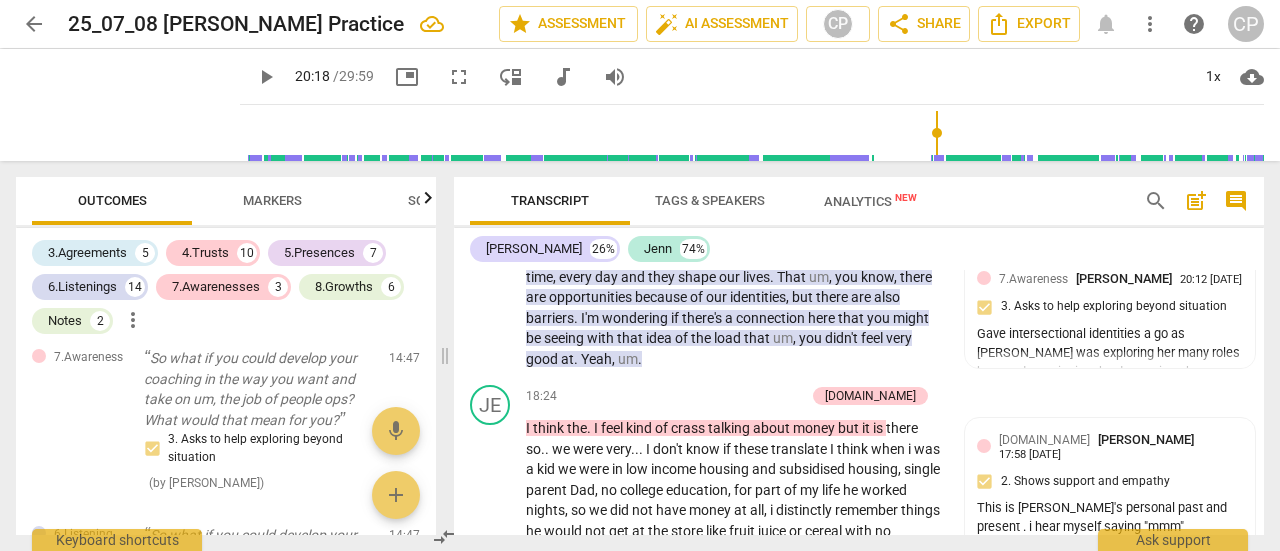scroll, scrollTop: 5741, scrollLeft: 0, axis: vertical 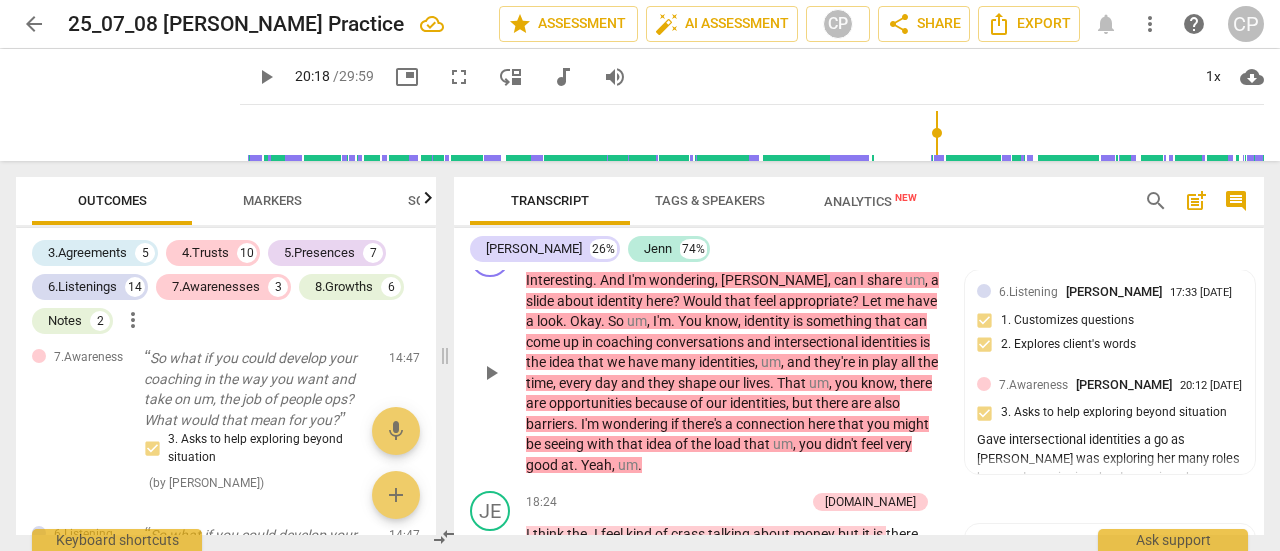 click on "7.Awareness" at bounding box center [881, 248] 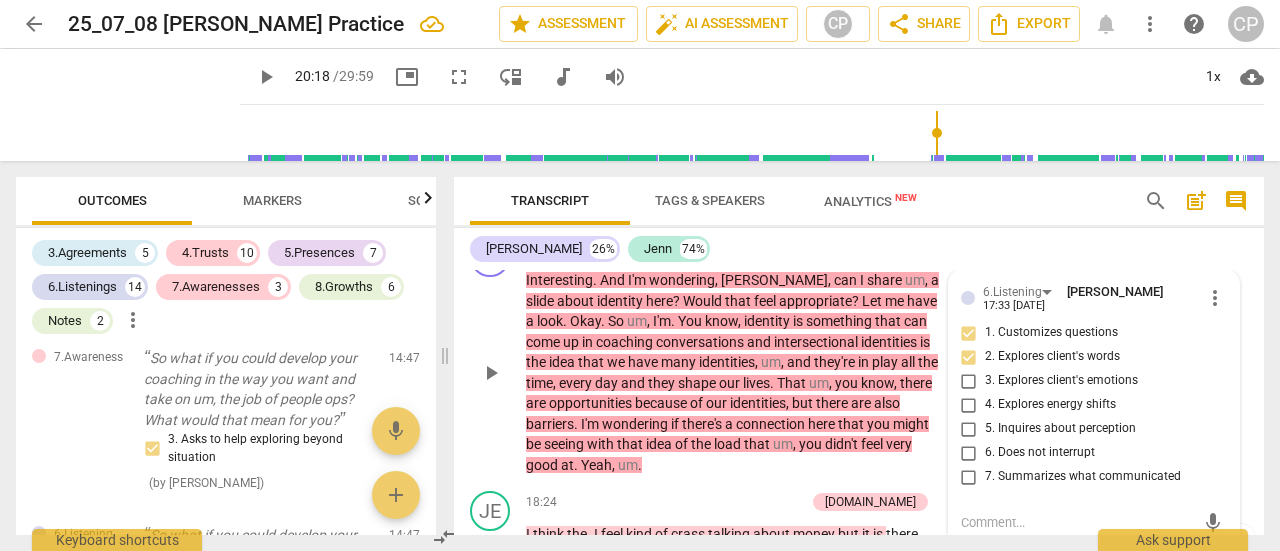 scroll, scrollTop: 5902, scrollLeft: 0, axis: vertical 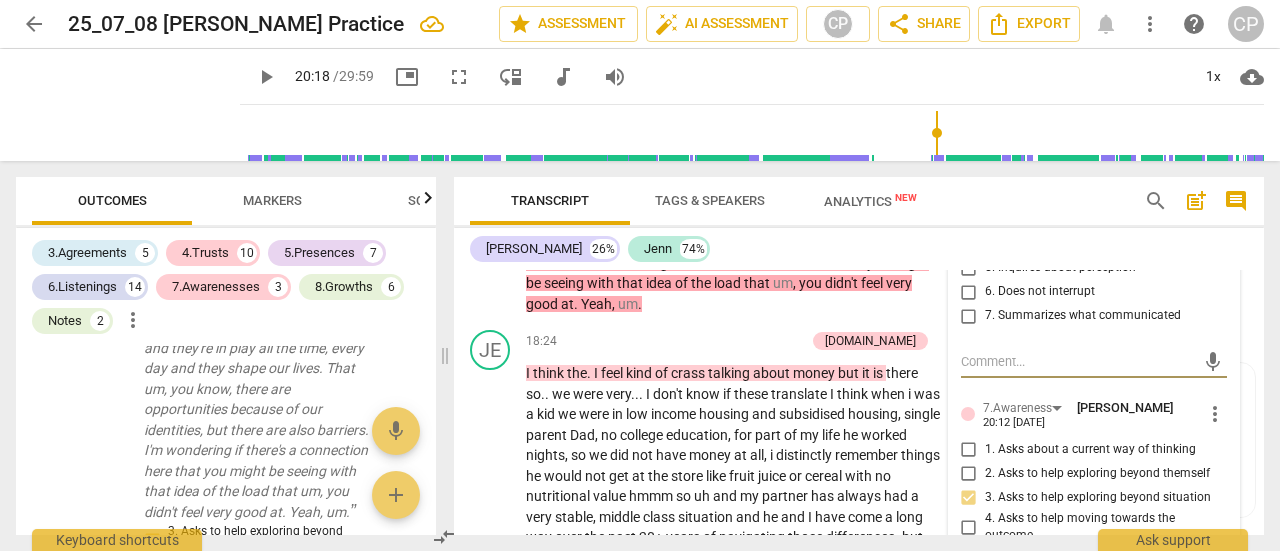 click on "1. Asks about a current way of thinking" at bounding box center (969, 450) 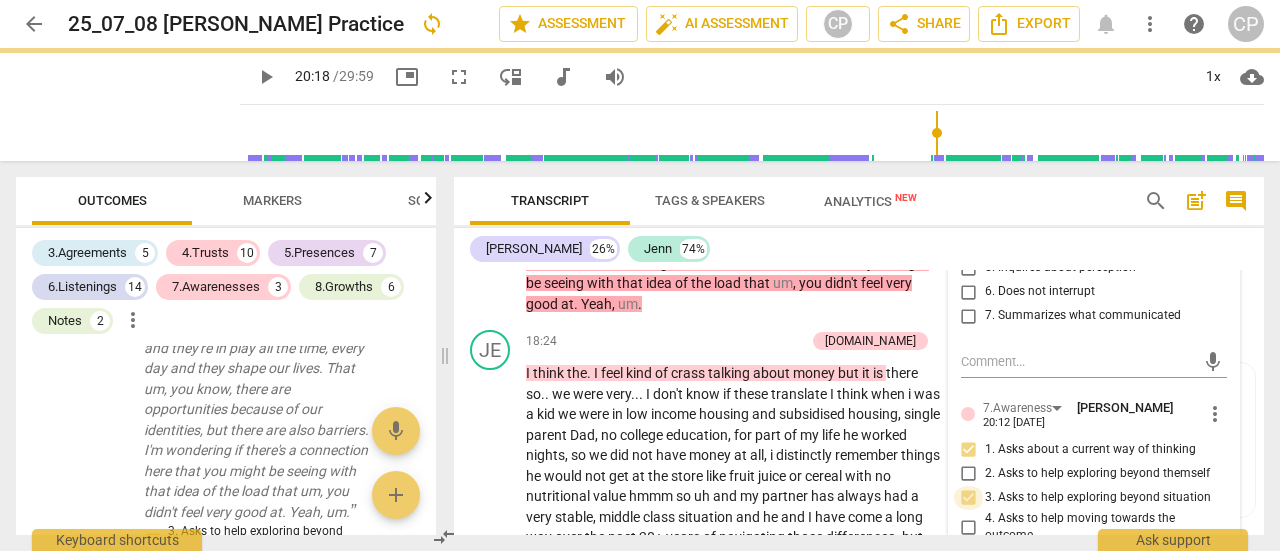 click on "3. Asks to help exploring beyond situation" at bounding box center (969, 498) 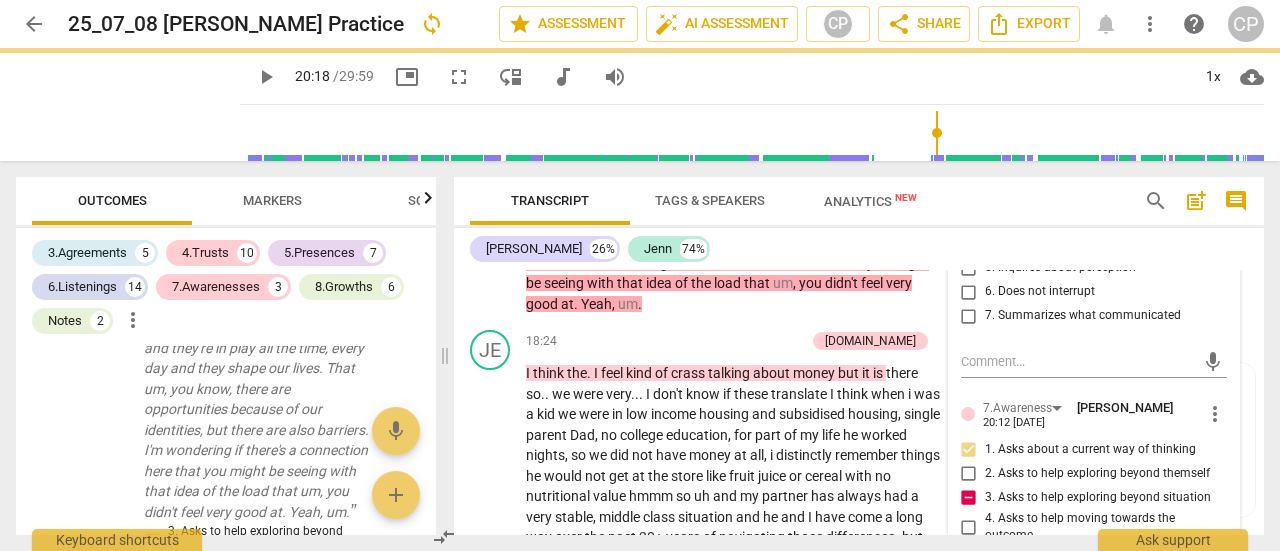 click on "3. Asks to help exploring beyond situation" at bounding box center (969, 498) 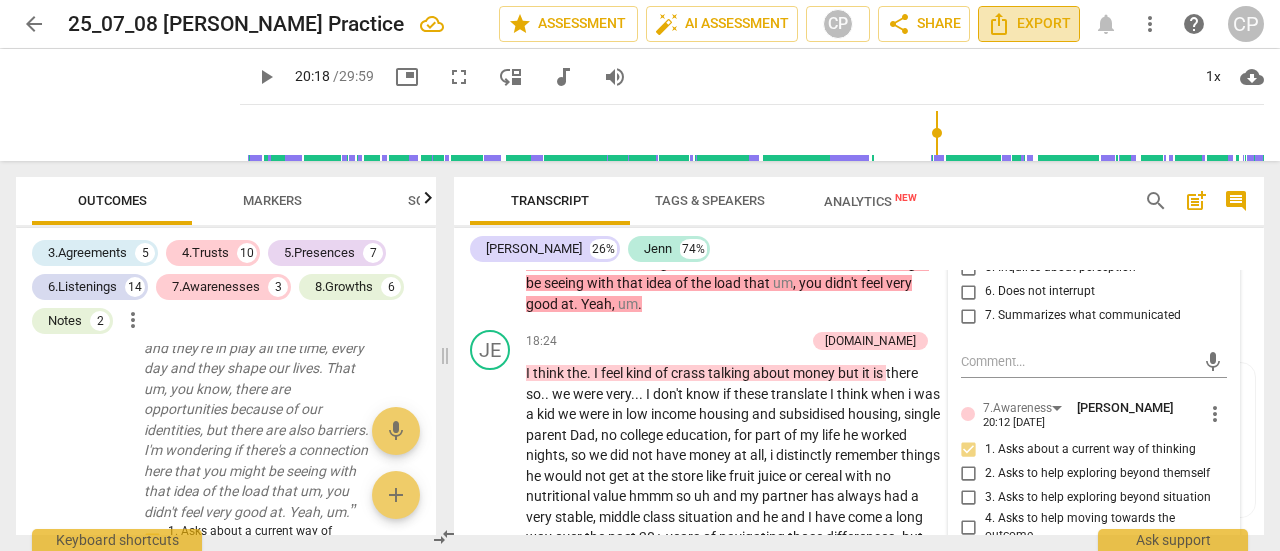 click on "Export" at bounding box center [1029, 24] 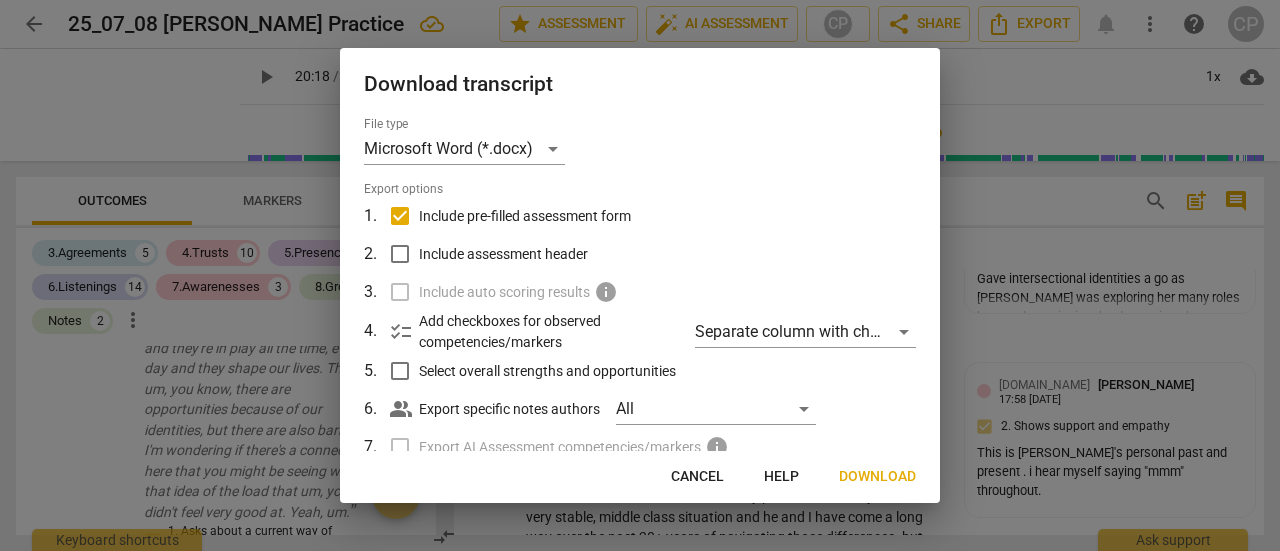 click on "Download" at bounding box center [877, 477] 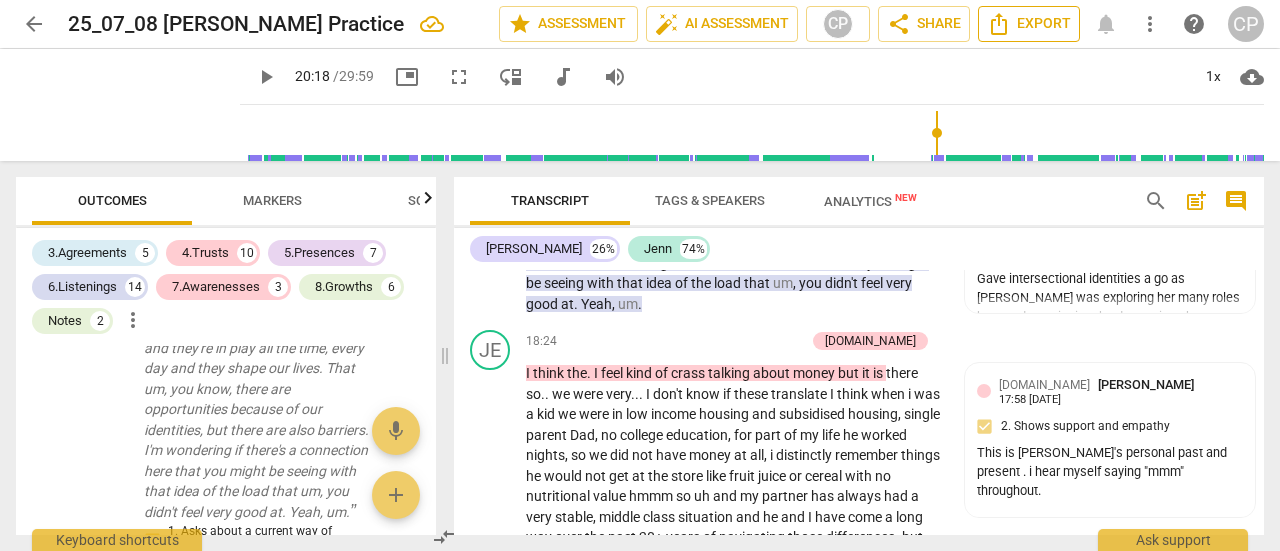click on "Export" at bounding box center (1029, 24) 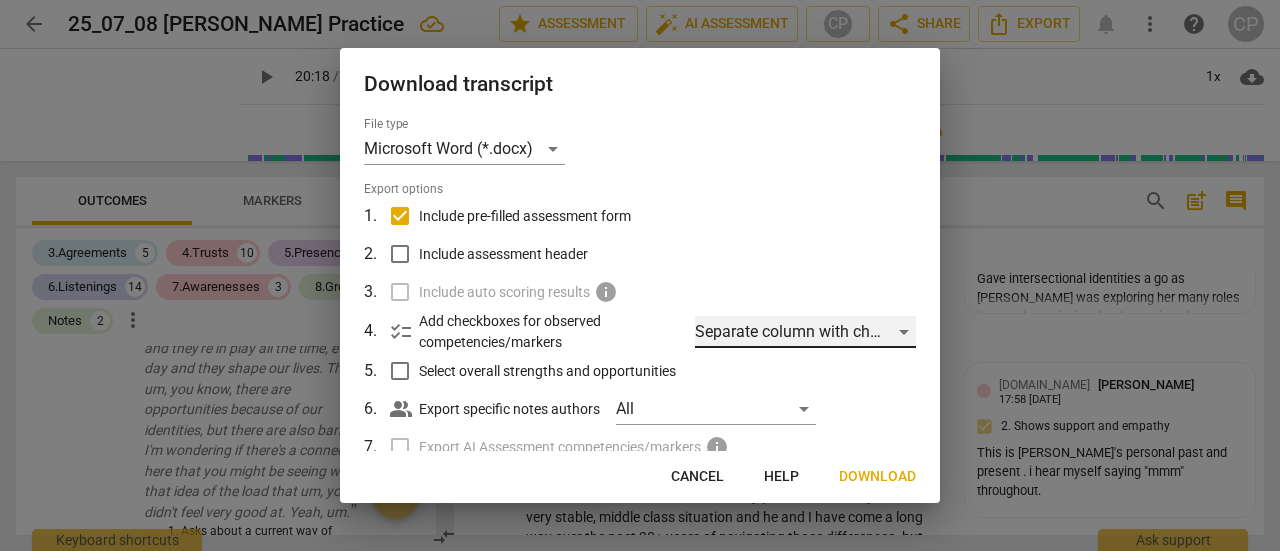 click on "Separate column with check marks" at bounding box center [805, 332] 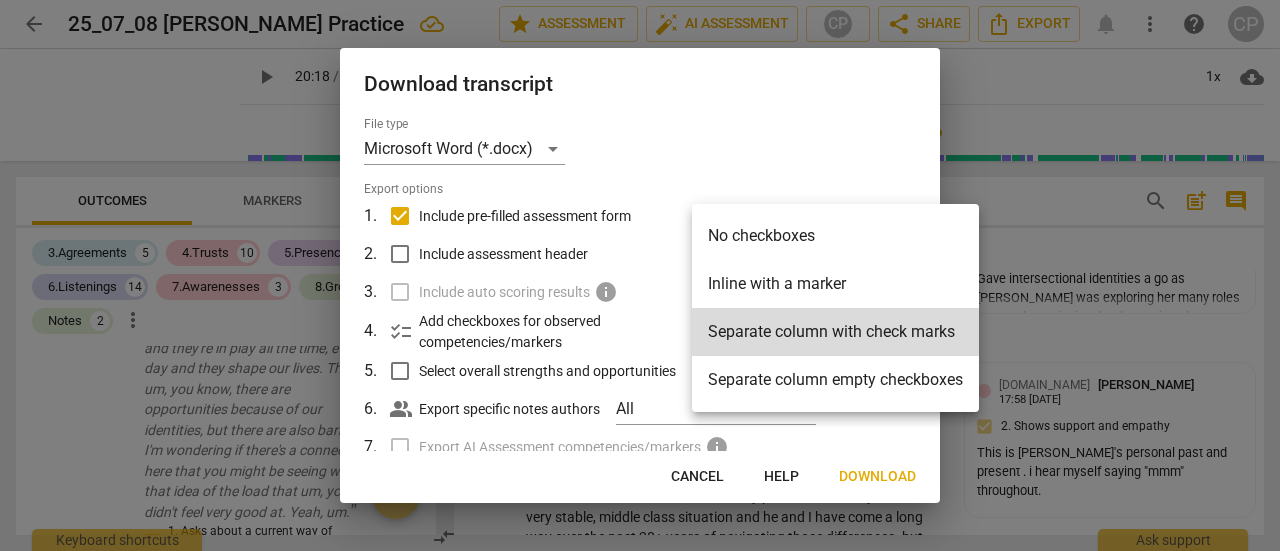 click at bounding box center (640, 275) 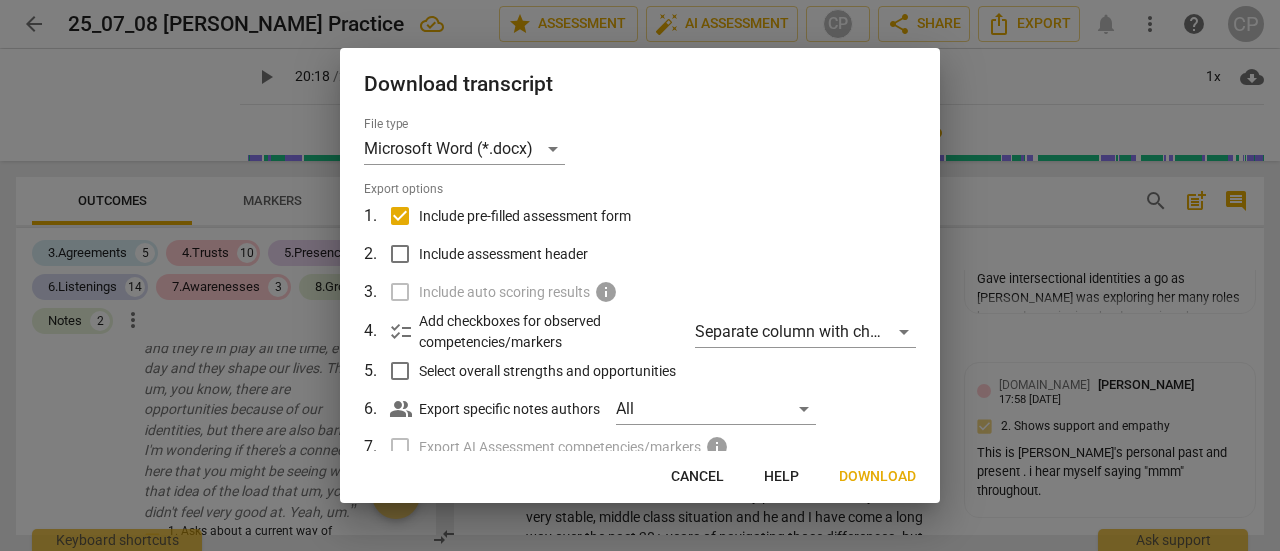 scroll, scrollTop: 206, scrollLeft: 0, axis: vertical 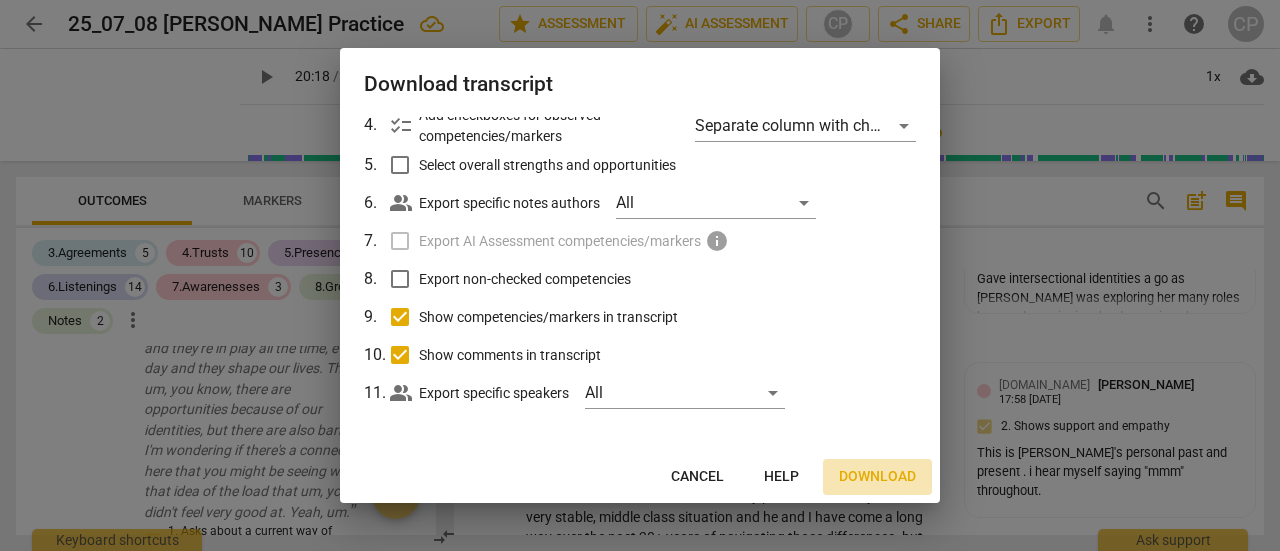 click on "Download" at bounding box center [877, 477] 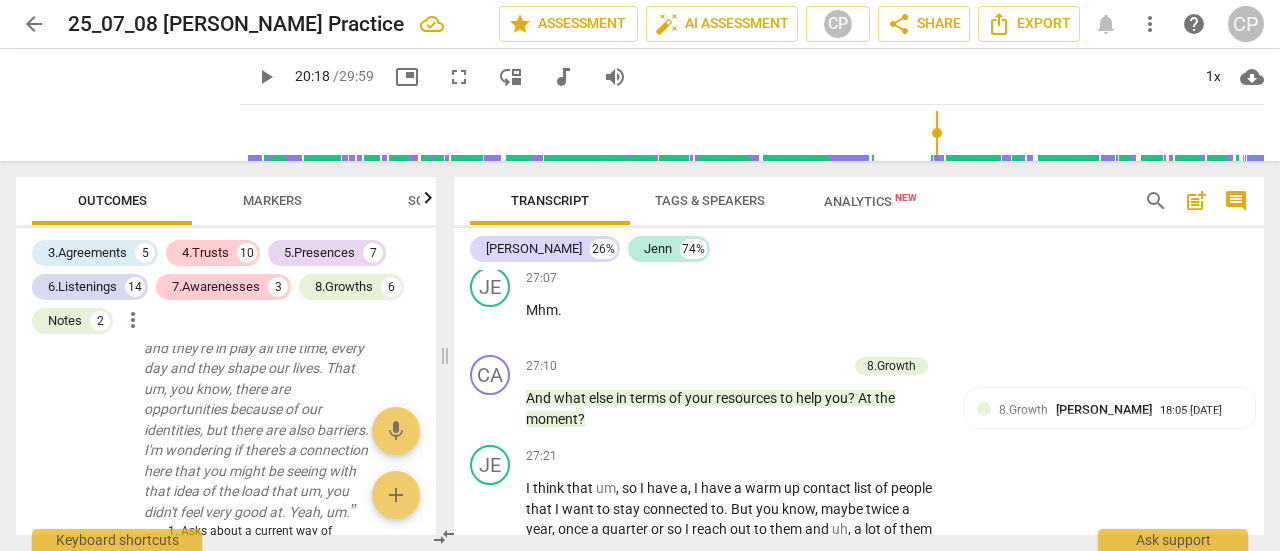 scroll, scrollTop: 8652, scrollLeft: 0, axis: vertical 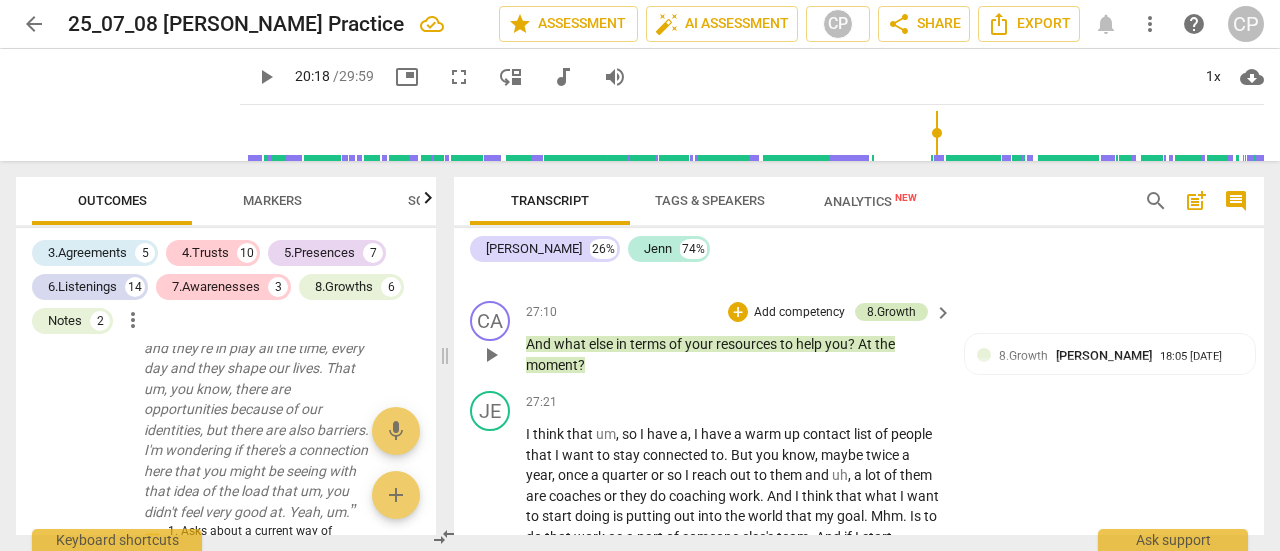 click on "8.Growth" at bounding box center [891, 312] 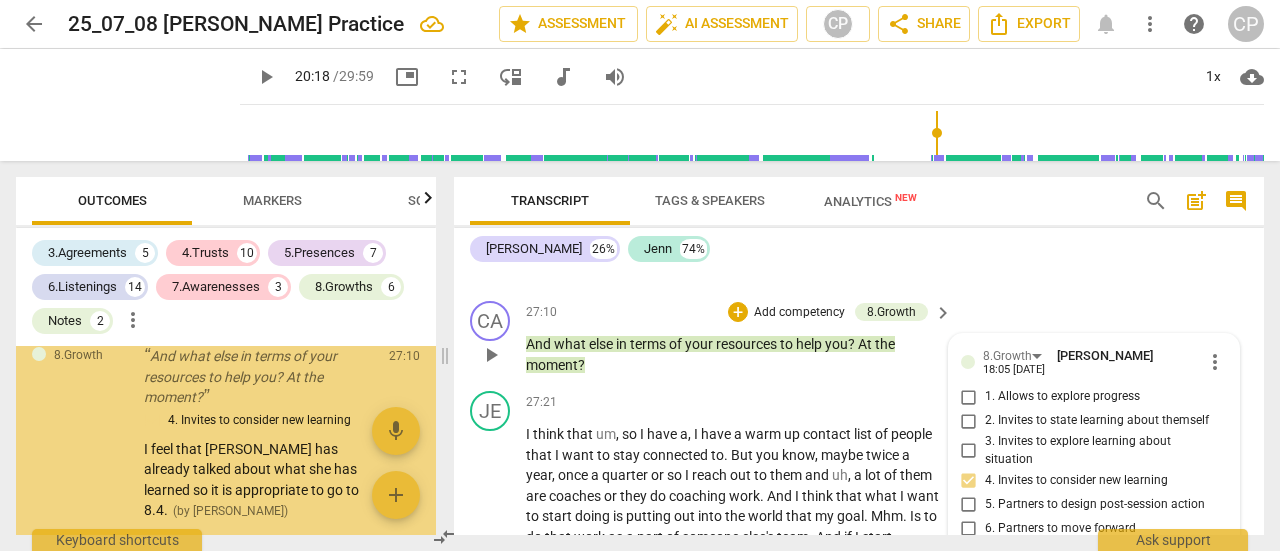 scroll, scrollTop: 8929, scrollLeft: 0, axis: vertical 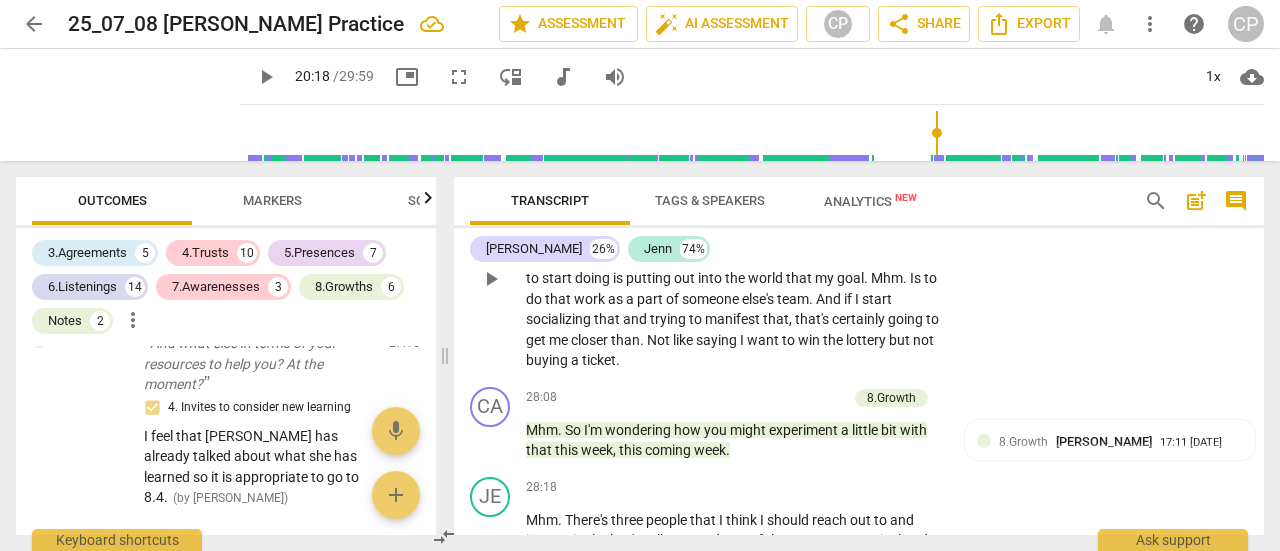 click on "Is" at bounding box center [917, 278] 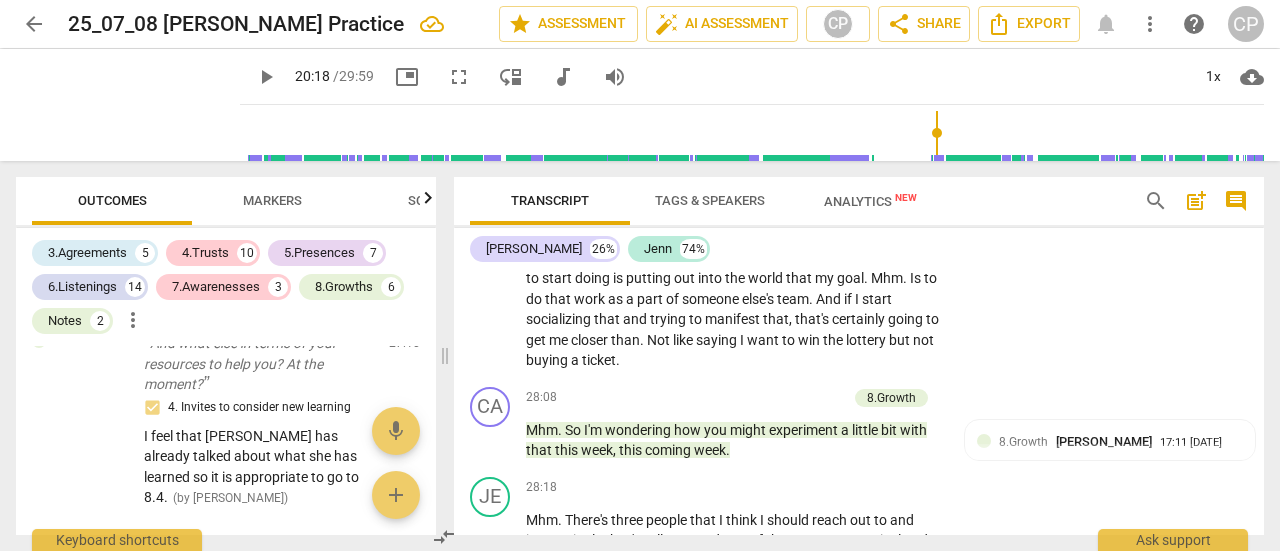 scroll, scrollTop: 8466, scrollLeft: 0, axis: vertical 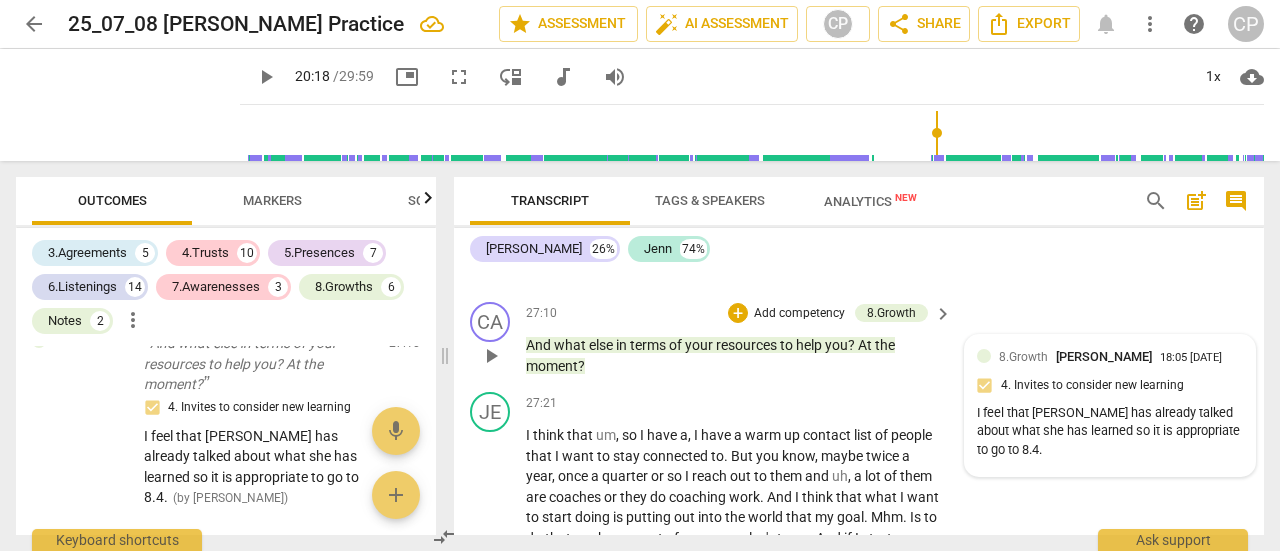click on "8.Growth" at bounding box center [1023, 357] 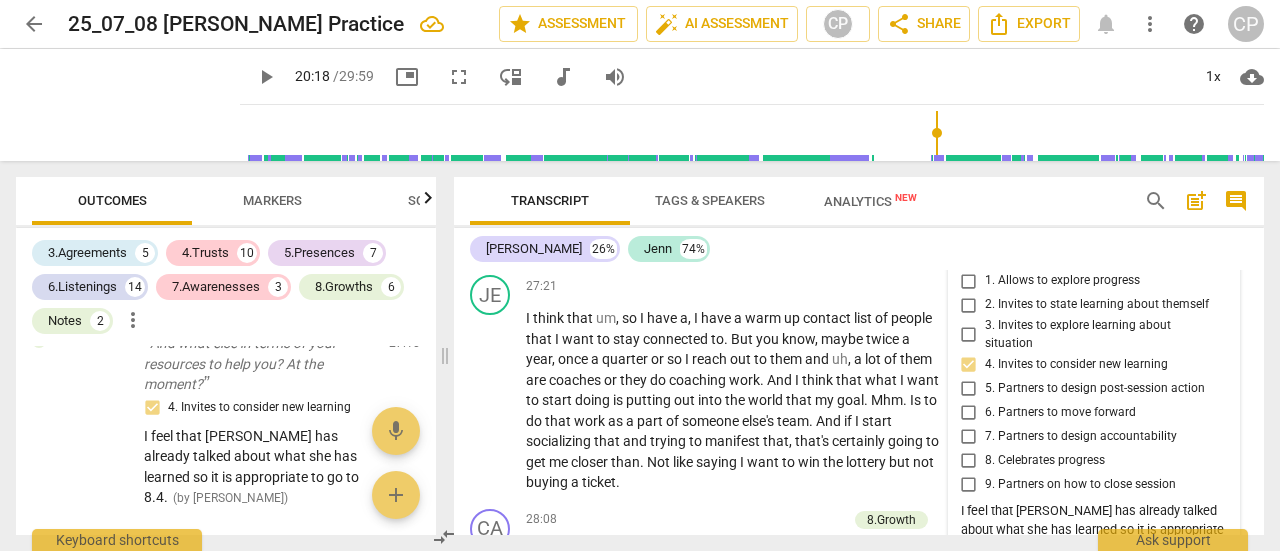 scroll, scrollTop: 8771, scrollLeft: 0, axis: vertical 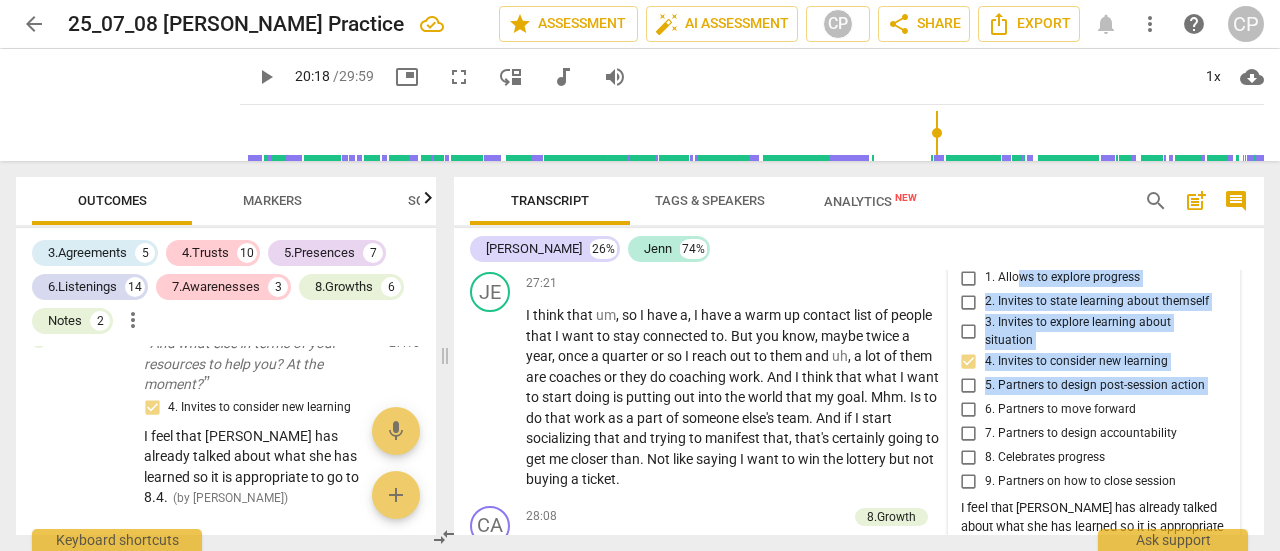 drag, startPoint x: 1010, startPoint y: 479, endPoint x: 966, endPoint y: 490, distance: 45.35416 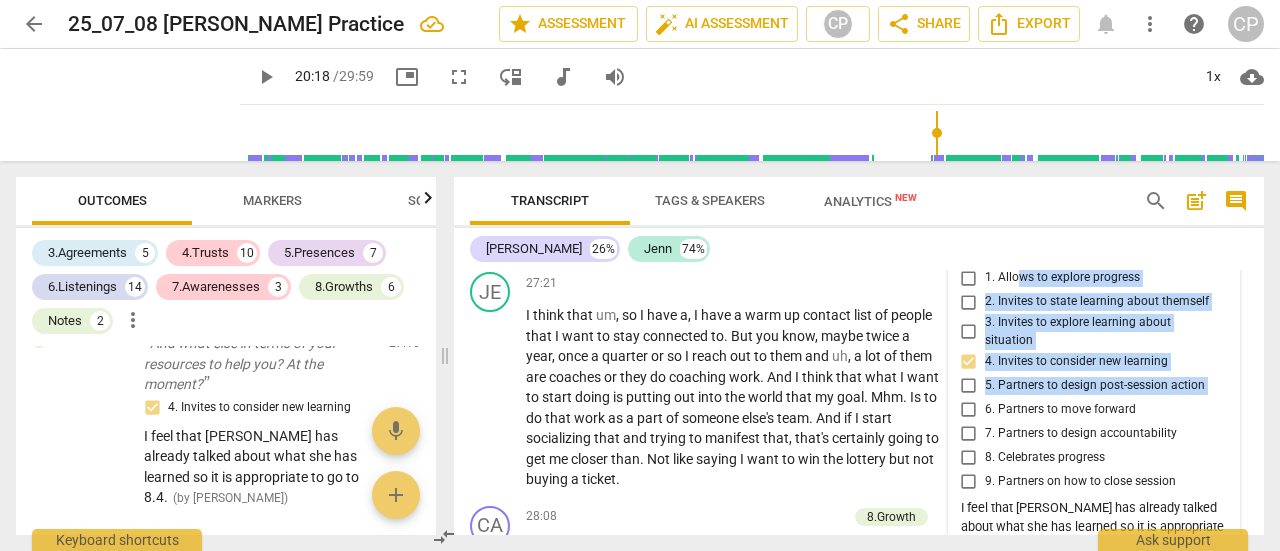 click on "1. Allows to explore progress 2. Invites to state learning about themself 3. Invites to explore learning about situation 4. Invites to consider new learning 5. Partners to design post-session action 6. Partners to move forward 7. Partners to design accountability 8. Celebrates progress 9. Partners on how to close session" at bounding box center (1094, 379) 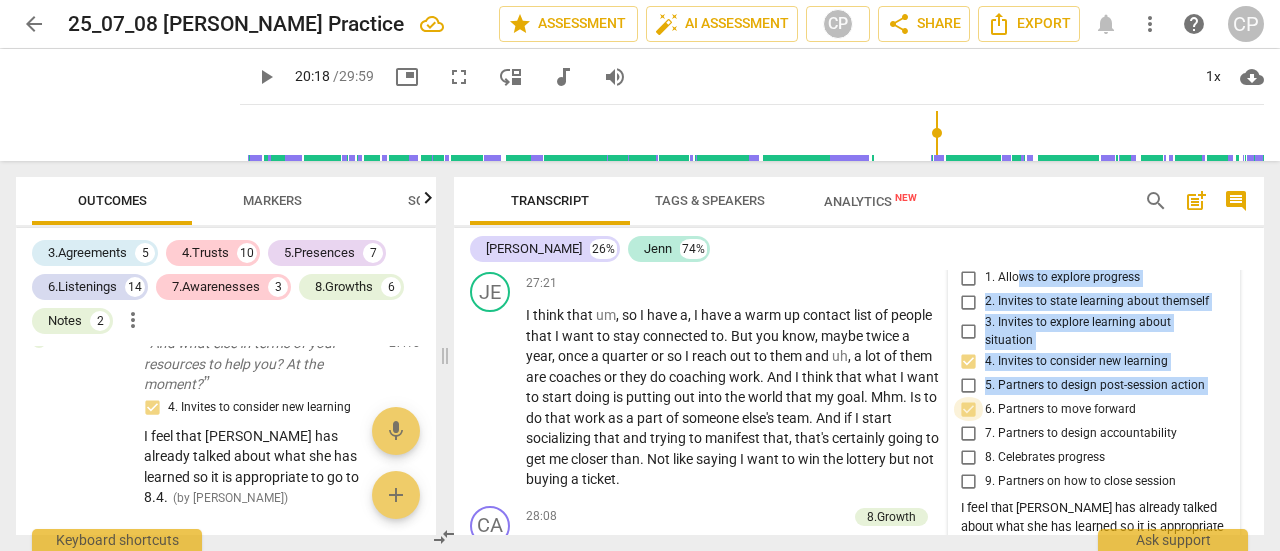 click on "6. Partners to move forward" at bounding box center [969, 409] 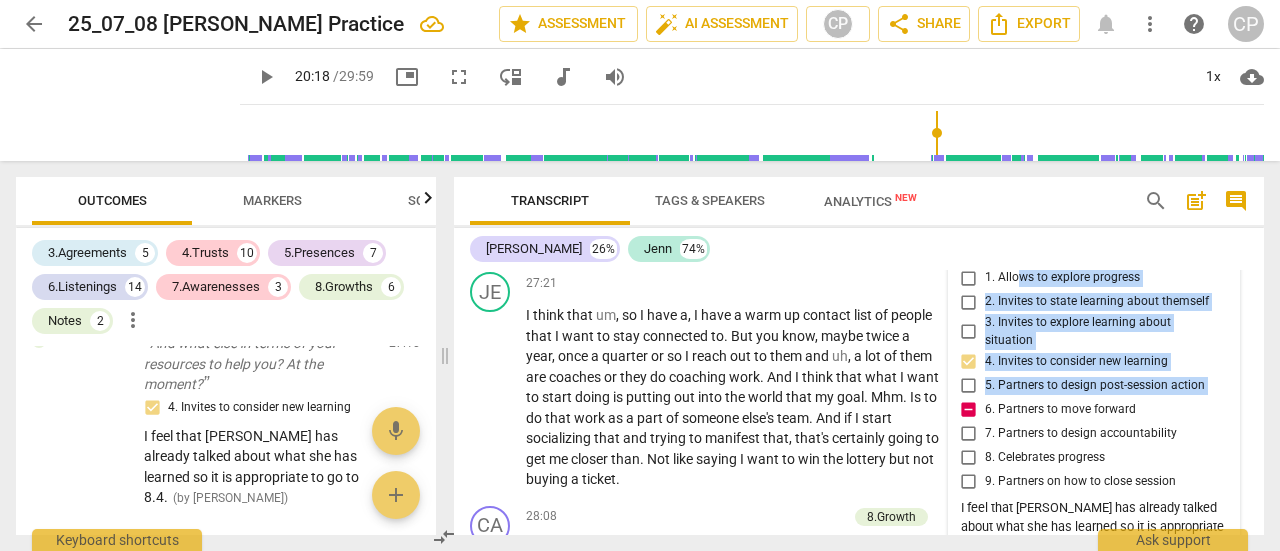click on "6. Partners to move forward" at bounding box center (969, 409) 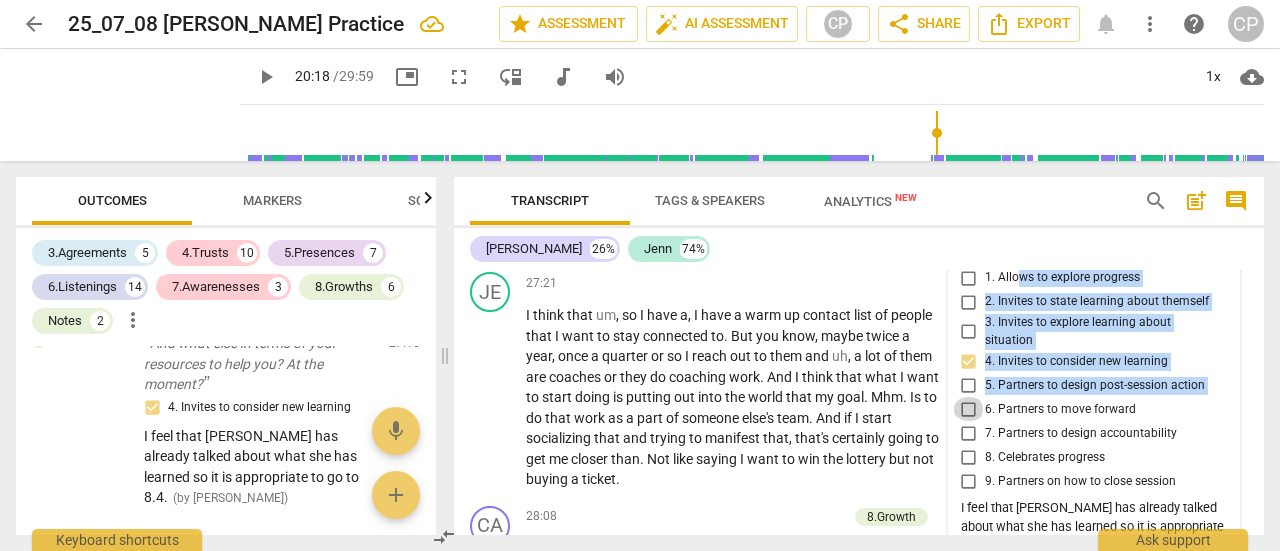 click on "6. Partners to move forward" at bounding box center (969, 409) 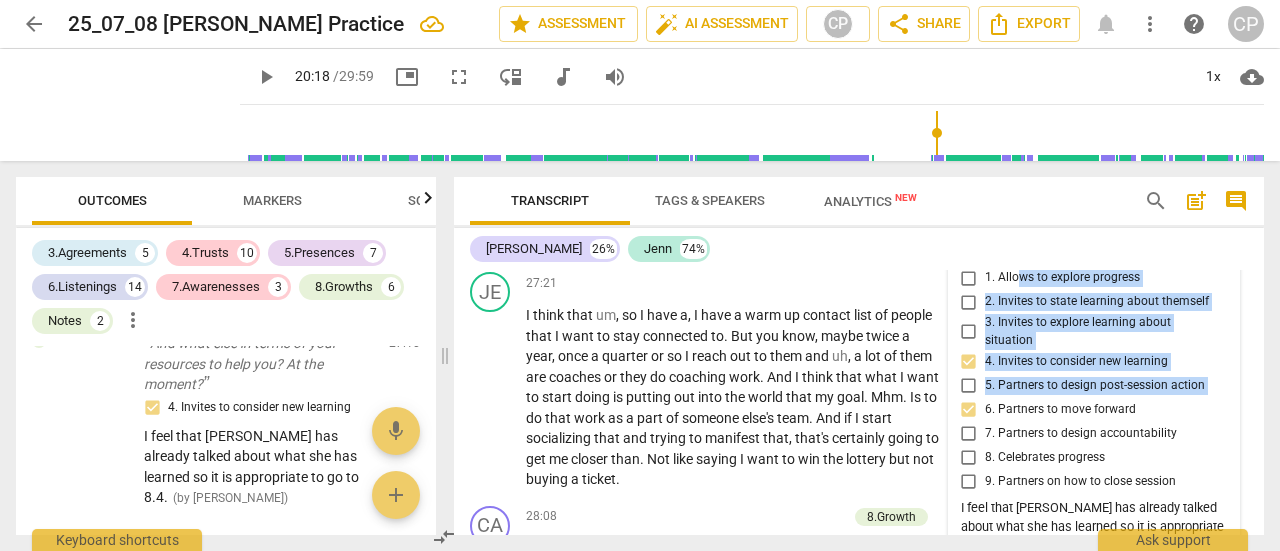 click on "4. Invites to consider new learning" at bounding box center [969, 361] 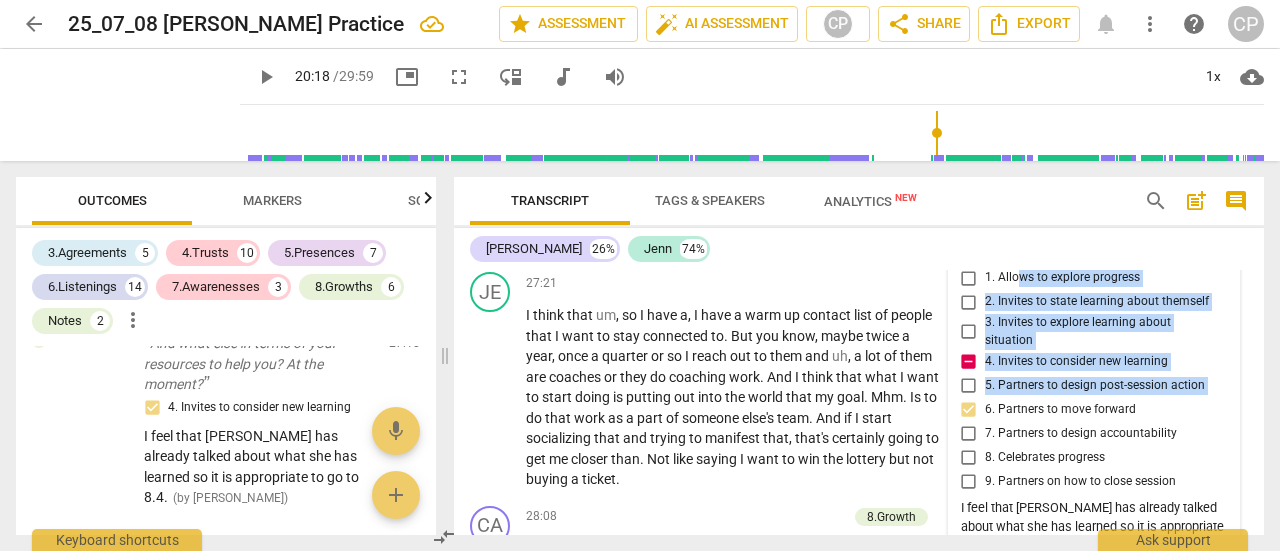 click on "4. Invites to consider new learning" at bounding box center (969, 361) 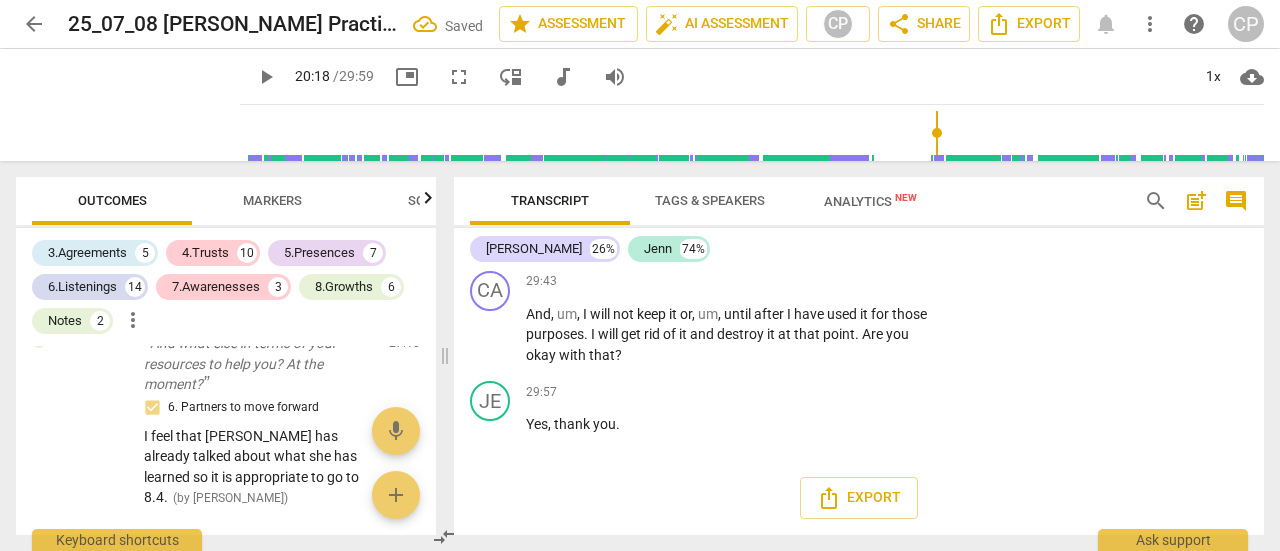 scroll, scrollTop: 9922, scrollLeft: 0, axis: vertical 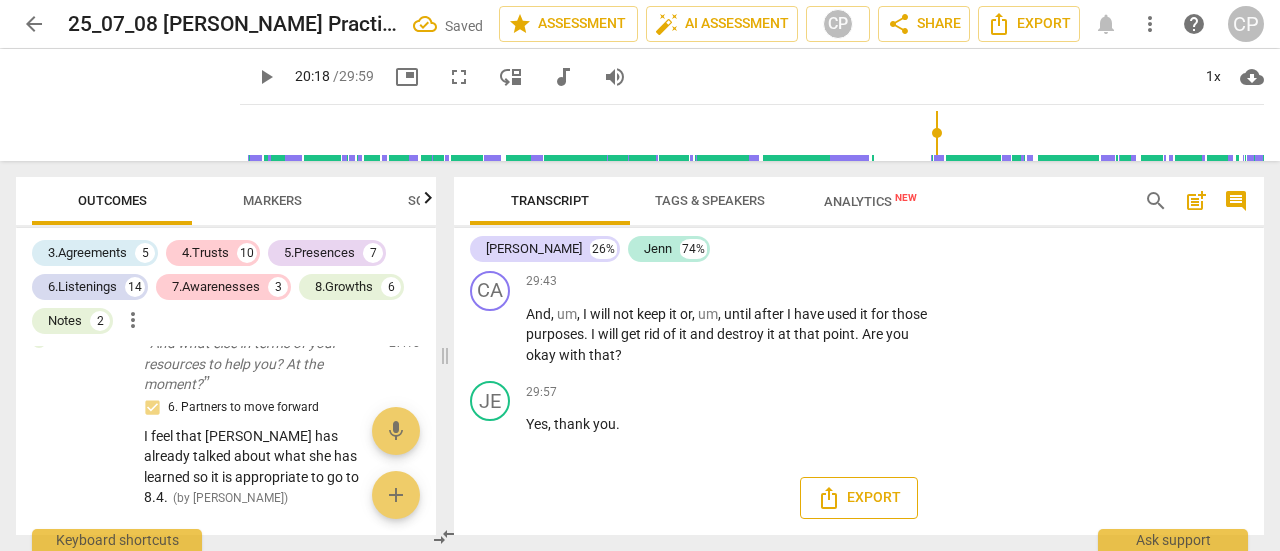 click on "Export" at bounding box center (859, 498) 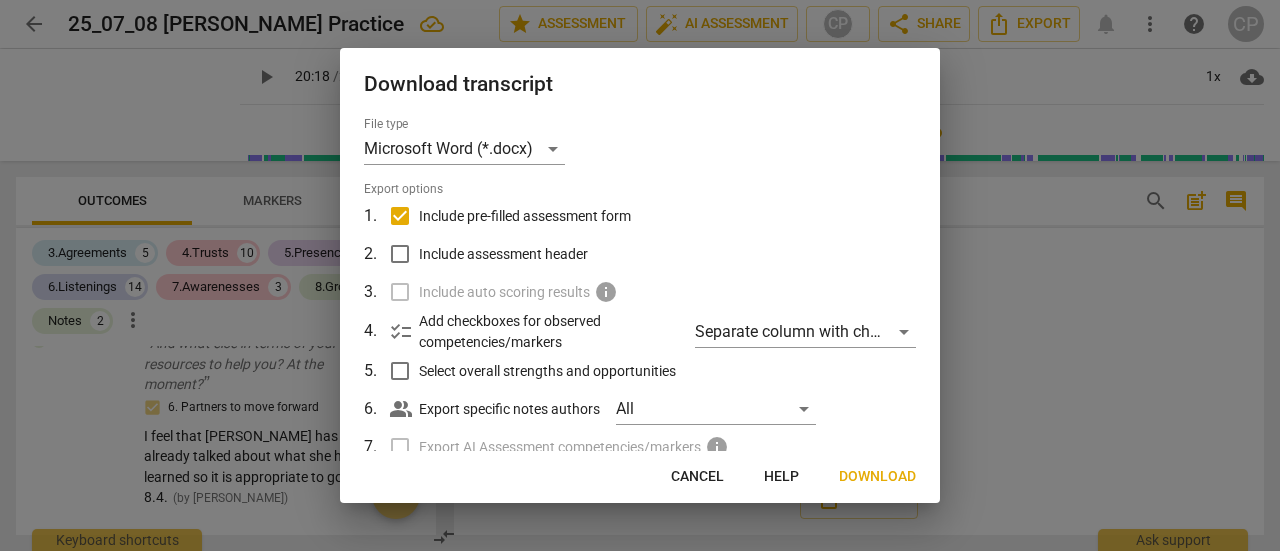 click on "Download" at bounding box center (877, 477) 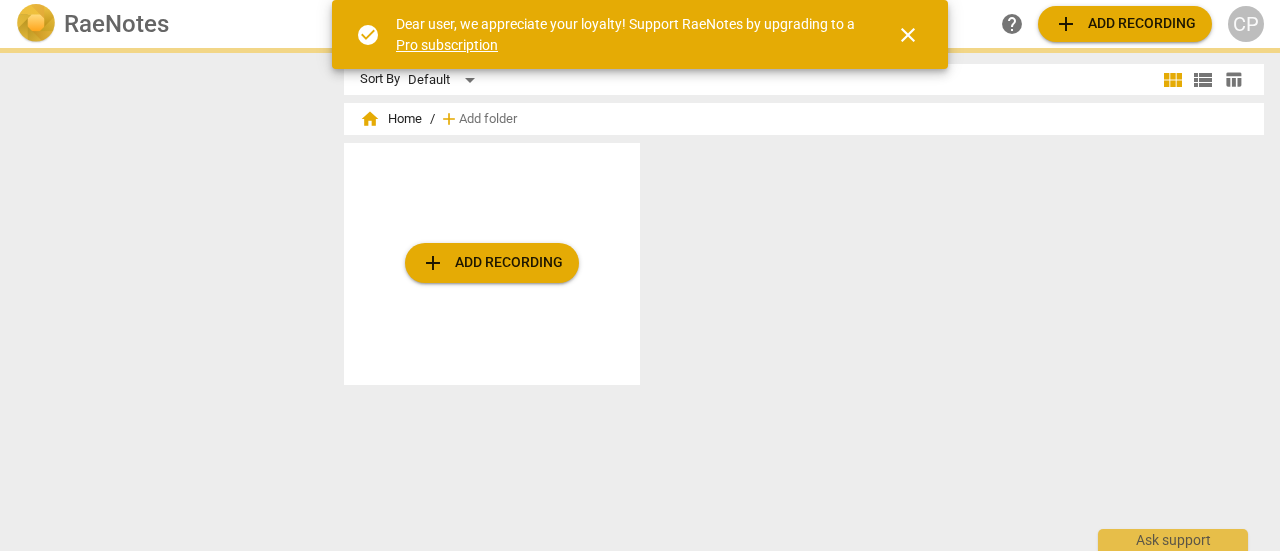 scroll, scrollTop: 0, scrollLeft: 0, axis: both 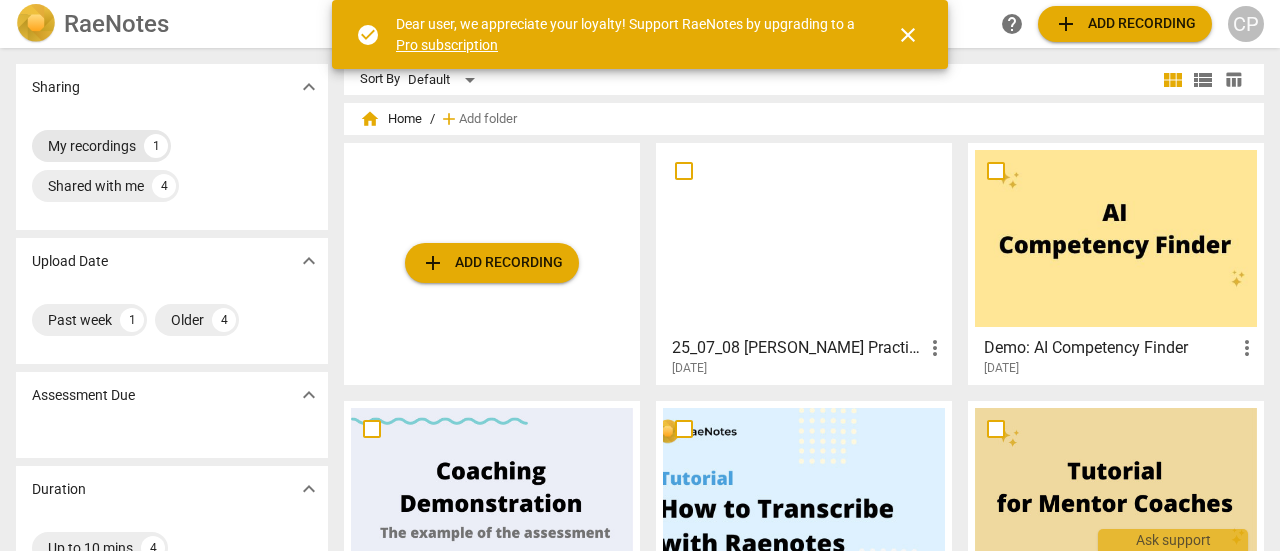 click on "My recordings" at bounding box center [92, 146] 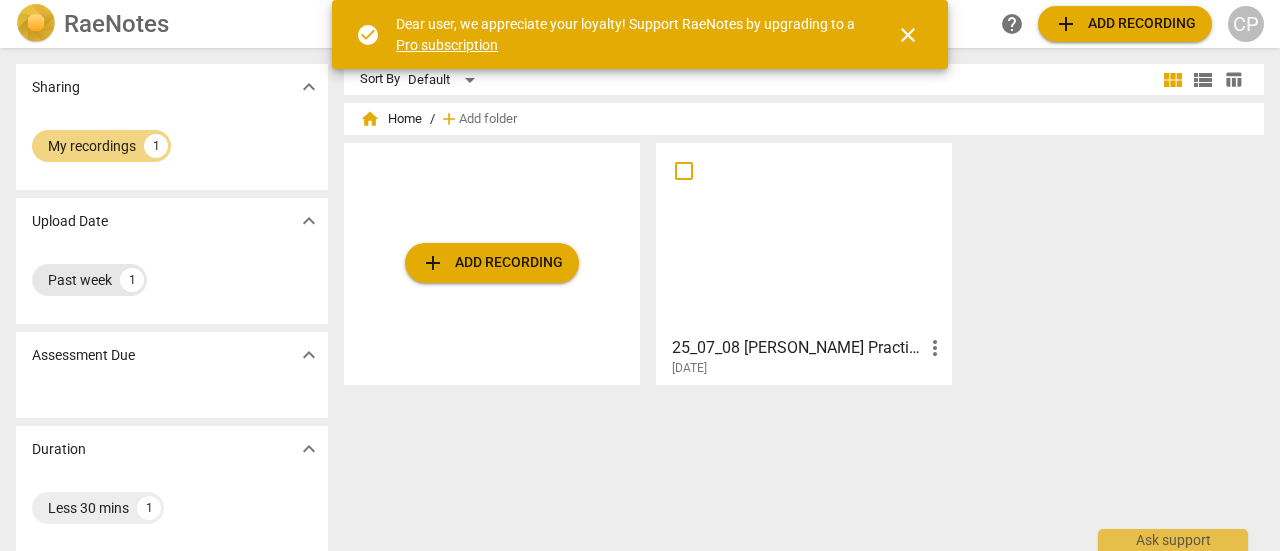 click on "Past week" at bounding box center (80, 280) 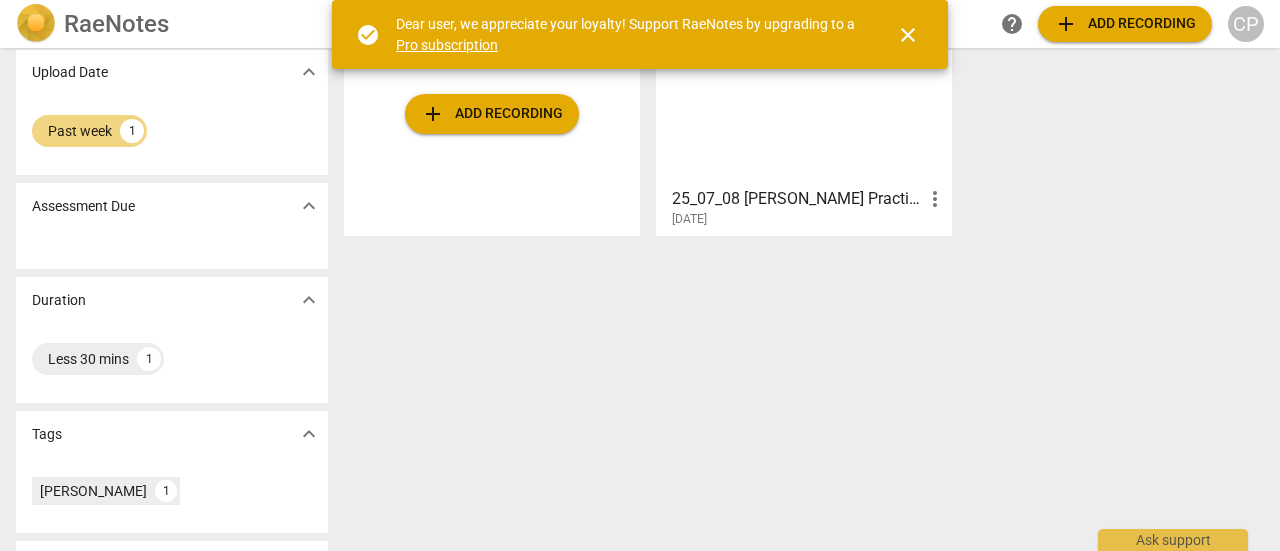 scroll, scrollTop: 272, scrollLeft: 0, axis: vertical 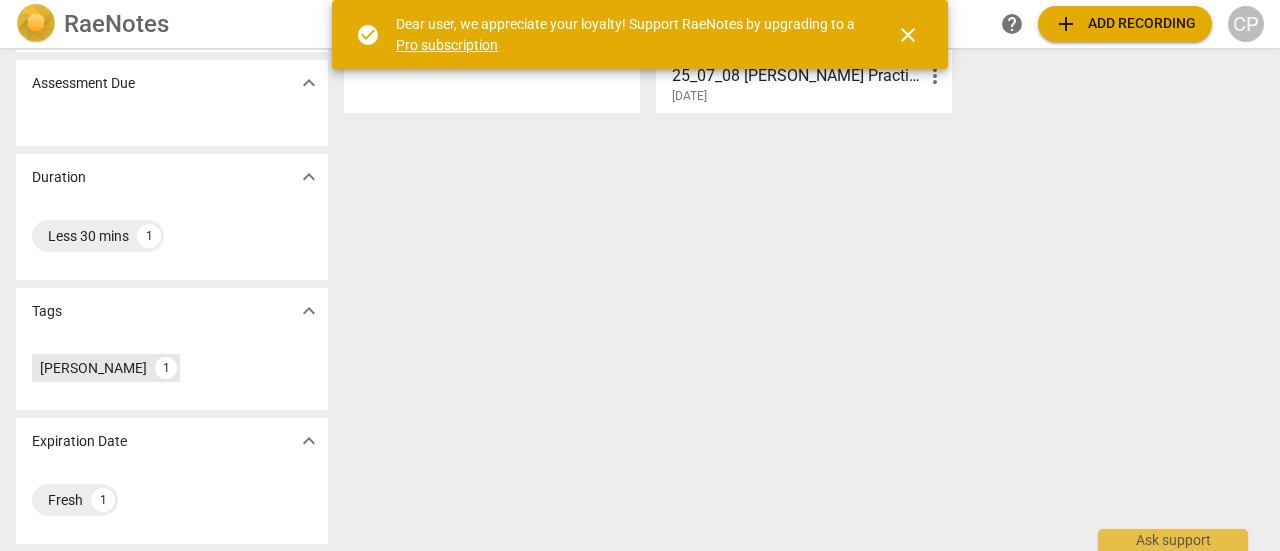 click on "[PERSON_NAME]" at bounding box center [93, 368] 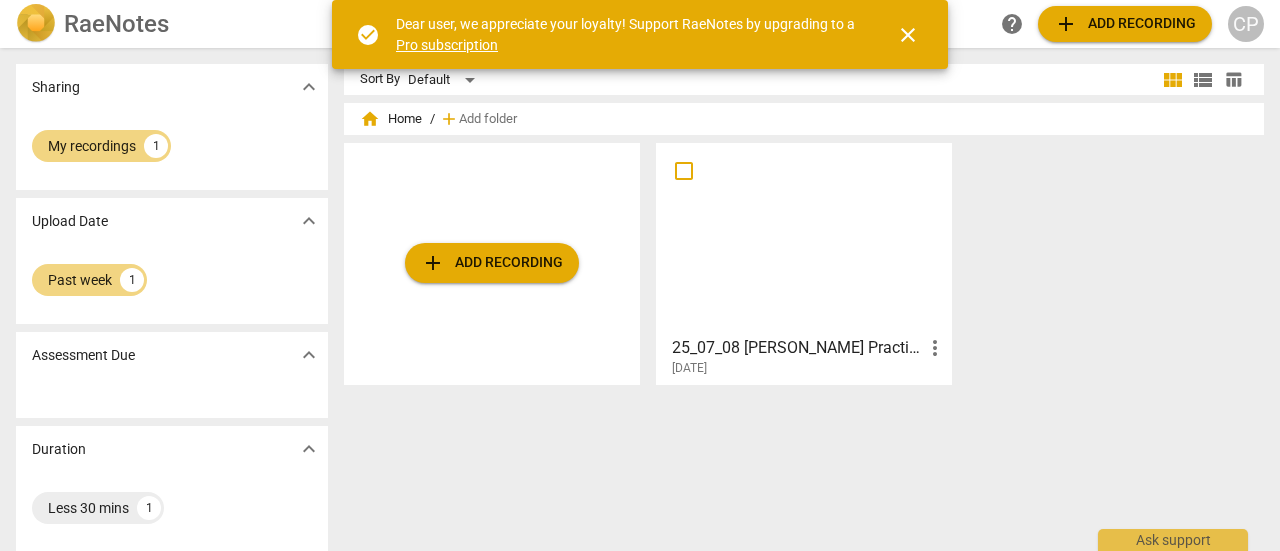 click on "25_07_08 [PERSON_NAME] Practice" at bounding box center [797, 348] 